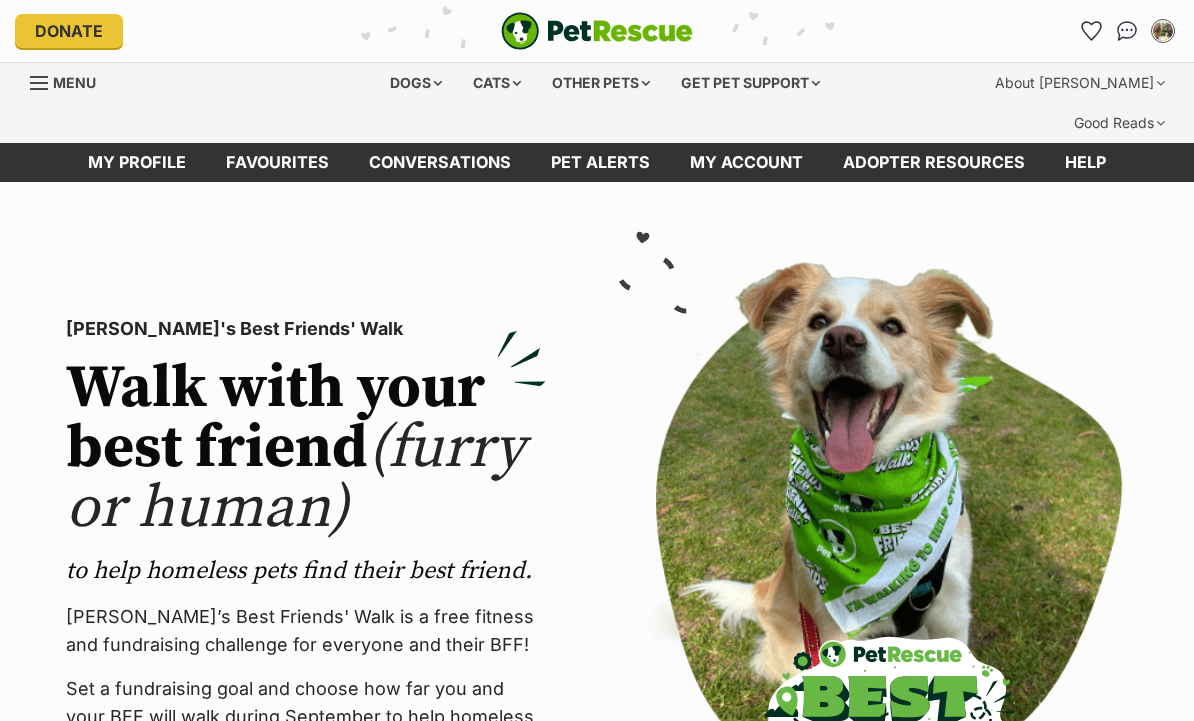 scroll, scrollTop: 0, scrollLeft: 0, axis: both 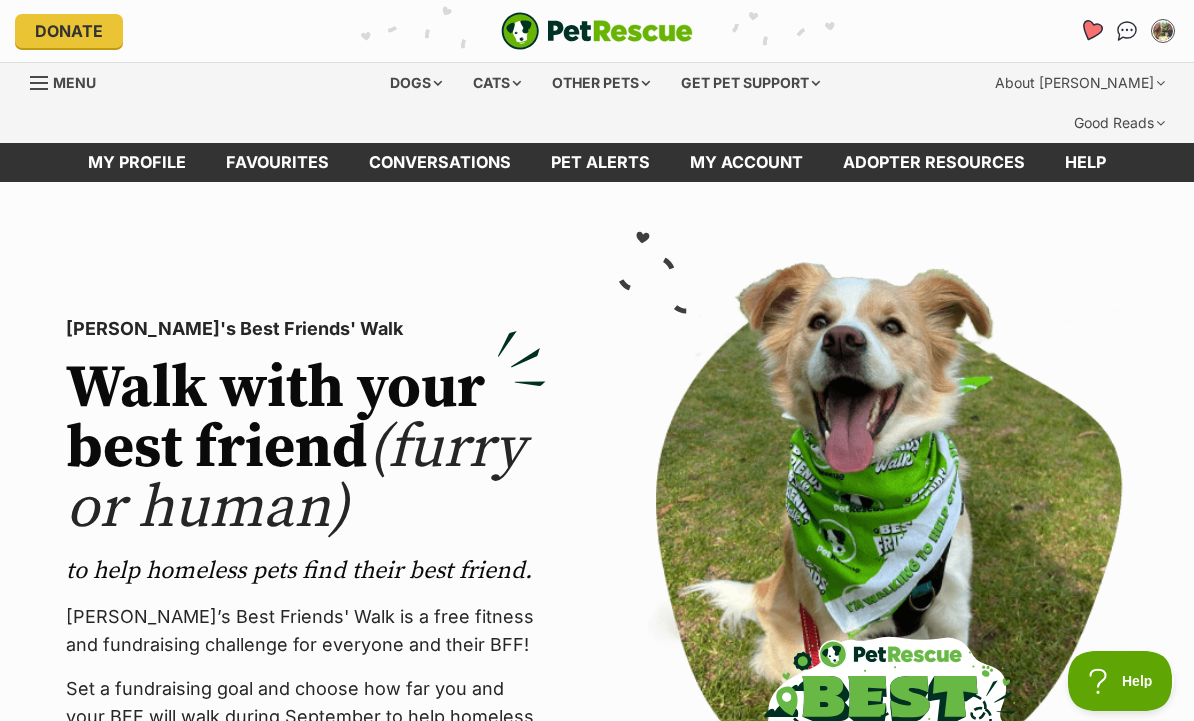 click 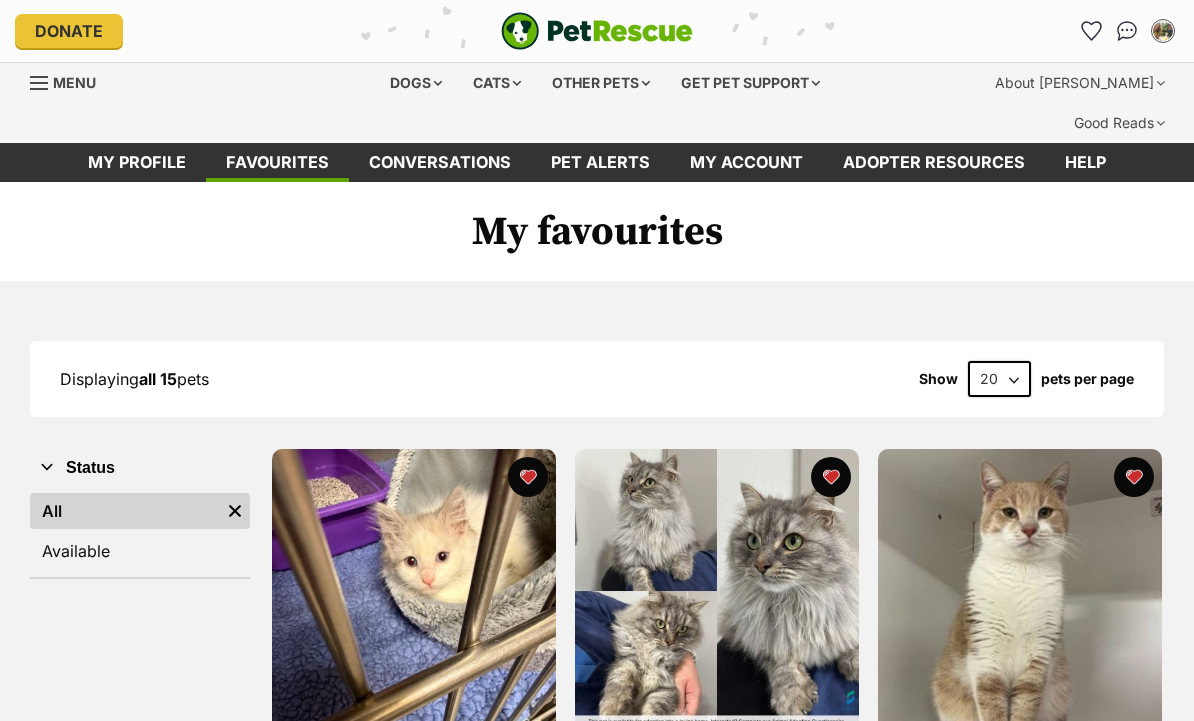 scroll, scrollTop: 0, scrollLeft: 0, axis: both 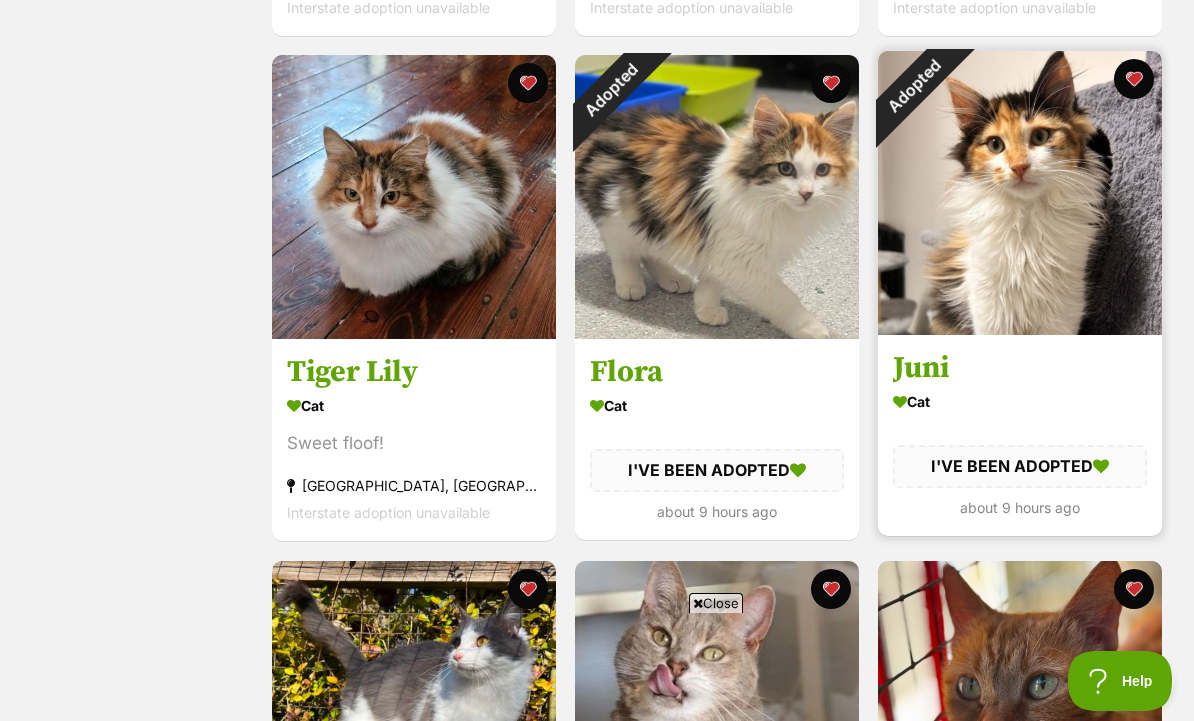 click on "Adopted" at bounding box center (913, 86) 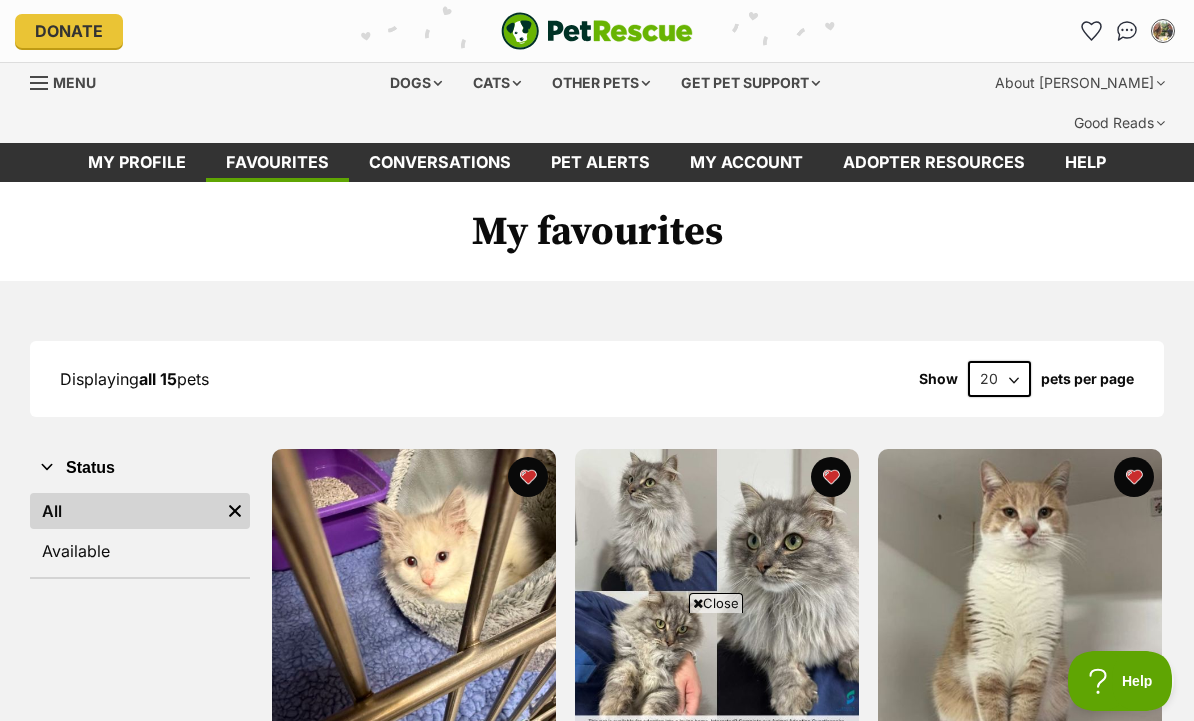 scroll, scrollTop: 1405, scrollLeft: 0, axis: vertical 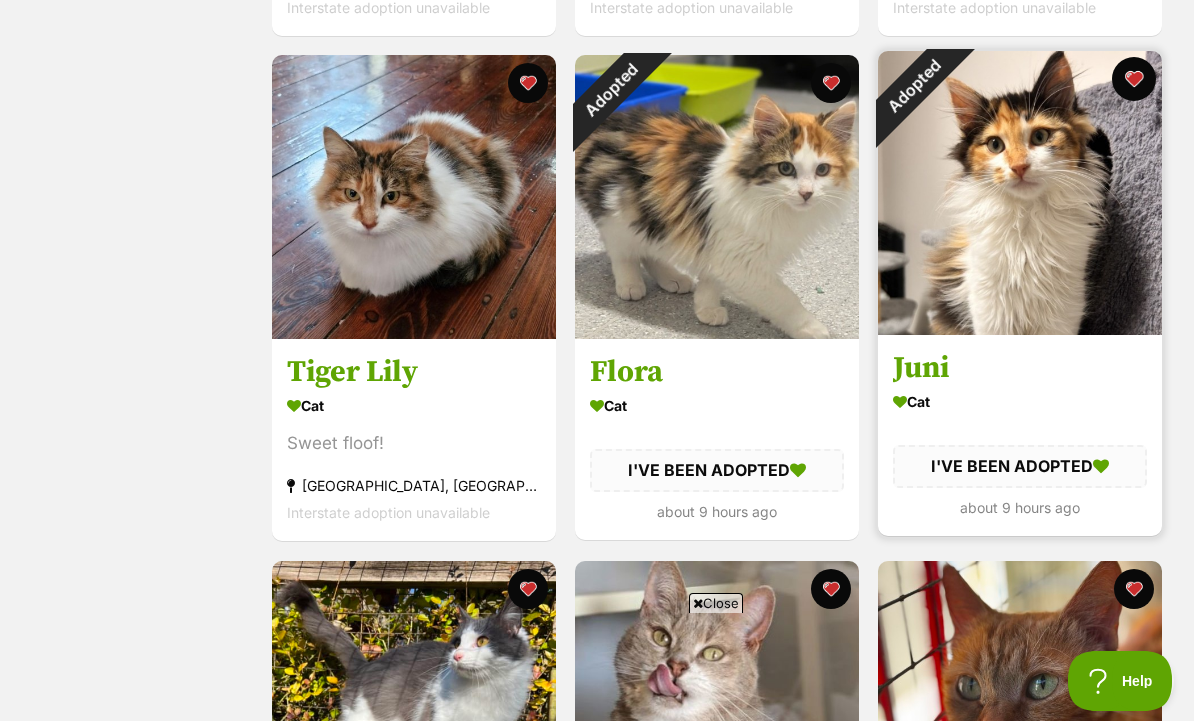 click at bounding box center (1134, 79) 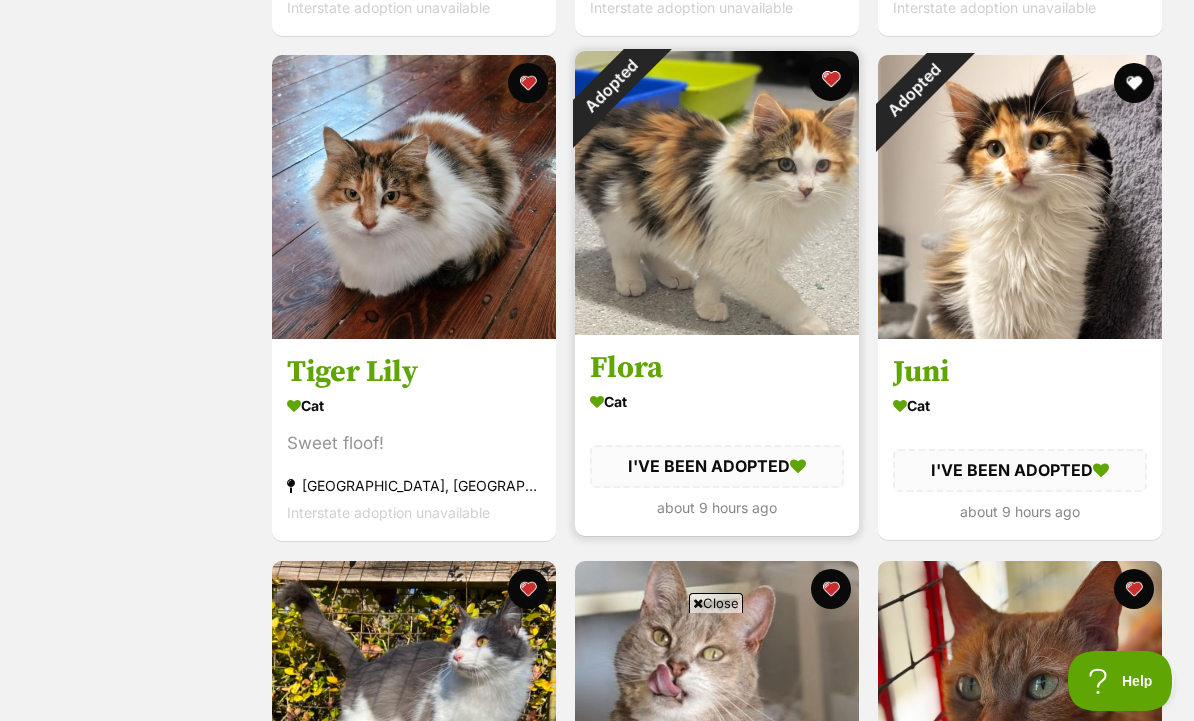 click at bounding box center (831, 79) 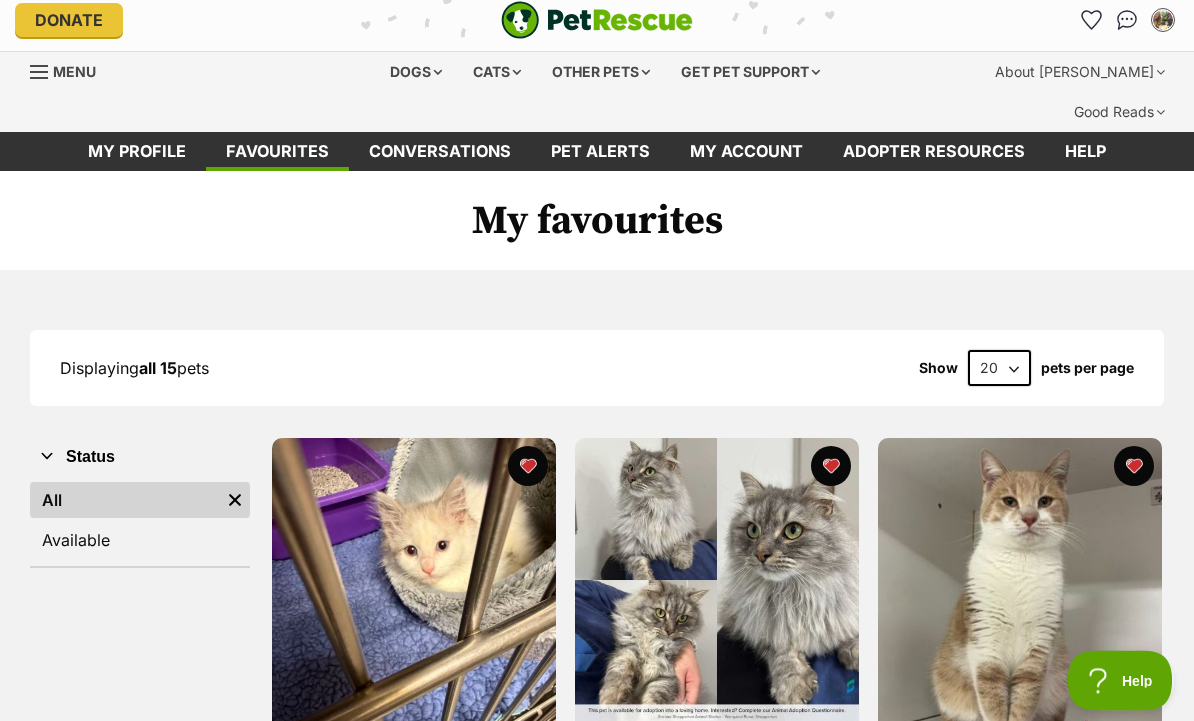 scroll, scrollTop: 0, scrollLeft: 0, axis: both 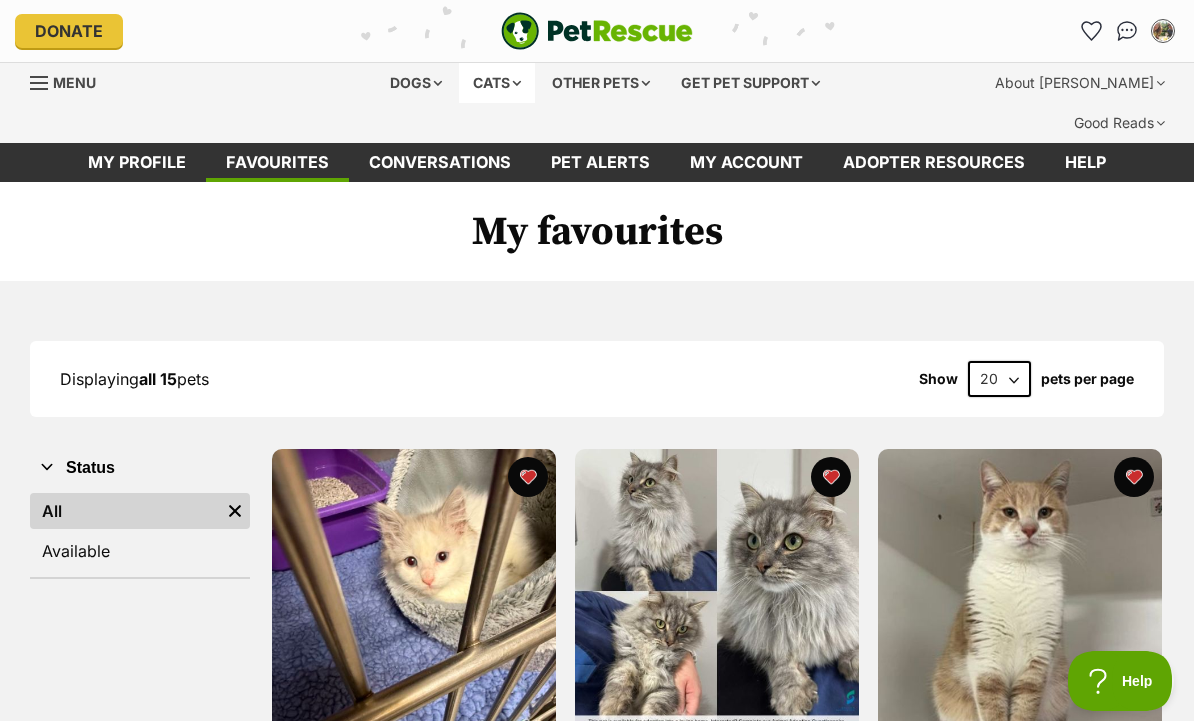 click on "Cats" at bounding box center [497, 83] 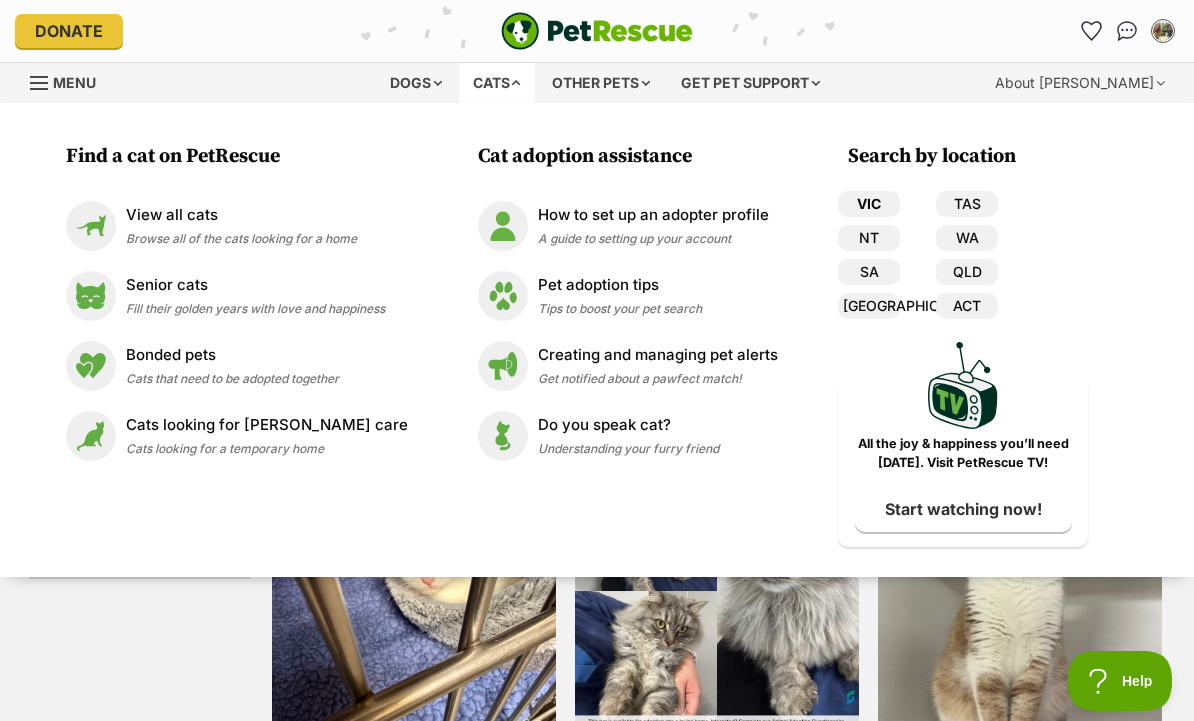 click on "VIC" at bounding box center (869, 204) 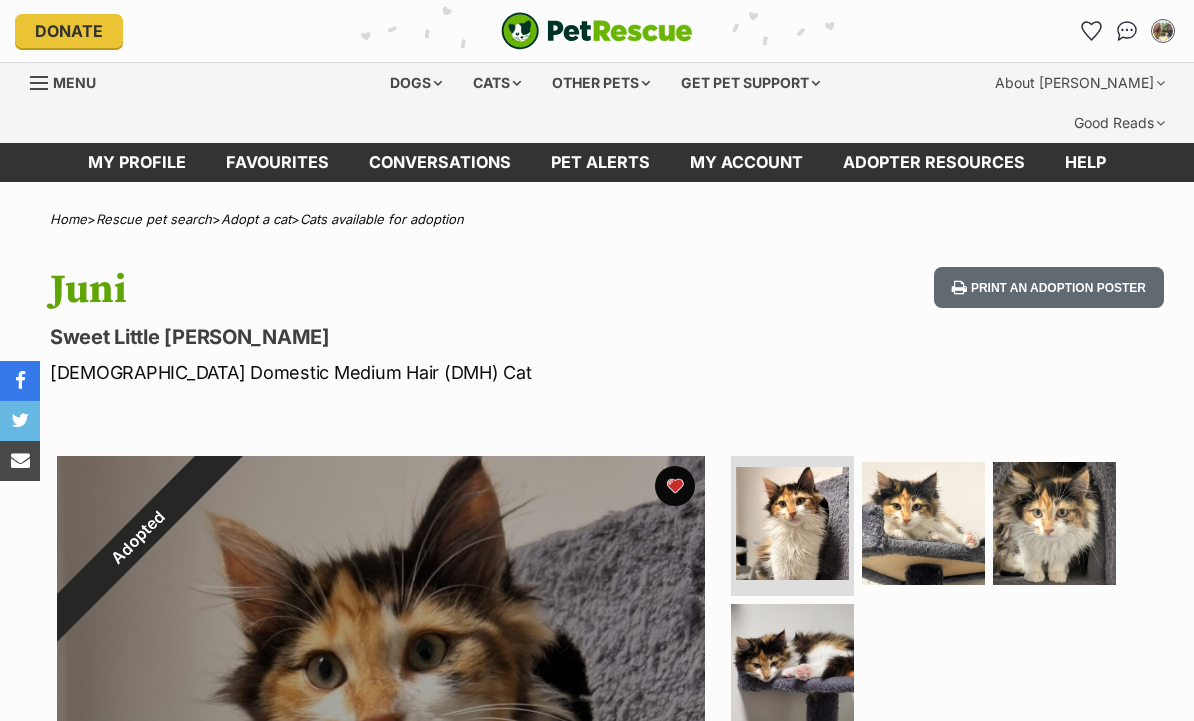 scroll, scrollTop: 0, scrollLeft: 0, axis: both 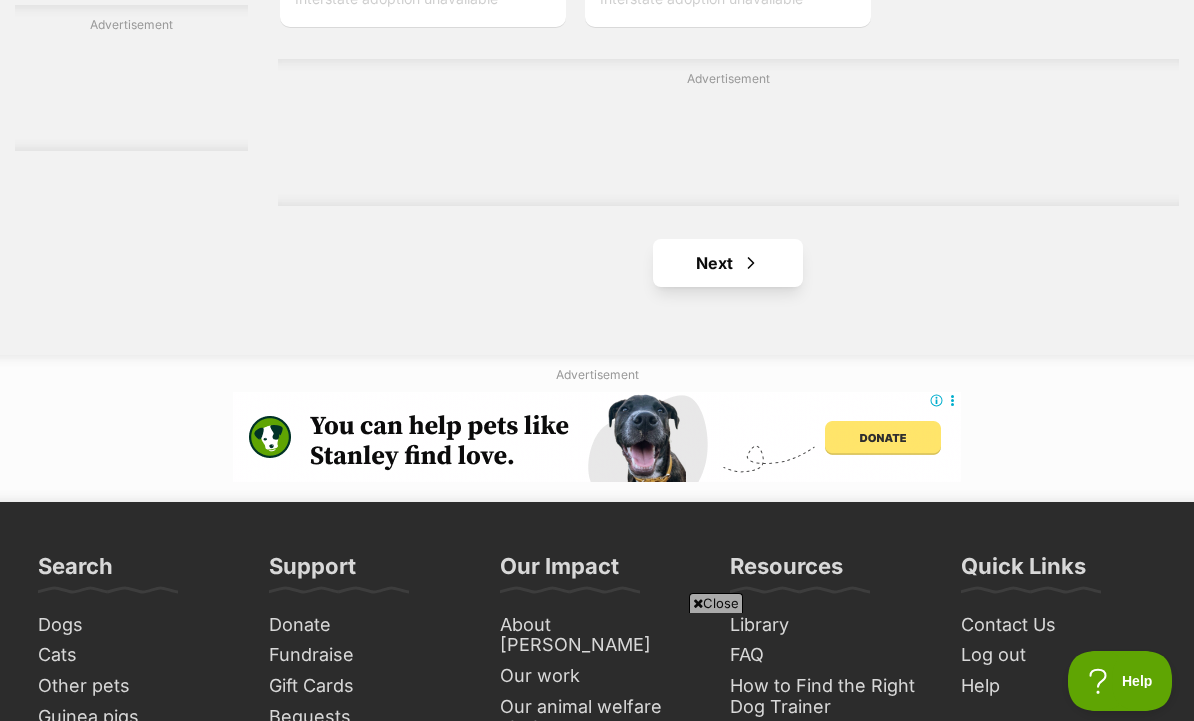 click on "Next" at bounding box center (728, 263) 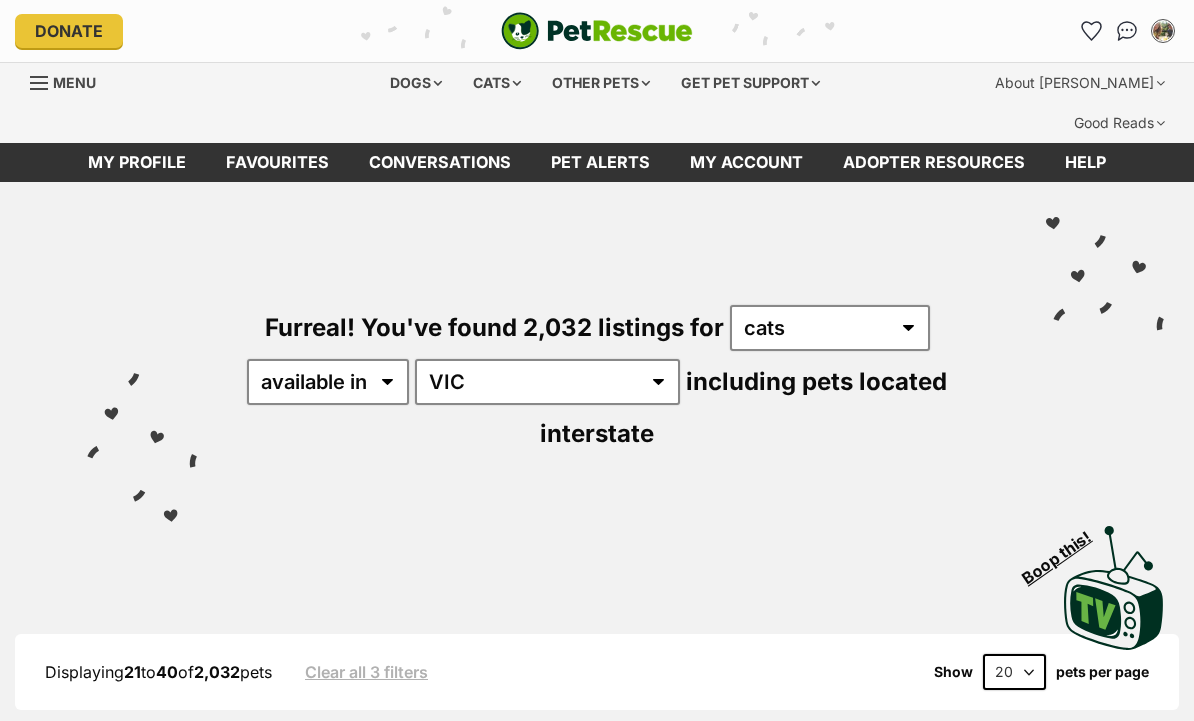 scroll, scrollTop: 40, scrollLeft: 0, axis: vertical 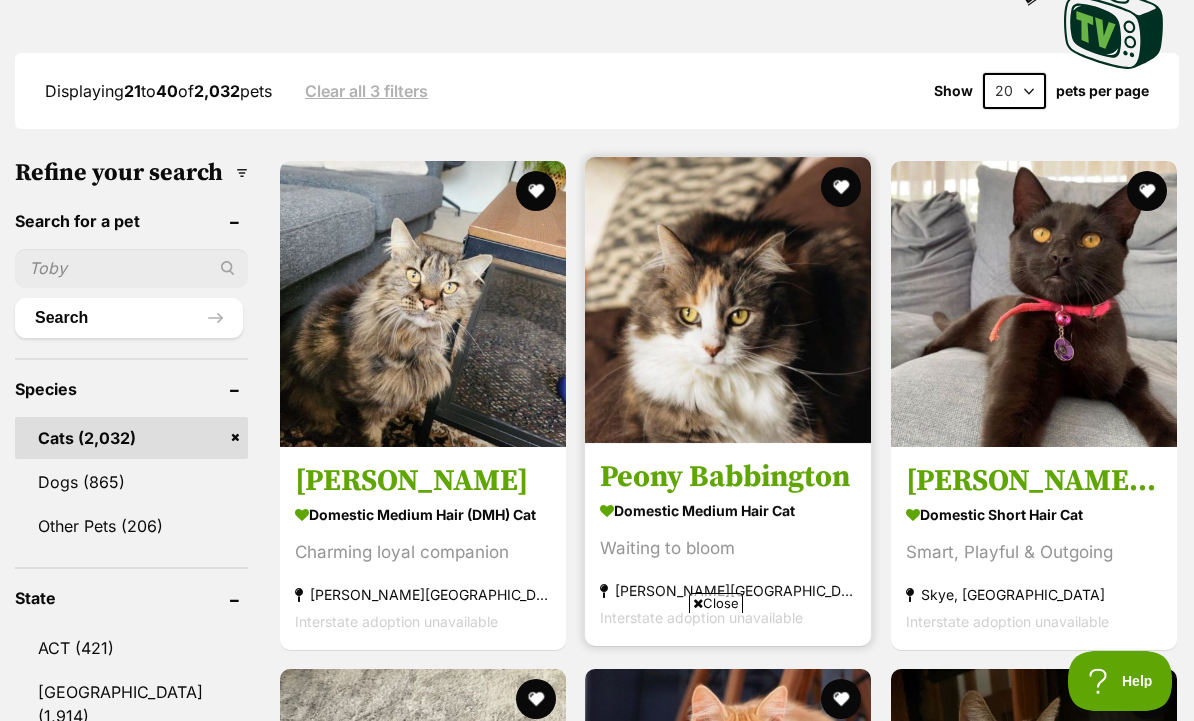 click at bounding box center [728, 300] 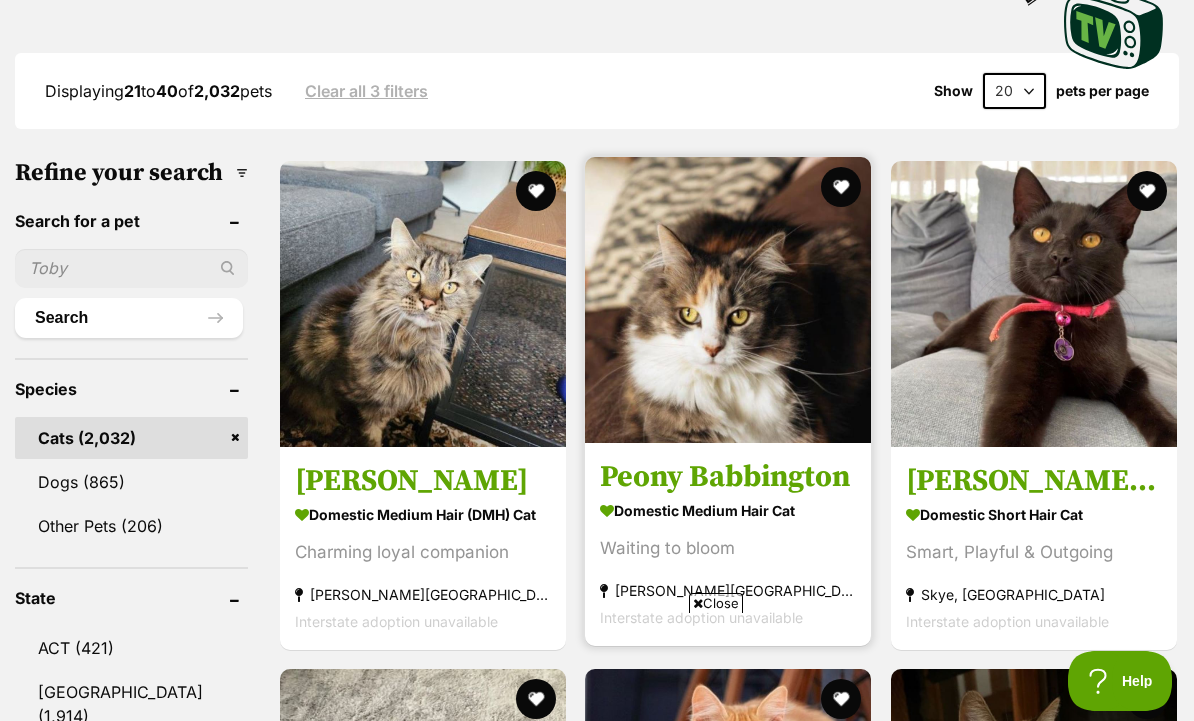 scroll, scrollTop: 0, scrollLeft: 0, axis: both 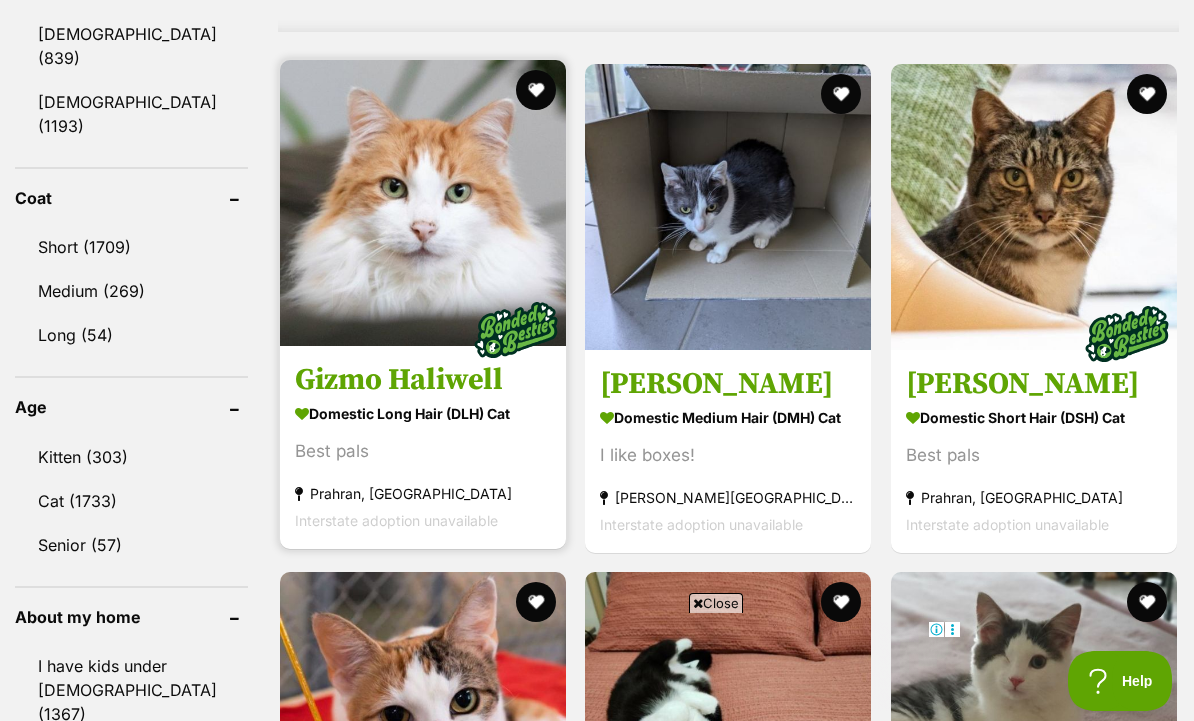 click at bounding box center [423, 203] 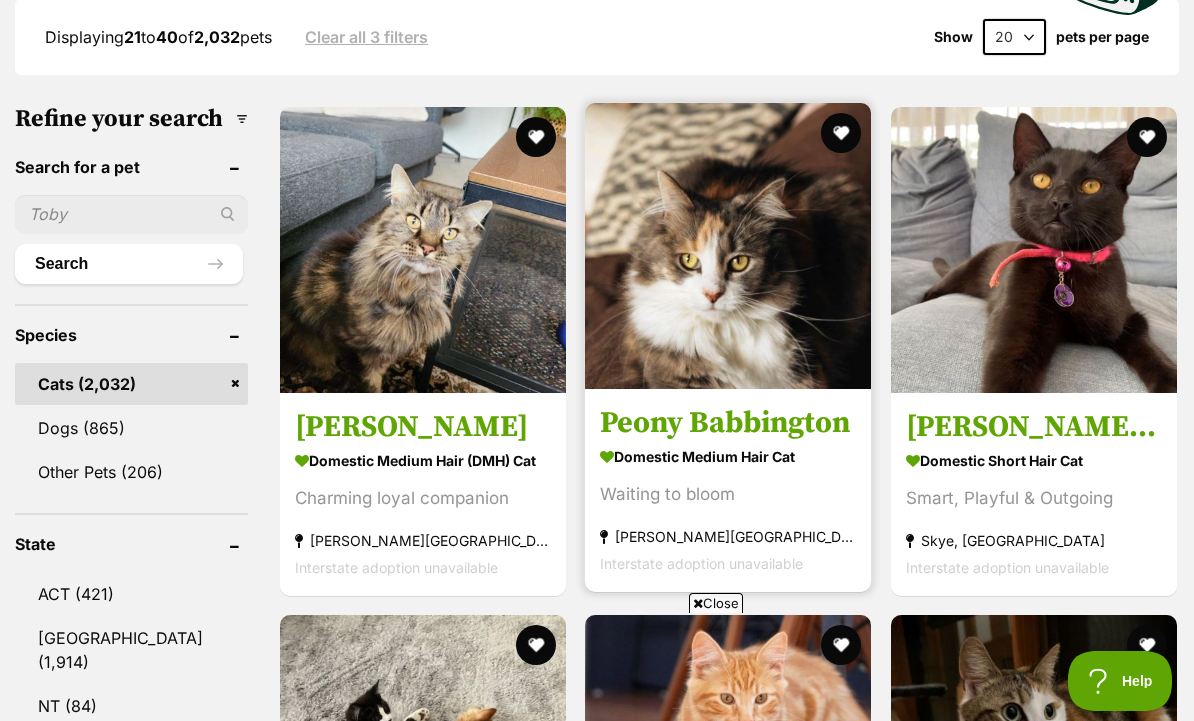 scroll, scrollTop: 0, scrollLeft: 0, axis: both 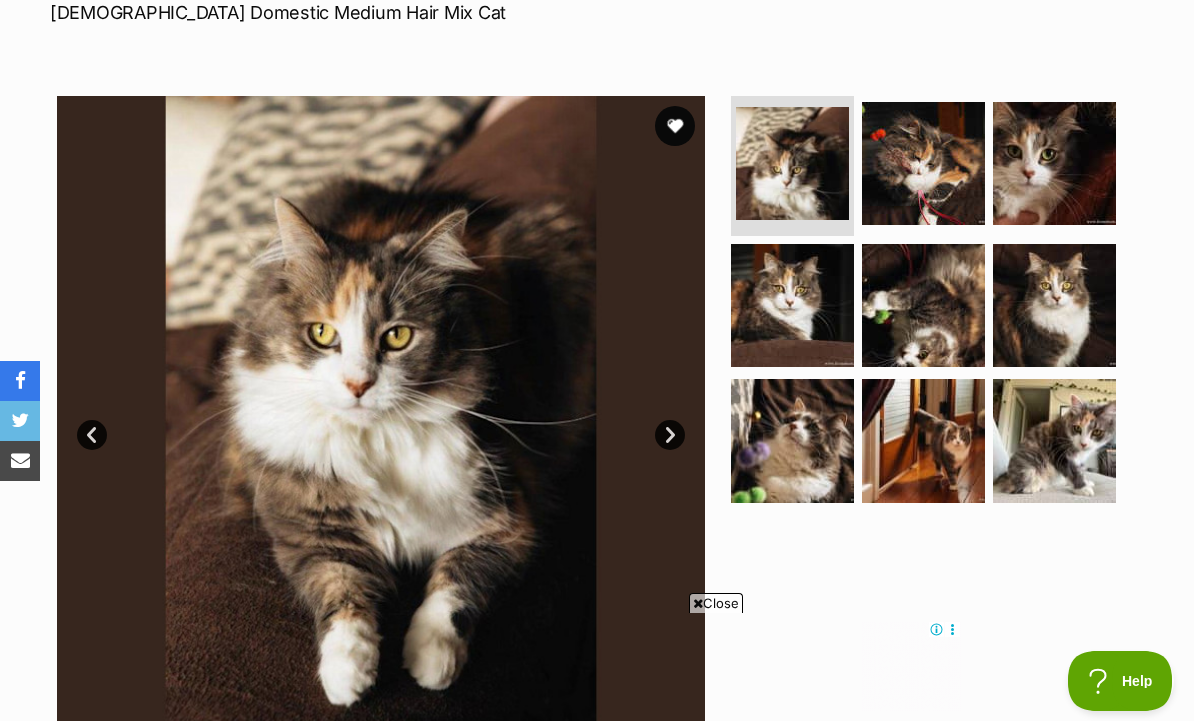 click on "Next" at bounding box center [670, 435] 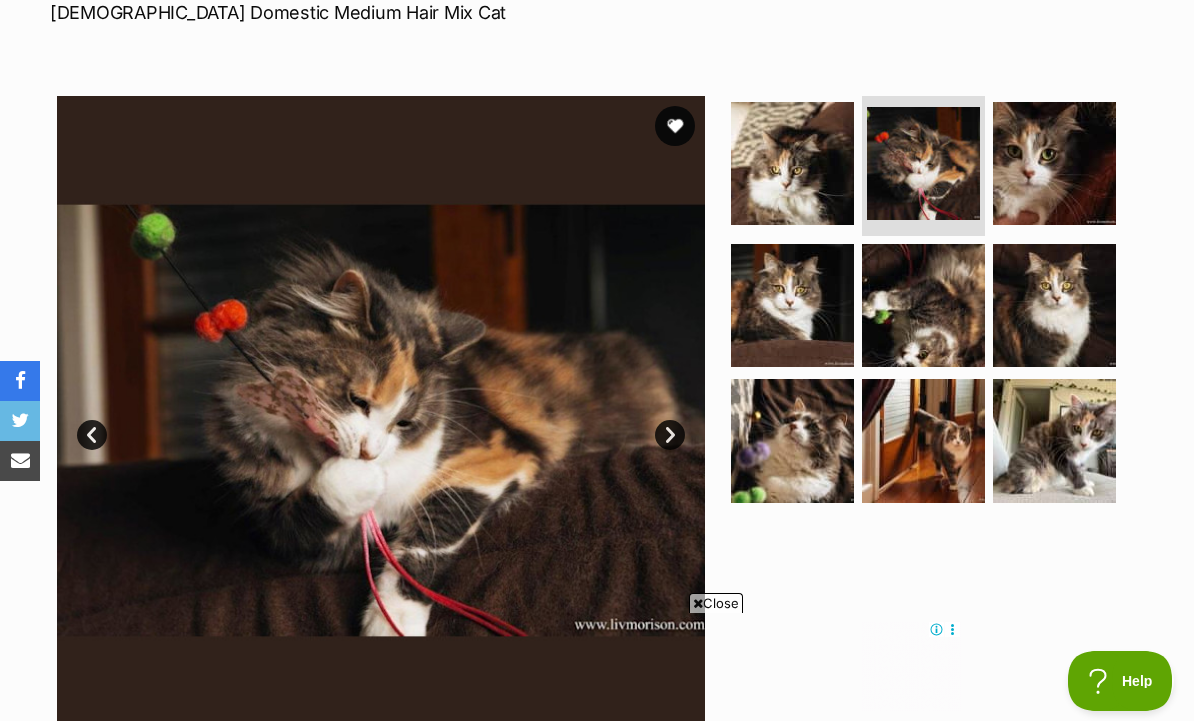scroll, scrollTop: 0, scrollLeft: 0, axis: both 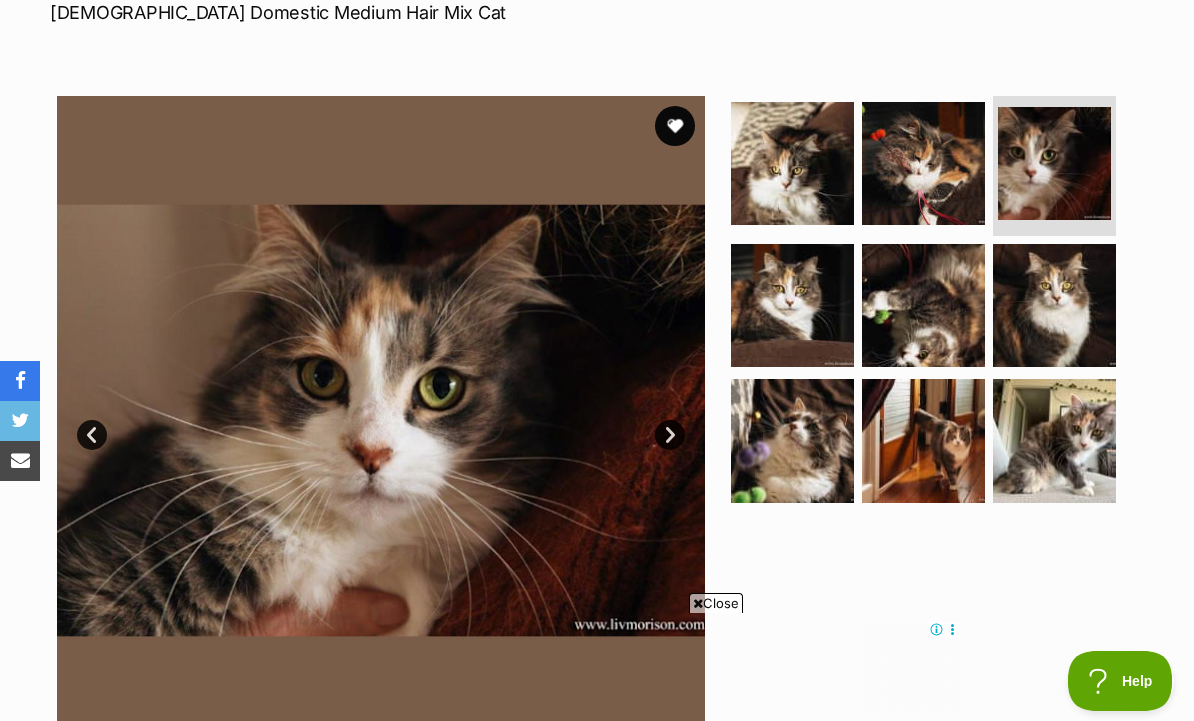 click on "Next" at bounding box center [670, 435] 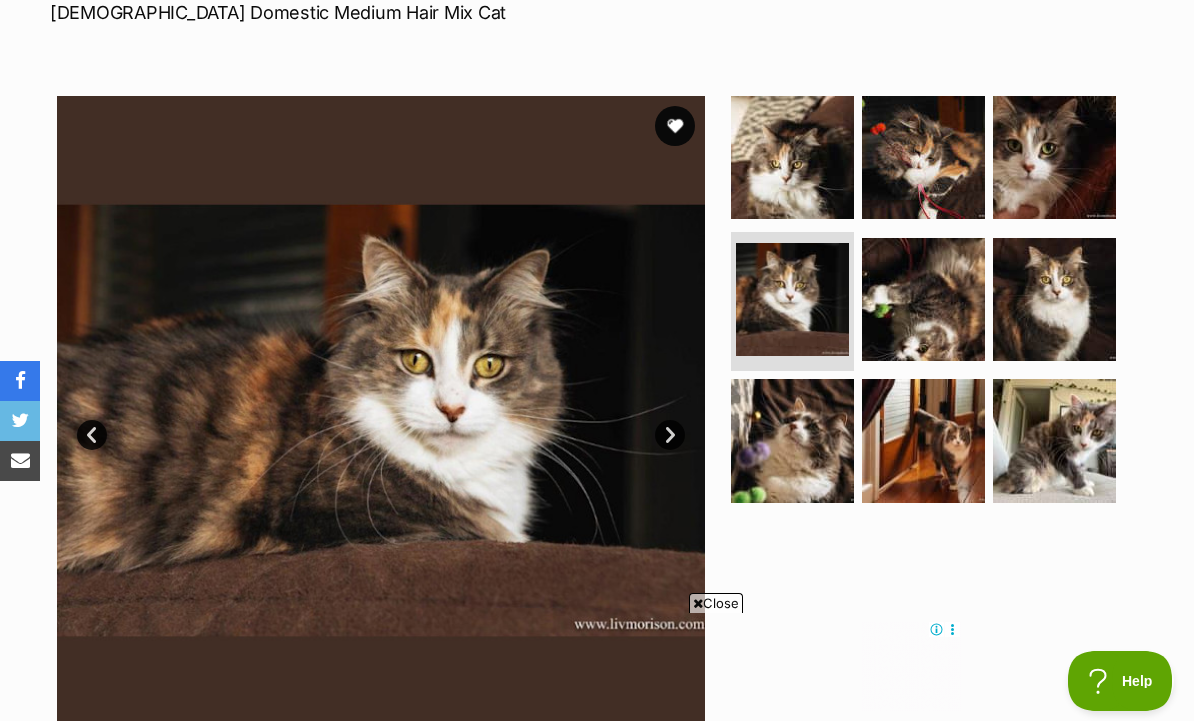 click on "Next" at bounding box center (670, 435) 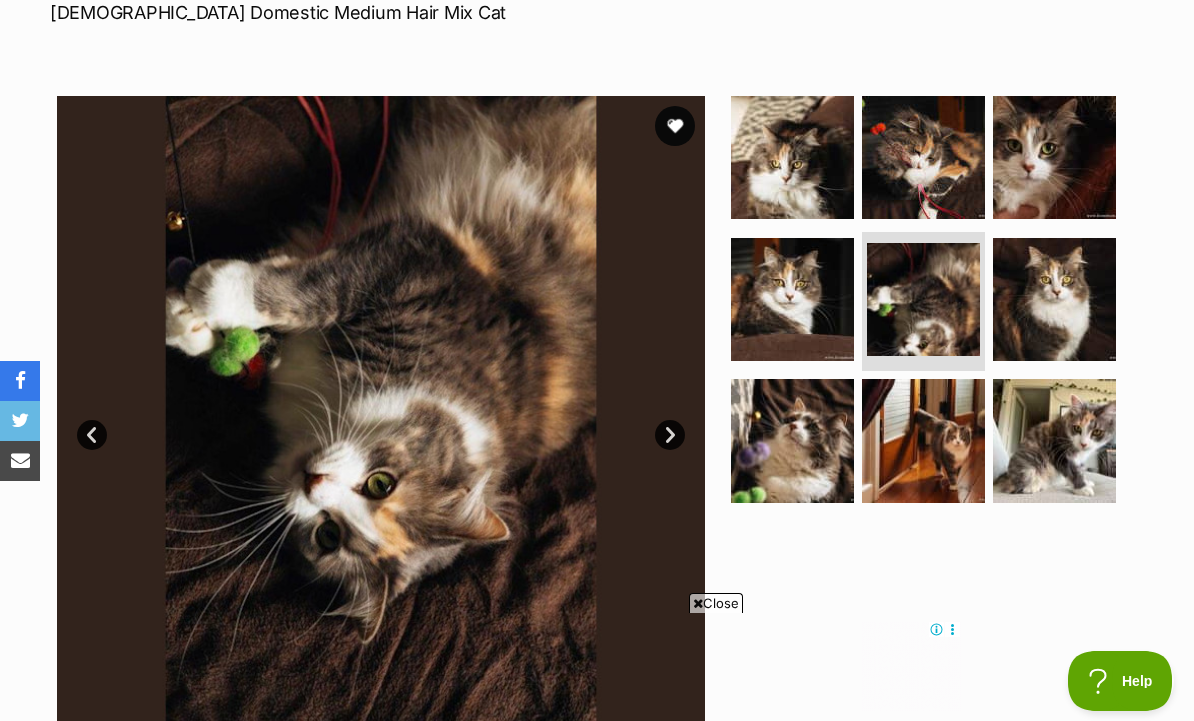 click on "Next" at bounding box center (670, 435) 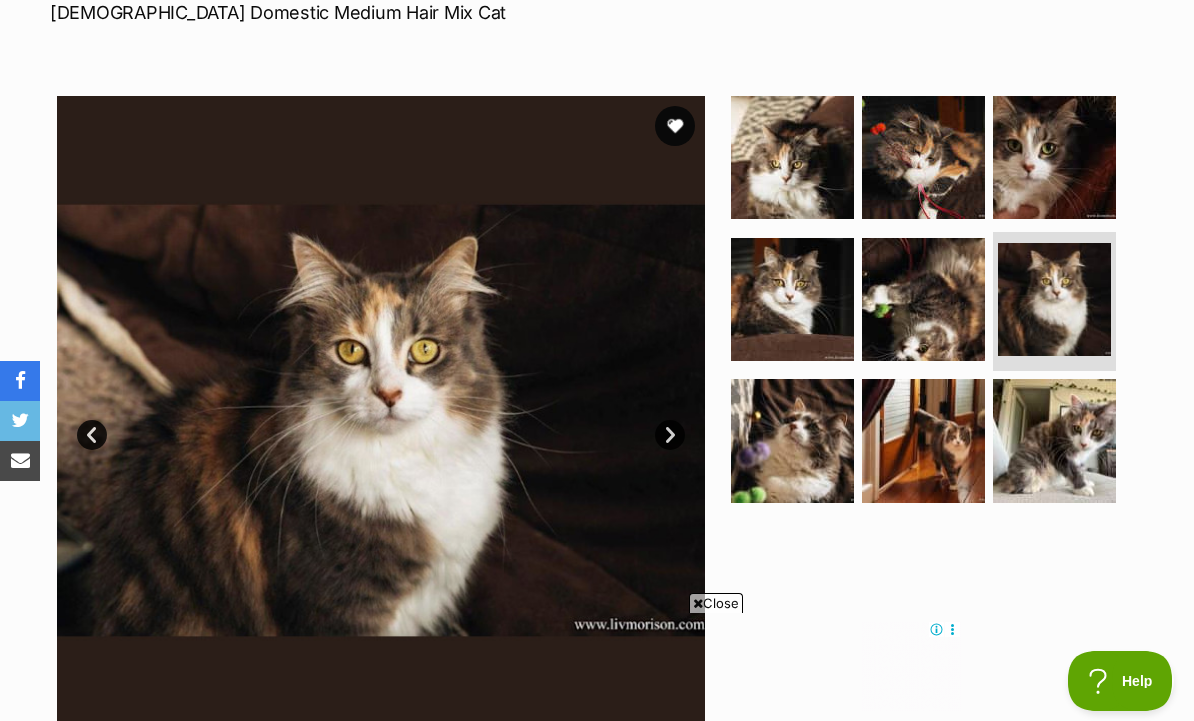 click on "Next" at bounding box center (670, 435) 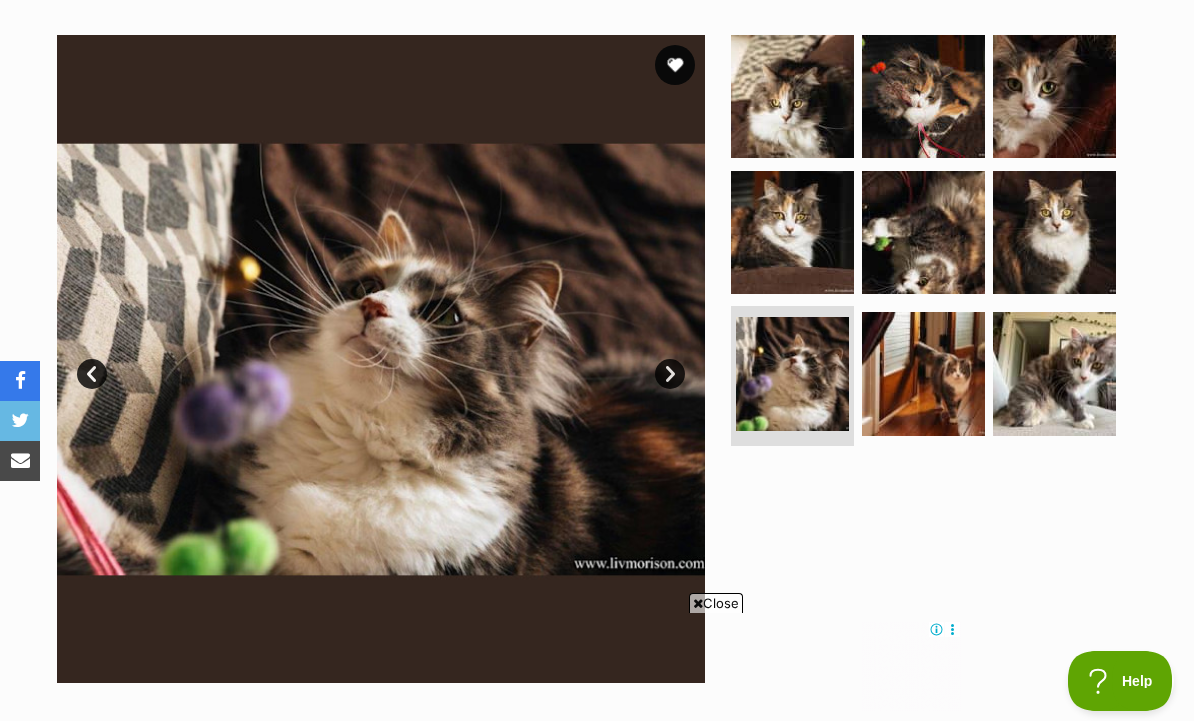 scroll, scrollTop: 395, scrollLeft: 0, axis: vertical 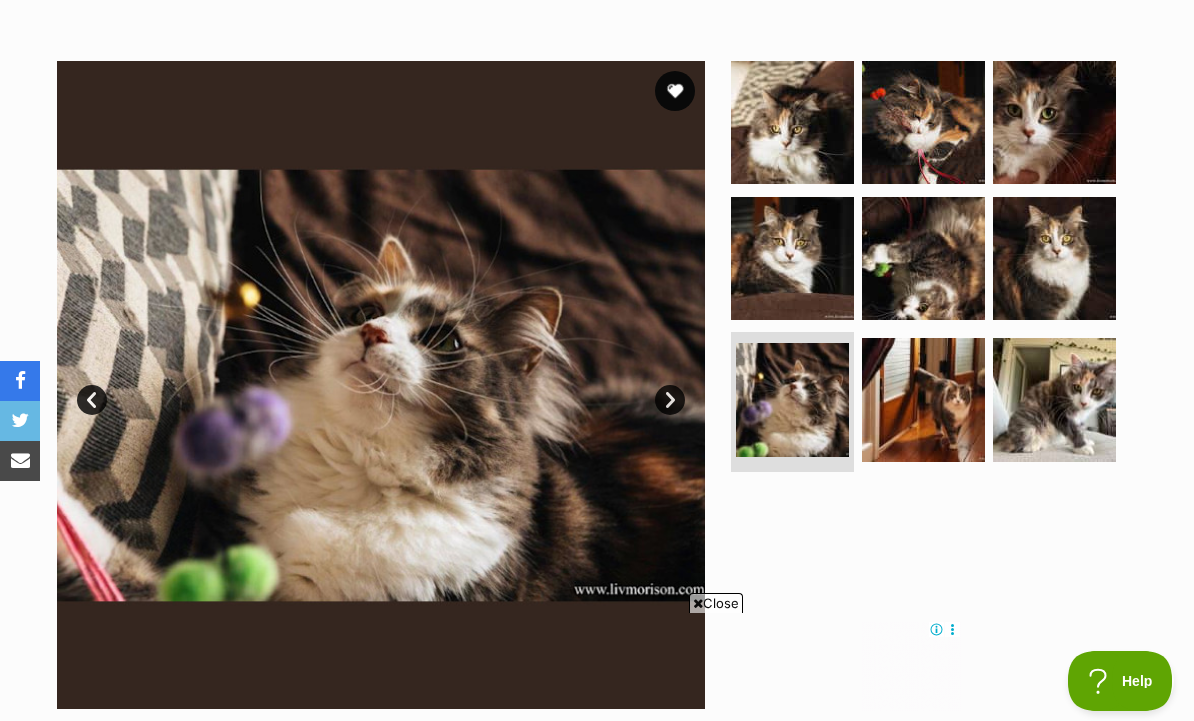 click on "Next" at bounding box center [670, 400] 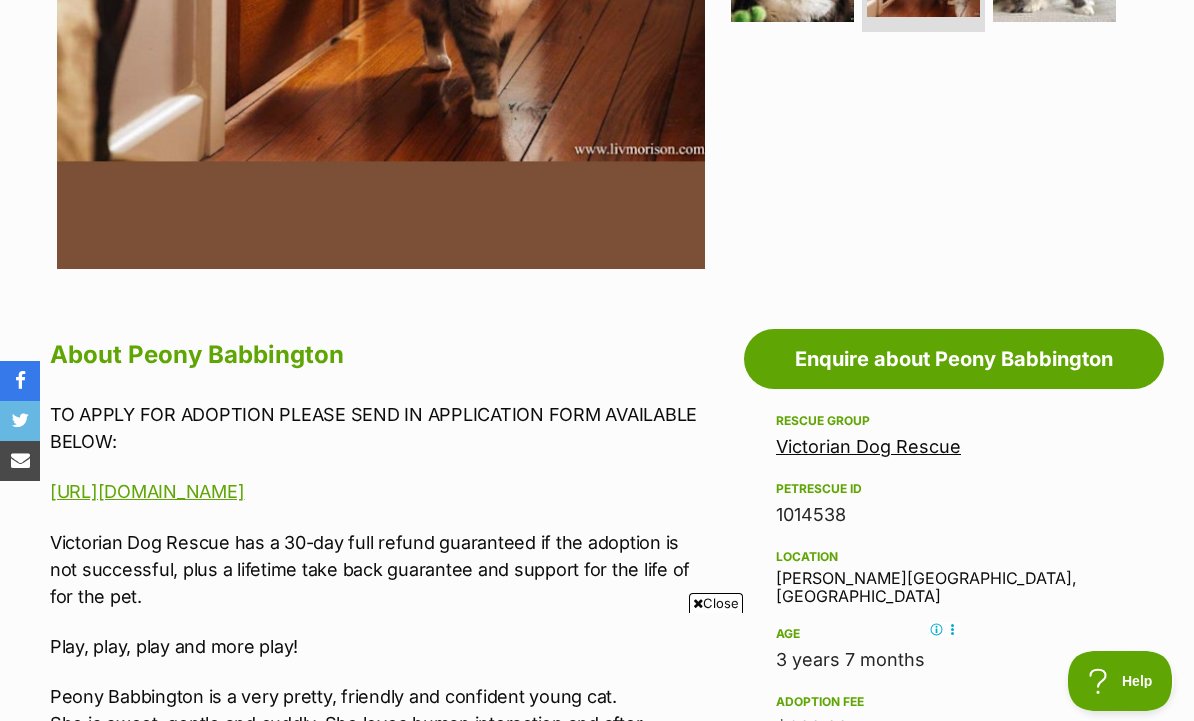 scroll, scrollTop: 1042, scrollLeft: 0, axis: vertical 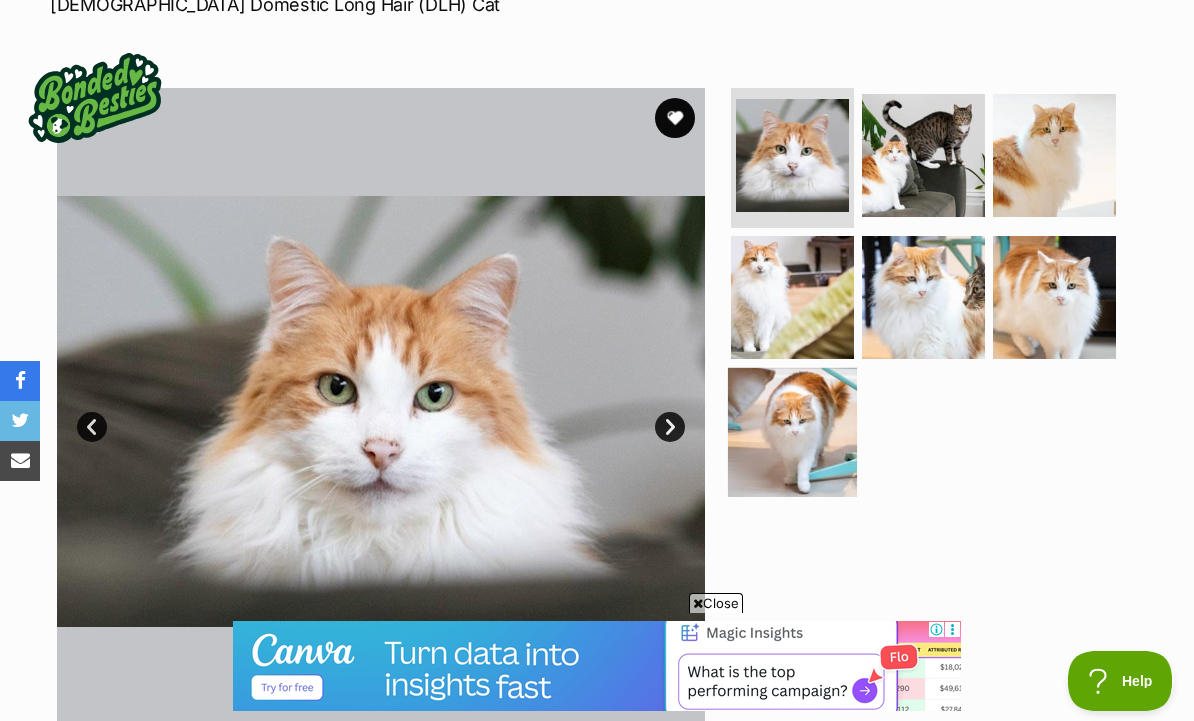 click at bounding box center (792, 432) 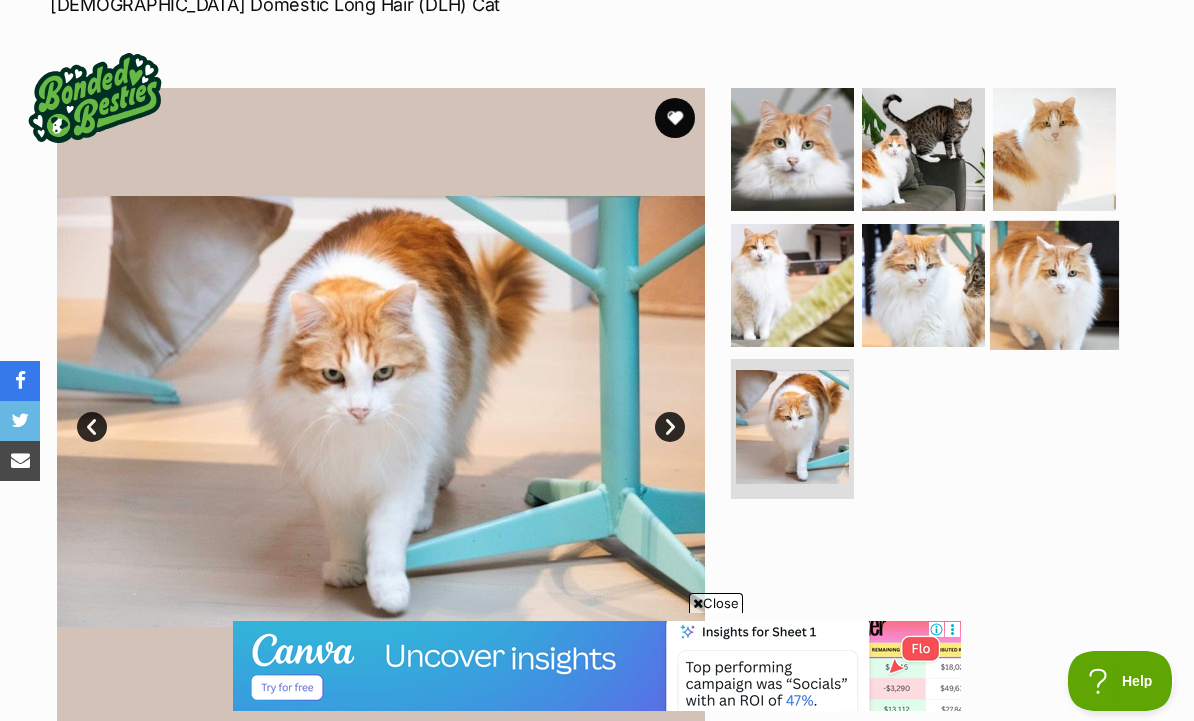 scroll, scrollTop: 0, scrollLeft: 0, axis: both 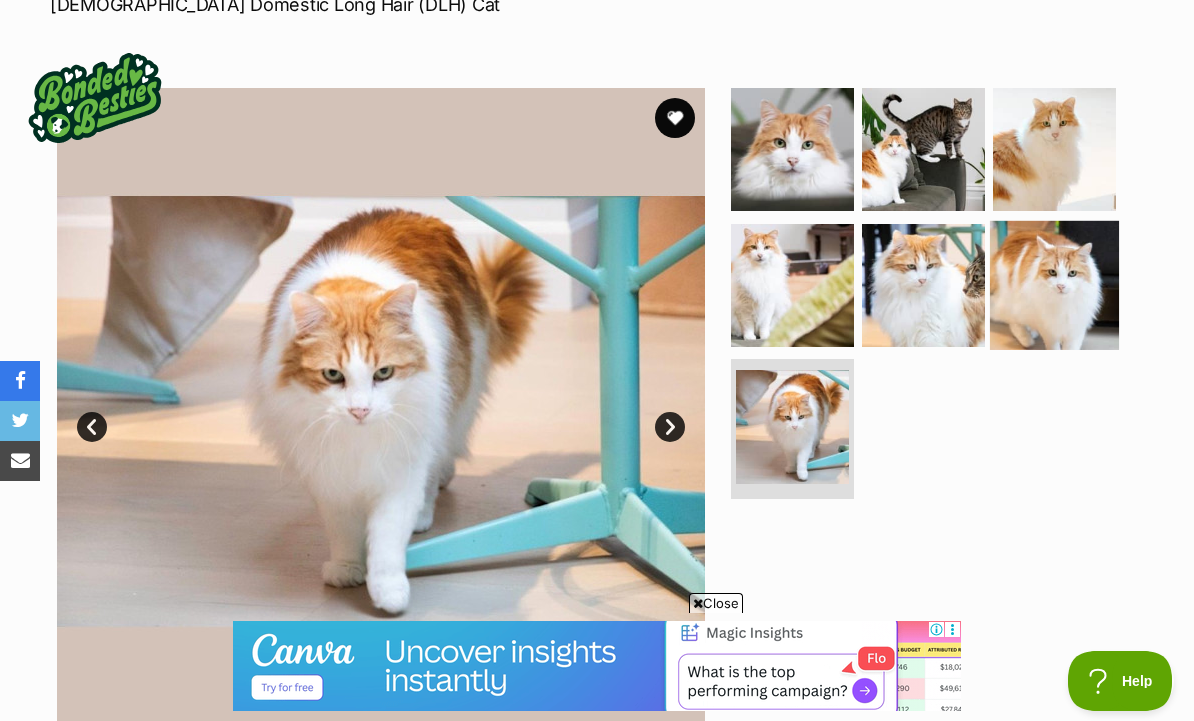 click at bounding box center (1054, 284) 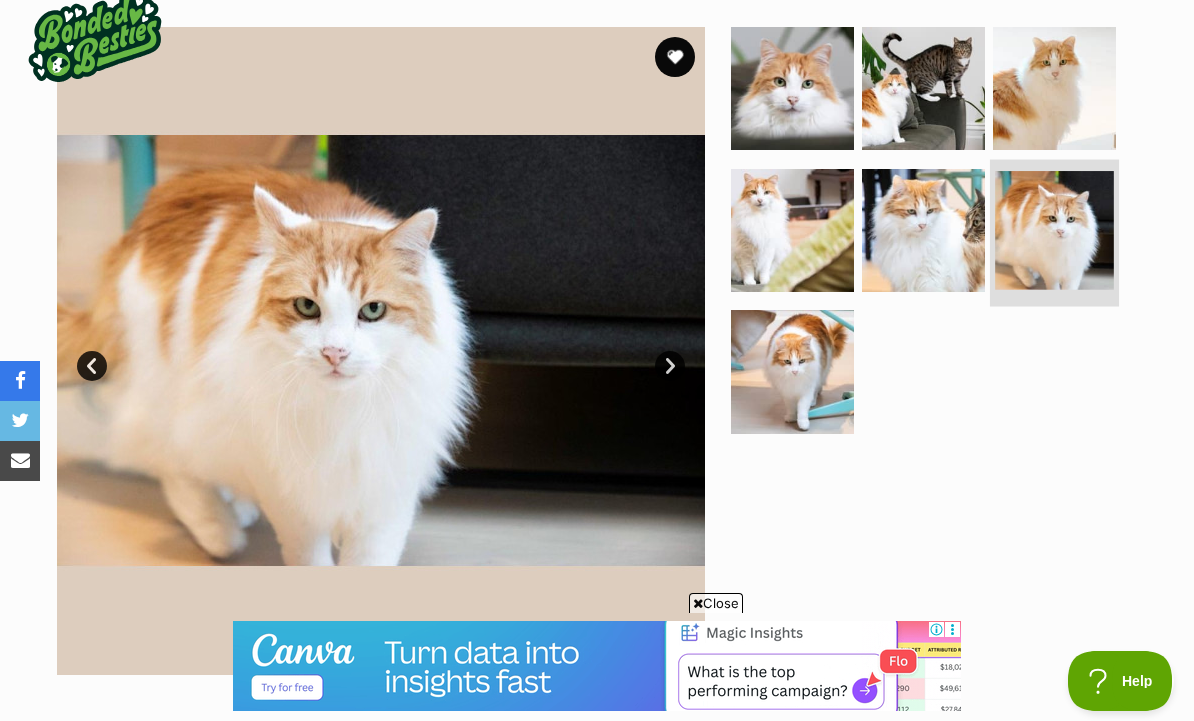 scroll, scrollTop: 434, scrollLeft: 0, axis: vertical 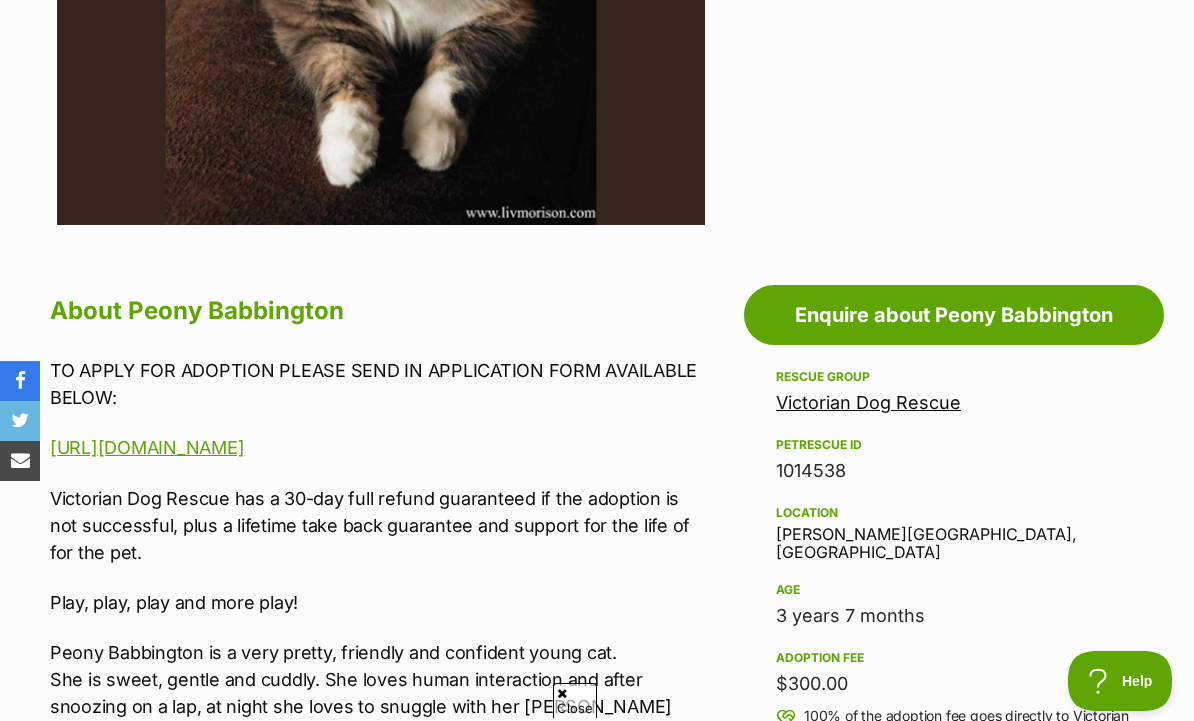 click on "Victorian Dog Rescue" at bounding box center [868, 402] 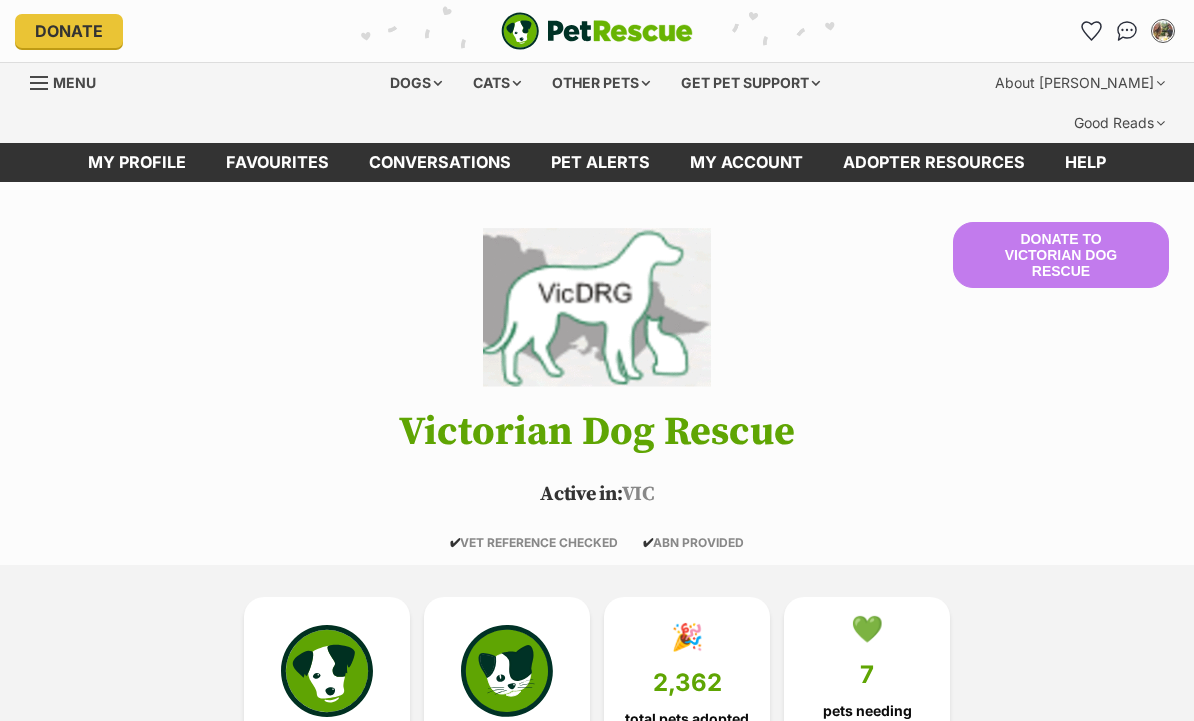 scroll, scrollTop: 64, scrollLeft: 0, axis: vertical 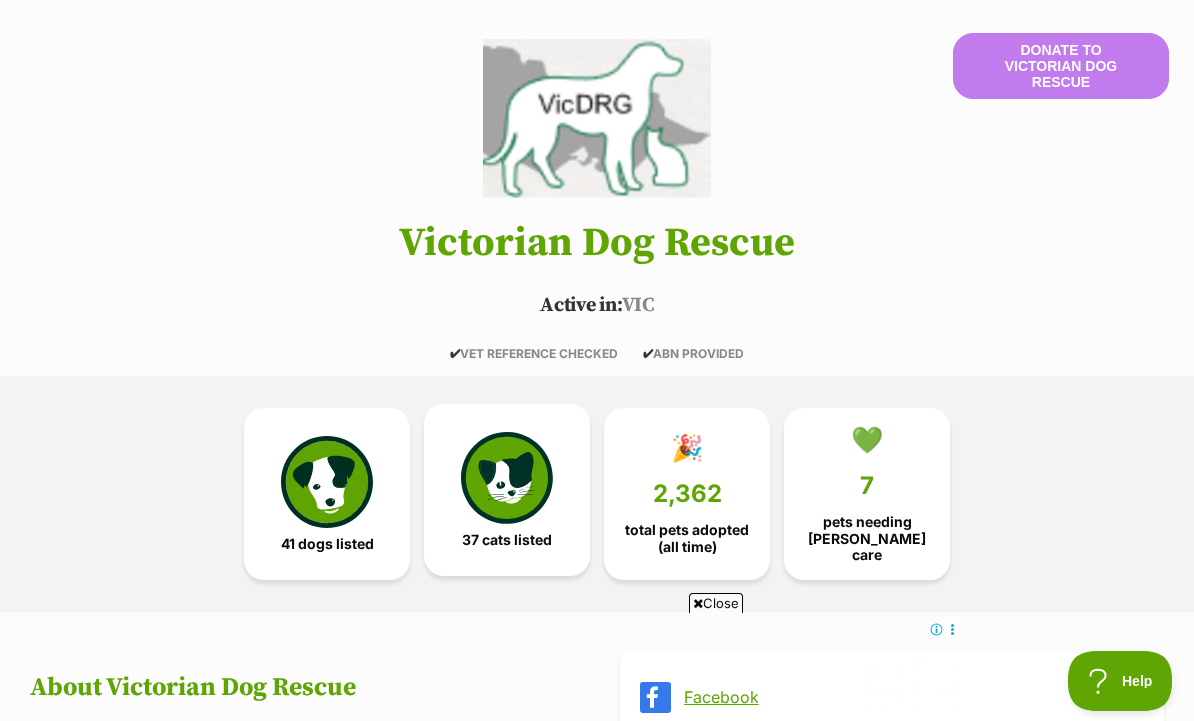 click at bounding box center [507, 478] 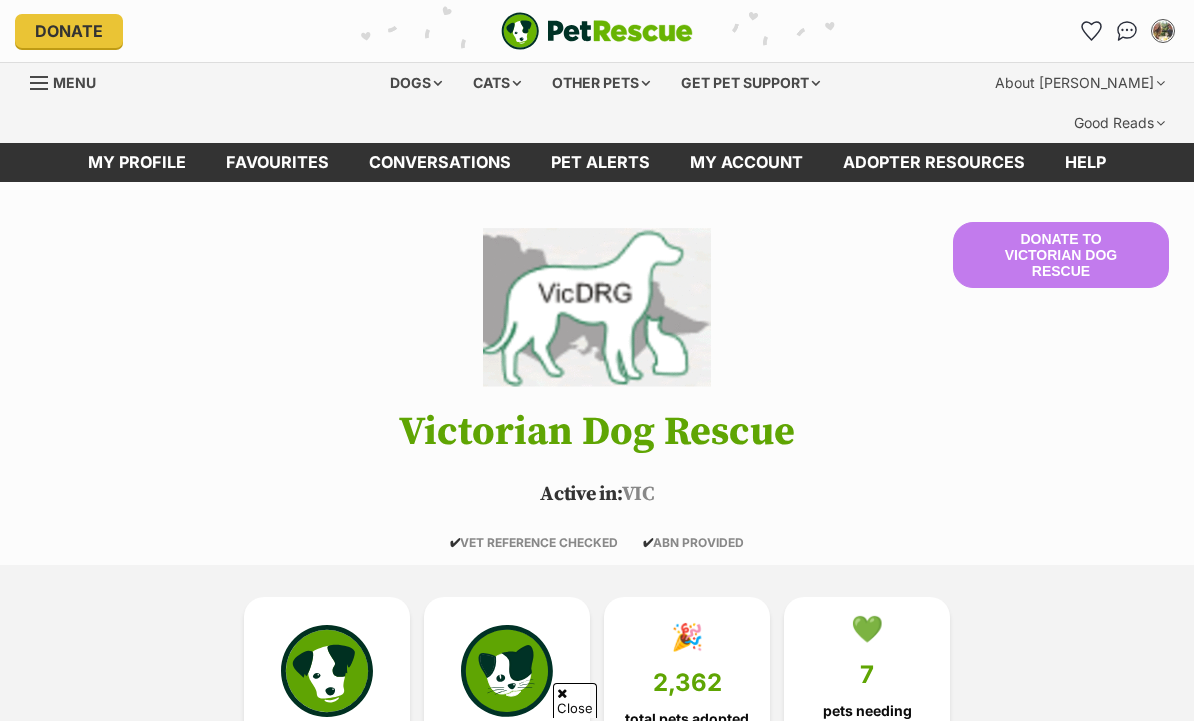 scroll, scrollTop: 1756, scrollLeft: 0, axis: vertical 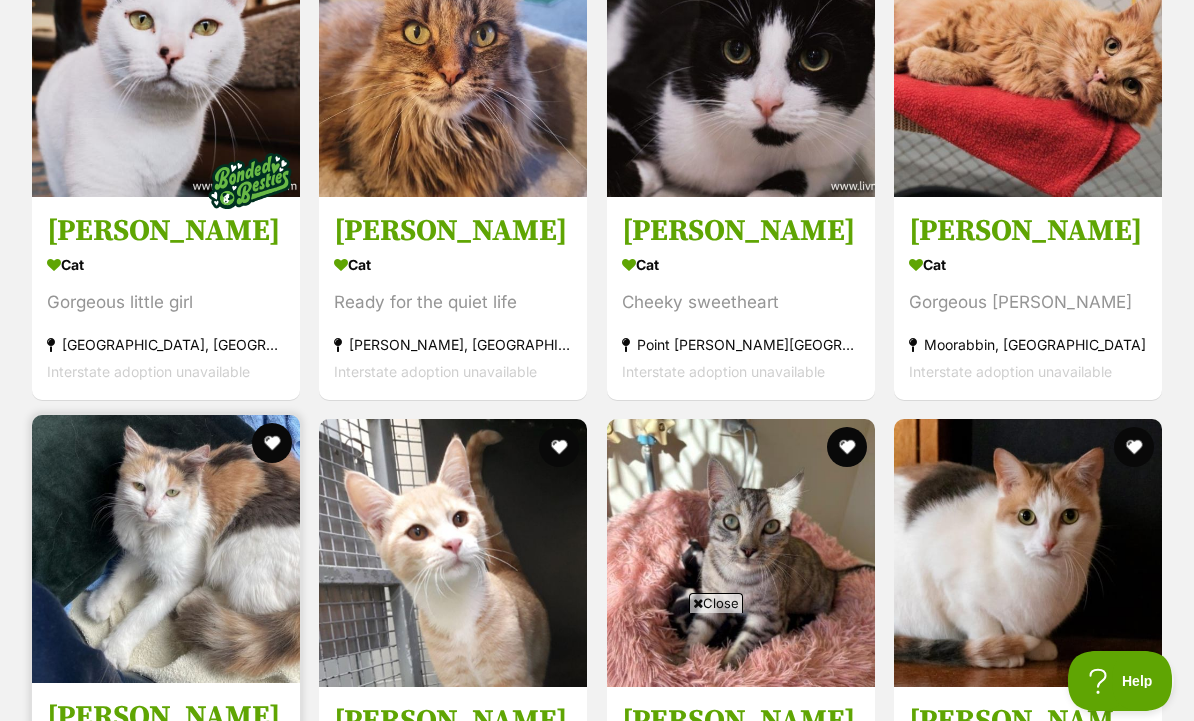 click at bounding box center [166, 549] 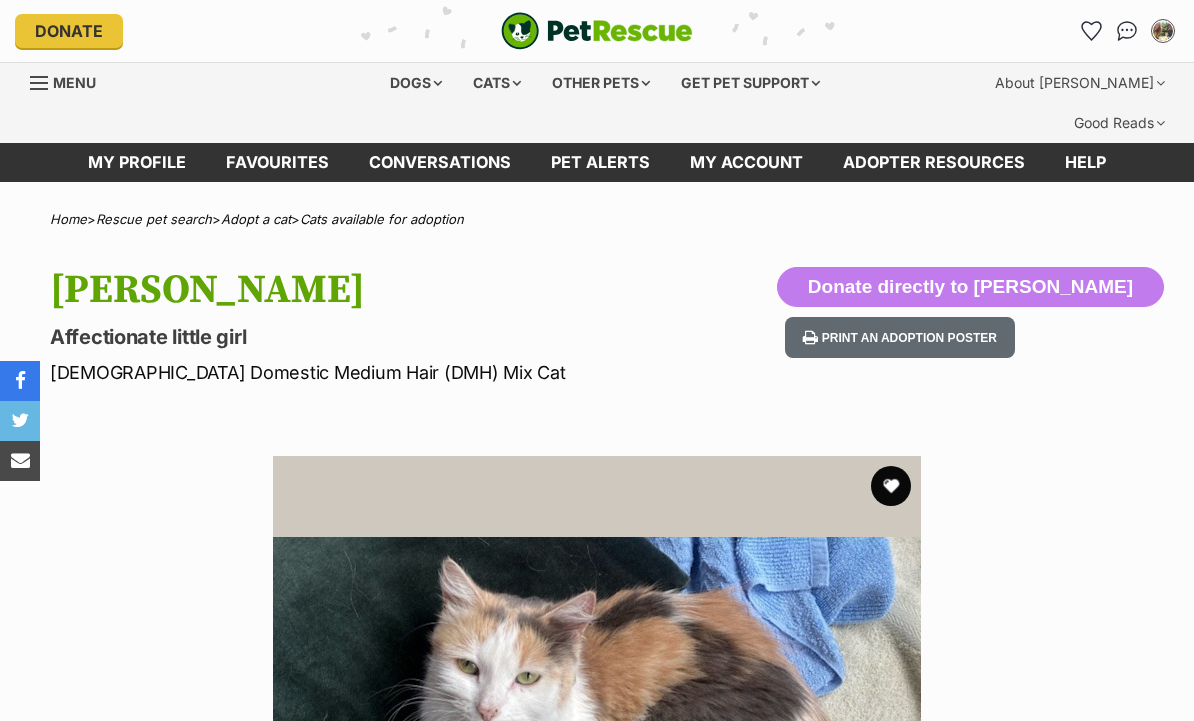 scroll, scrollTop: 0, scrollLeft: 0, axis: both 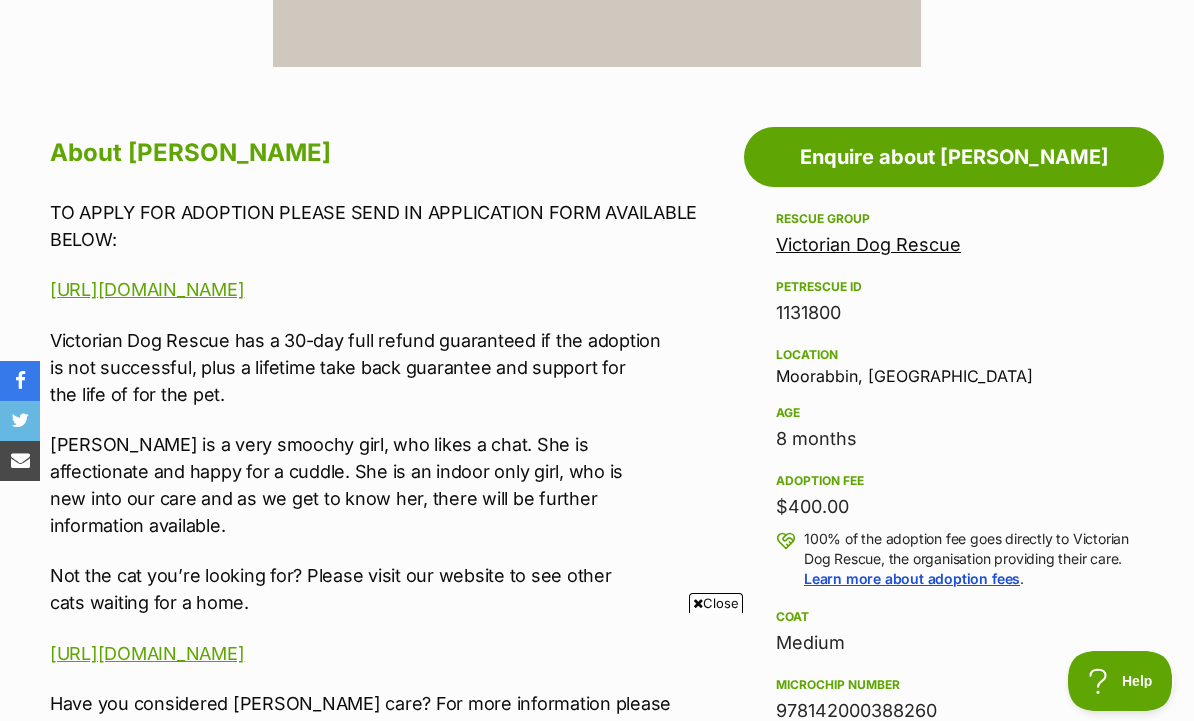 click on "Adoption fee
$400.00
100% of the adoption fee goes directly to Victorian Dog Rescue, the organisation providing their care.
Learn more about adoption fees ." at bounding box center [954, 529] 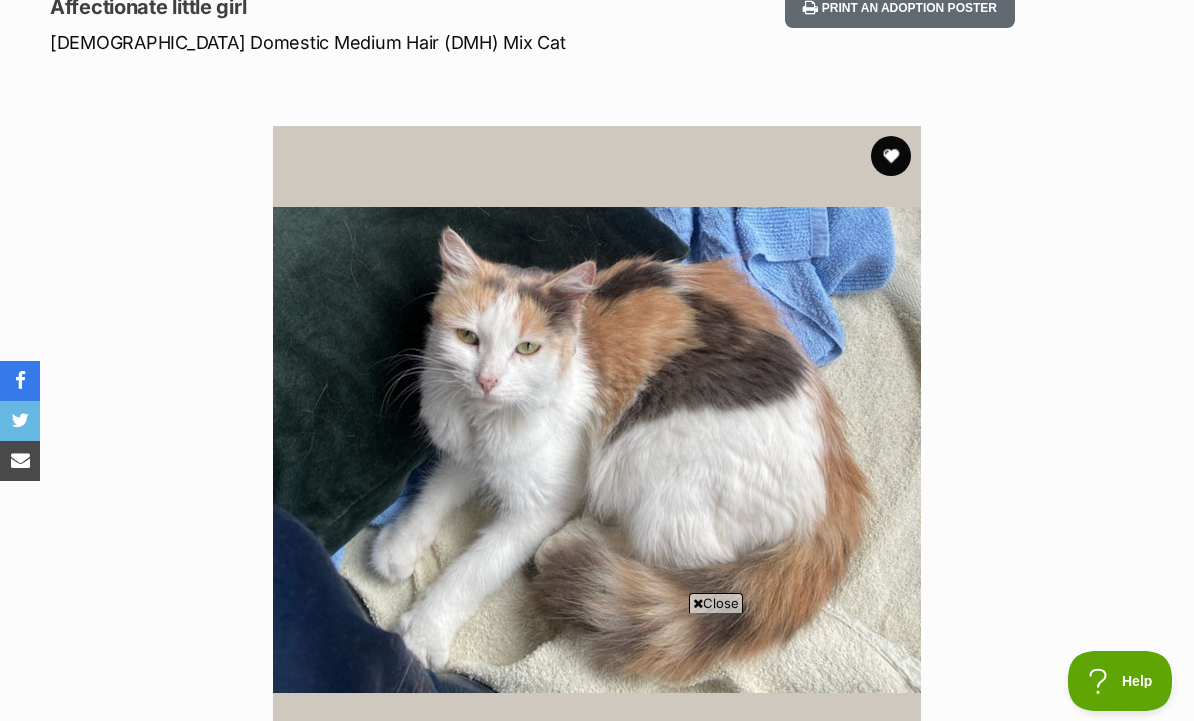 scroll, scrollTop: 335, scrollLeft: 0, axis: vertical 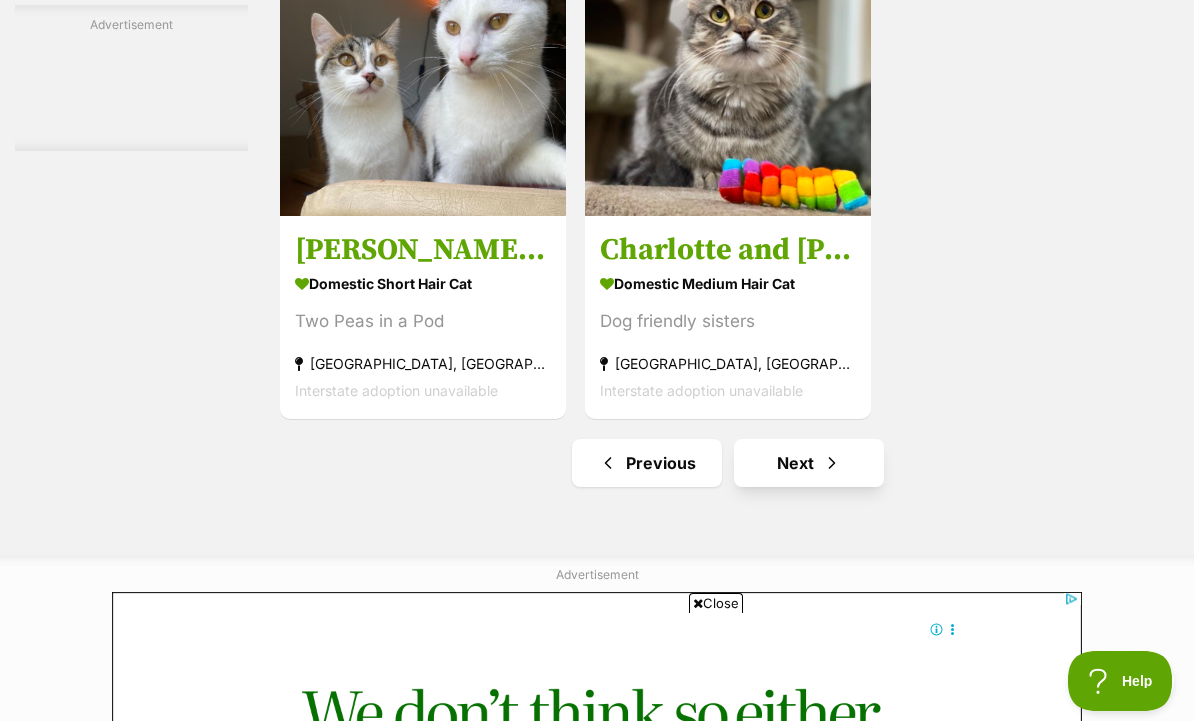 click on "Next" at bounding box center (809, 463) 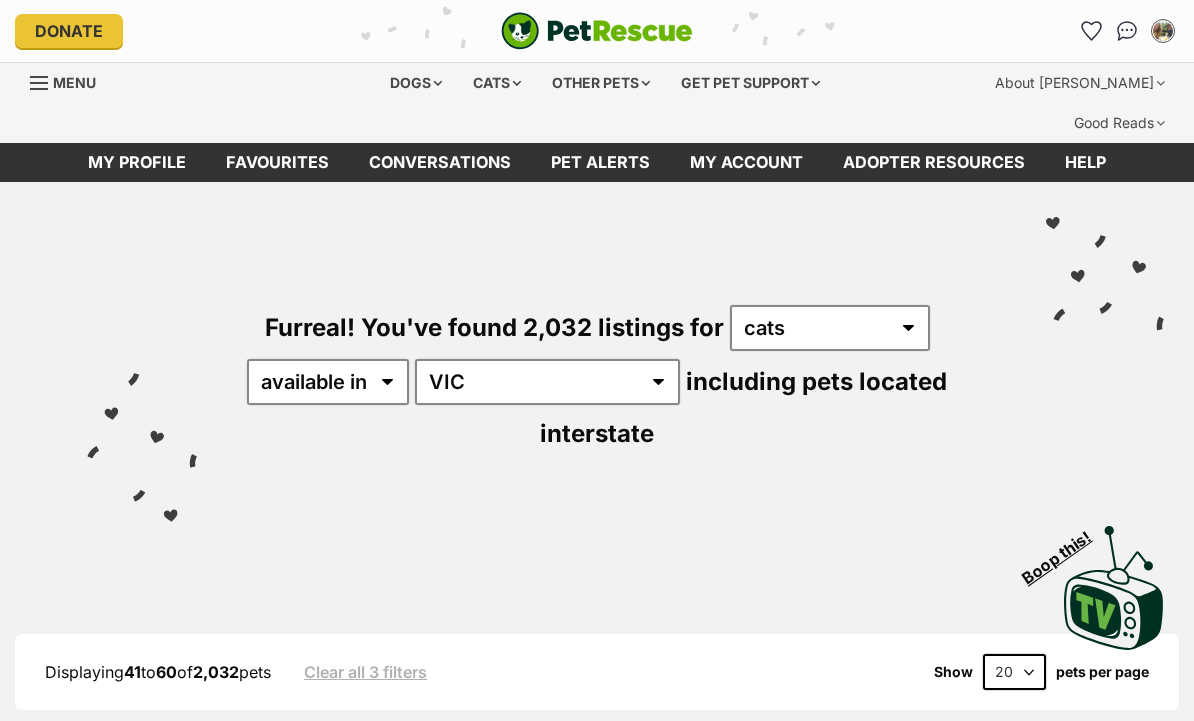 scroll, scrollTop: 0, scrollLeft: 0, axis: both 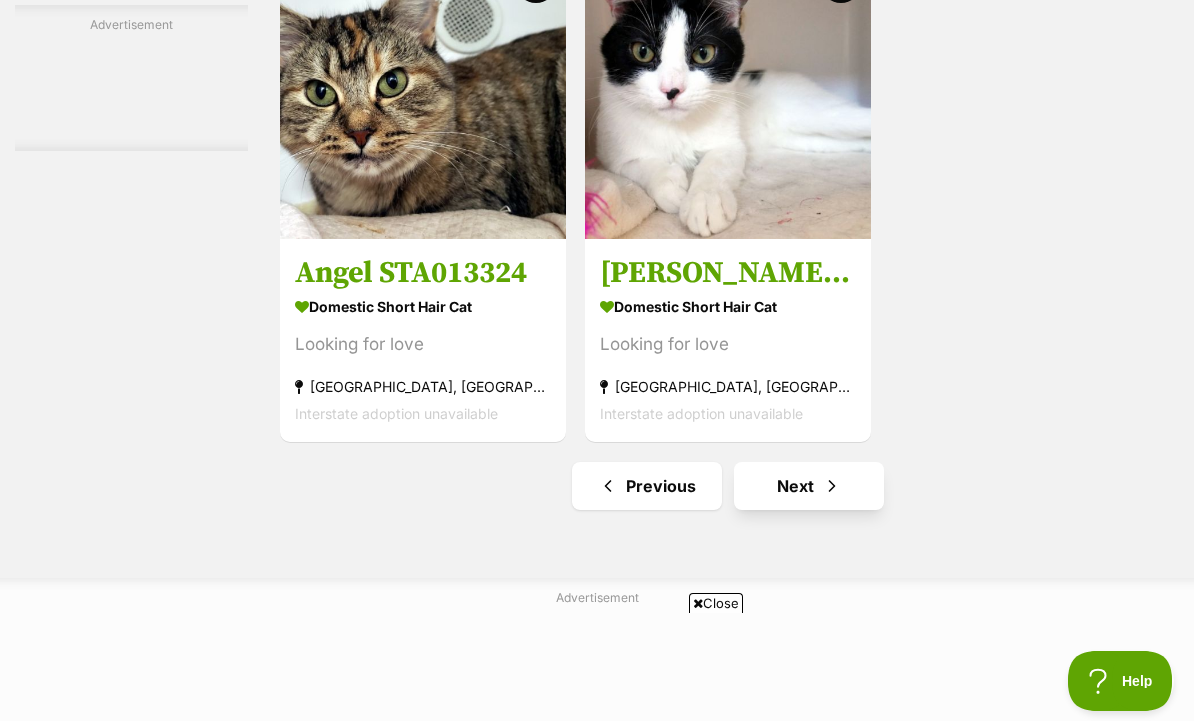 click on "Next" at bounding box center [809, 486] 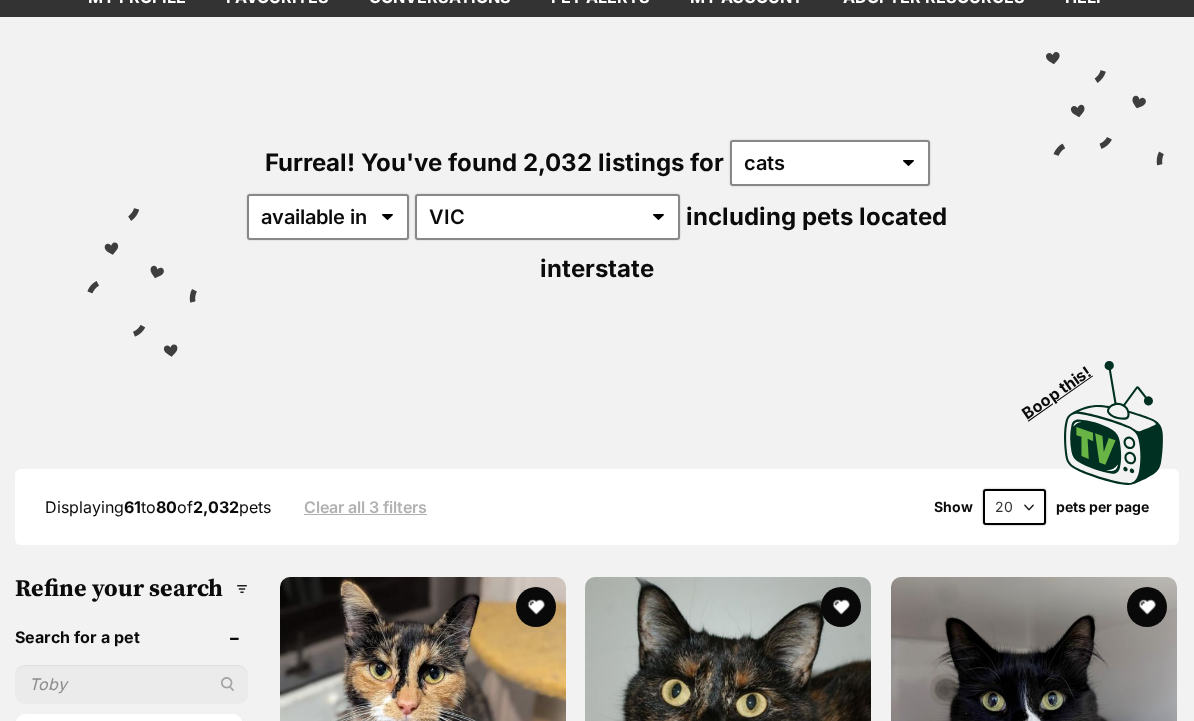 scroll, scrollTop: 0, scrollLeft: 0, axis: both 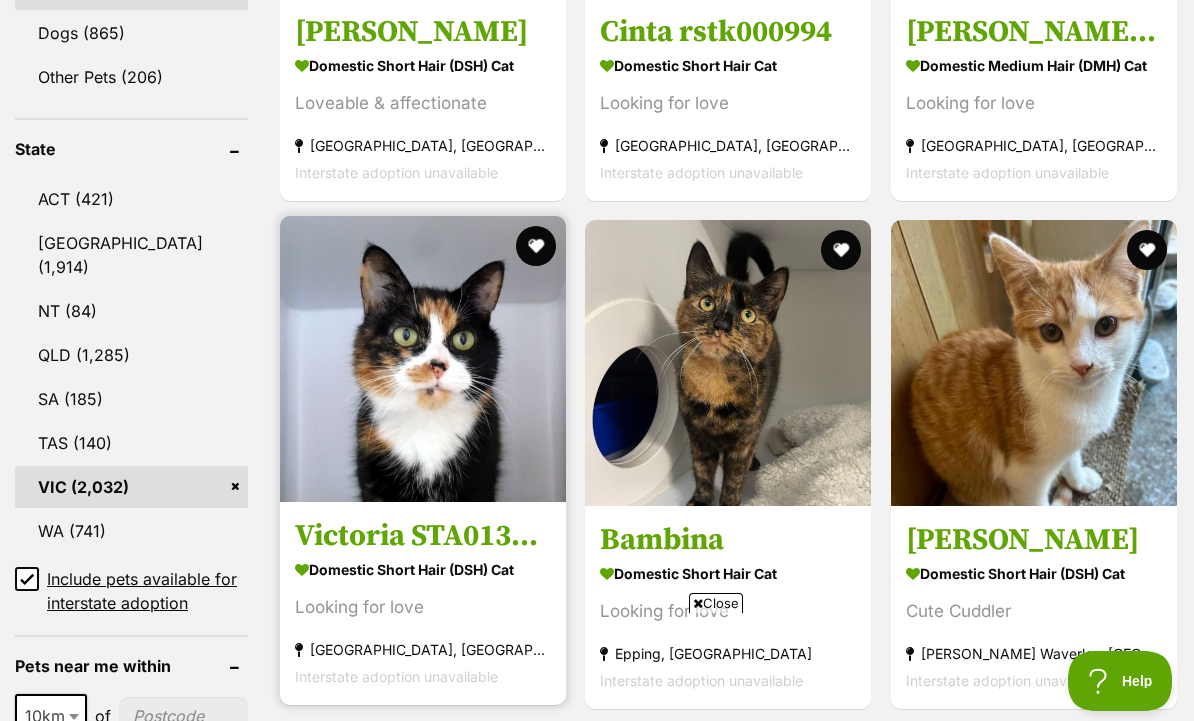 click at bounding box center (423, 359) 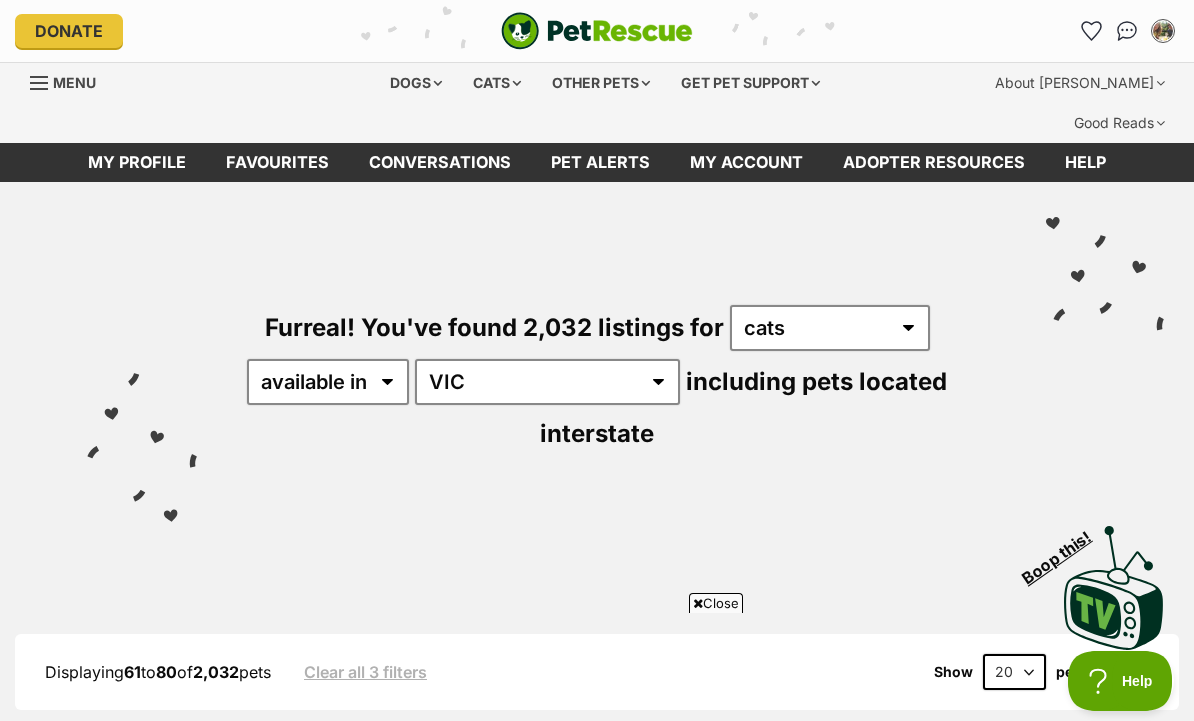 scroll, scrollTop: 1097, scrollLeft: 0, axis: vertical 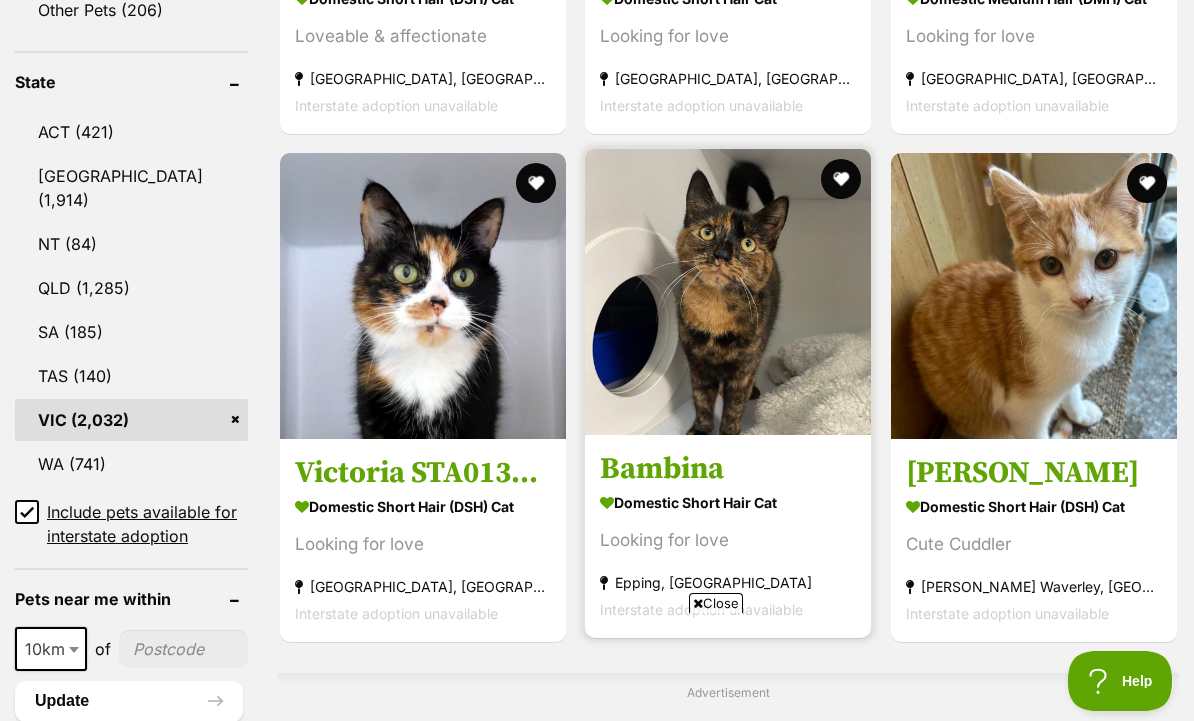 click at bounding box center [728, 292] 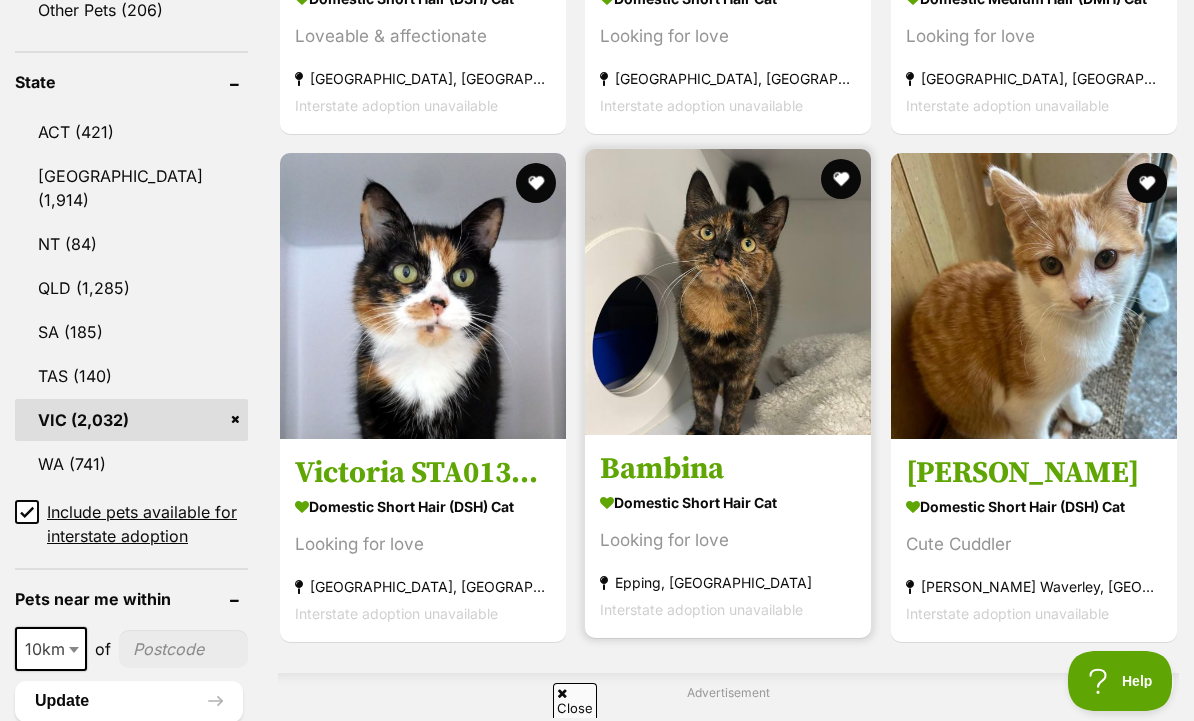 scroll, scrollTop: 0, scrollLeft: 0, axis: both 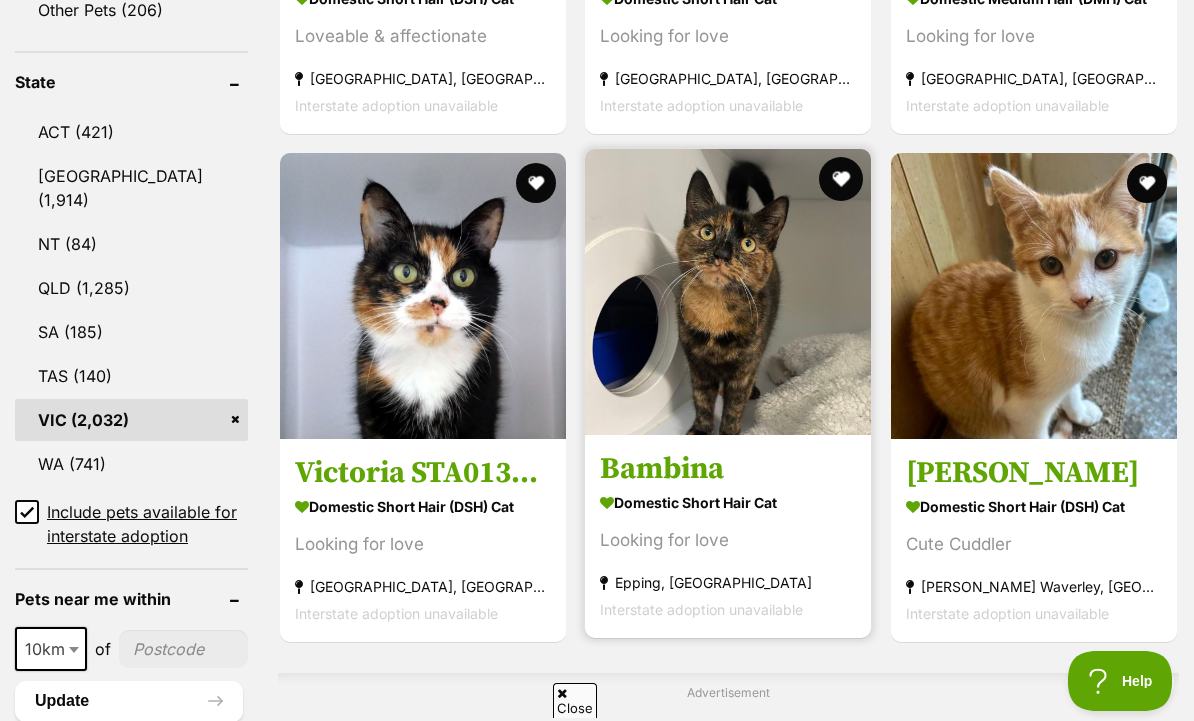click at bounding box center (842, 179) 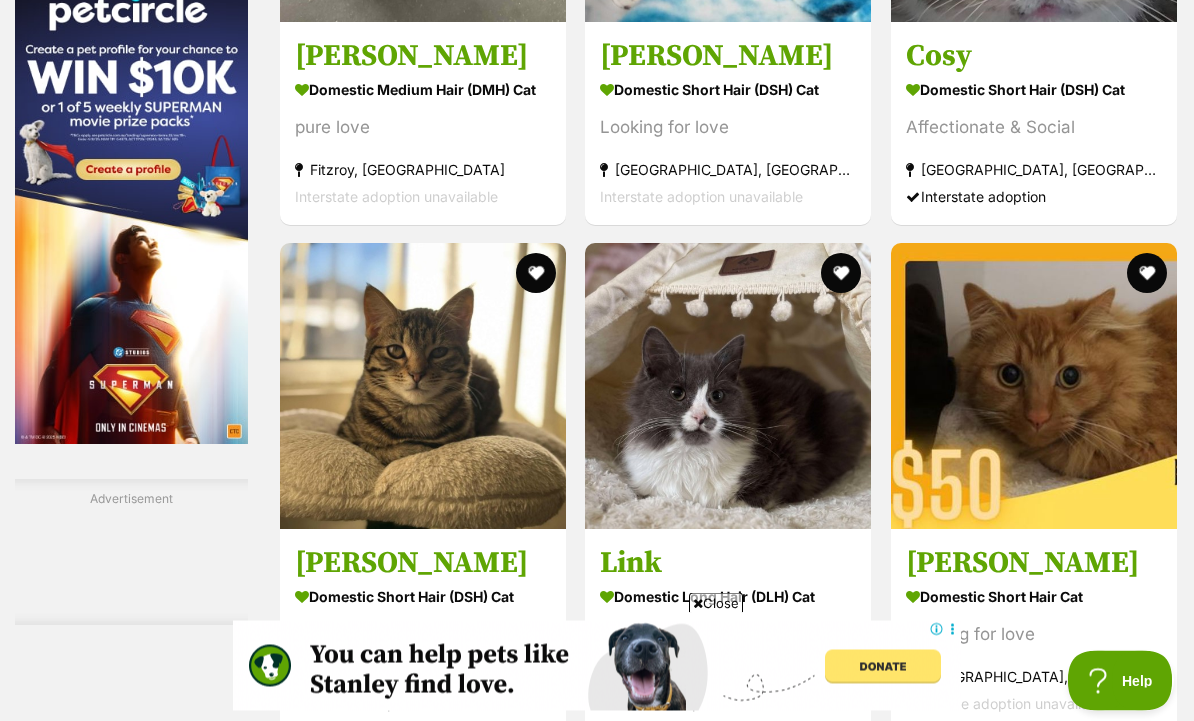 scroll, scrollTop: 3661, scrollLeft: 0, axis: vertical 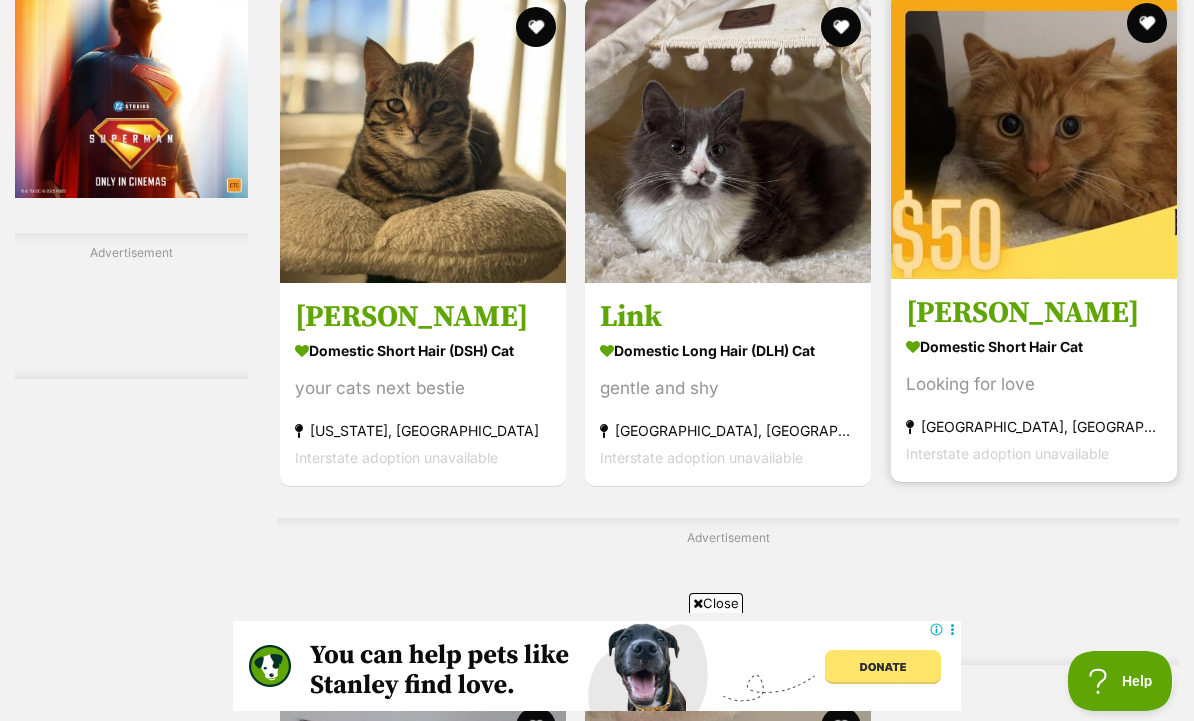 click at bounding box center [1034, 136] 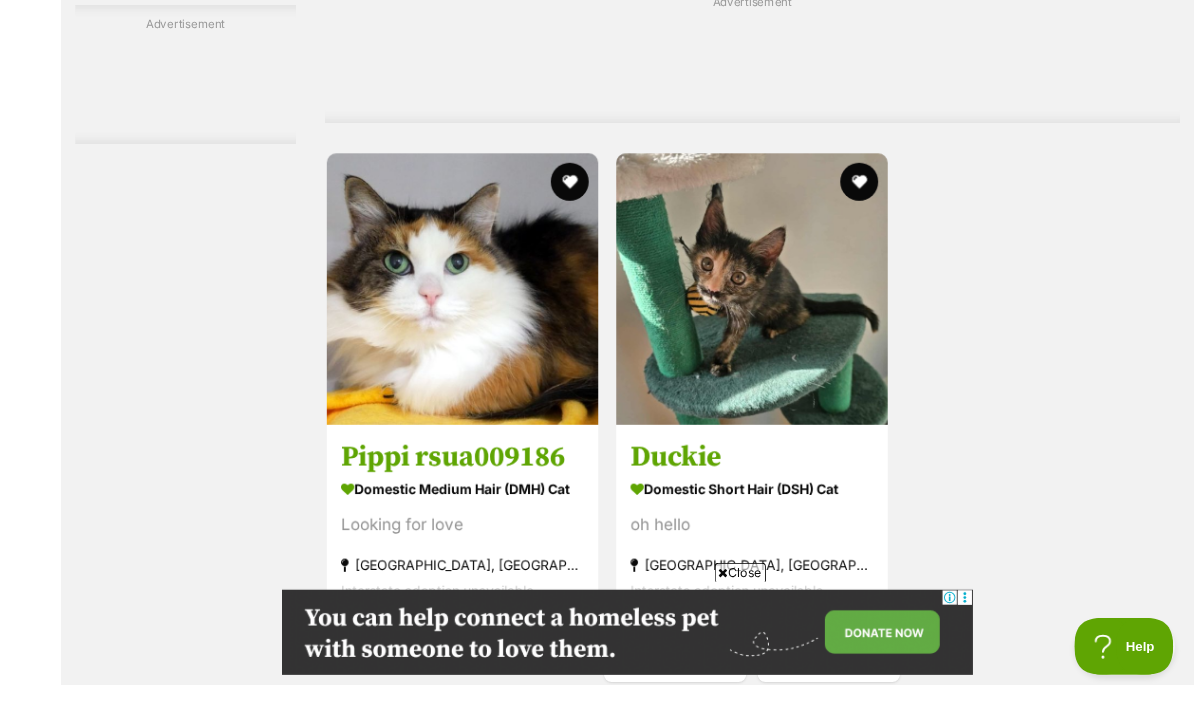 scroll, scrollTop: 4249, scrollLeft: 0, axis: vertical 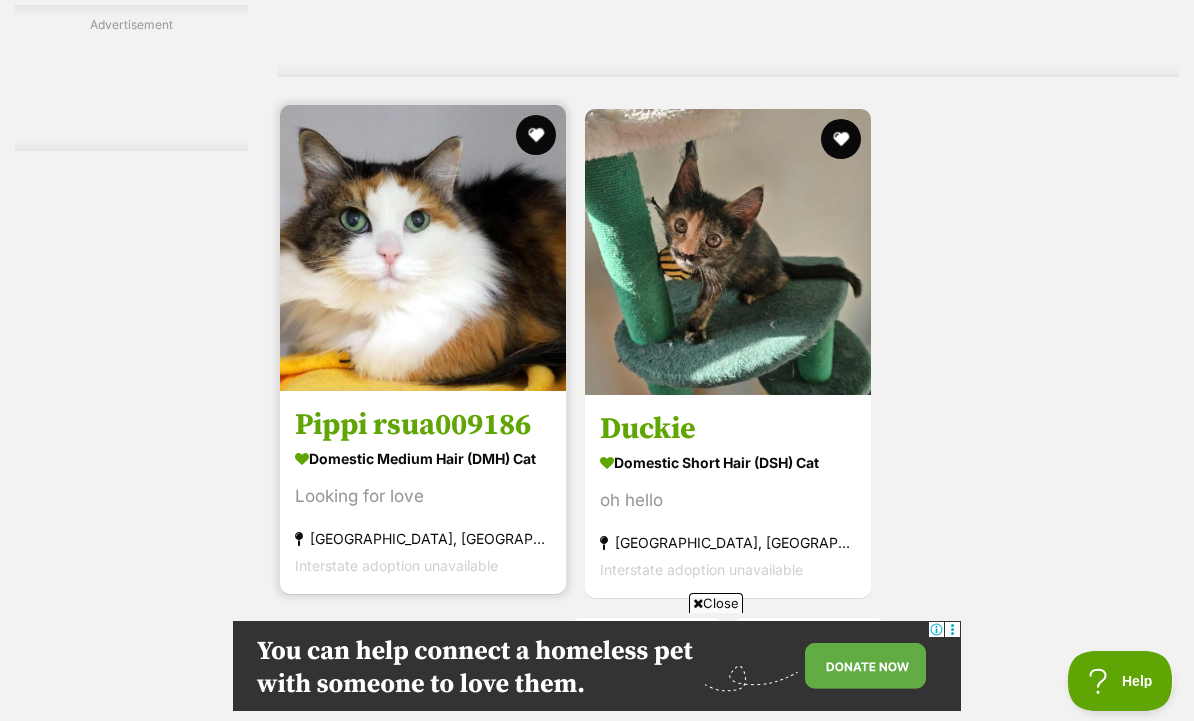click at bounding box center (423, 248) 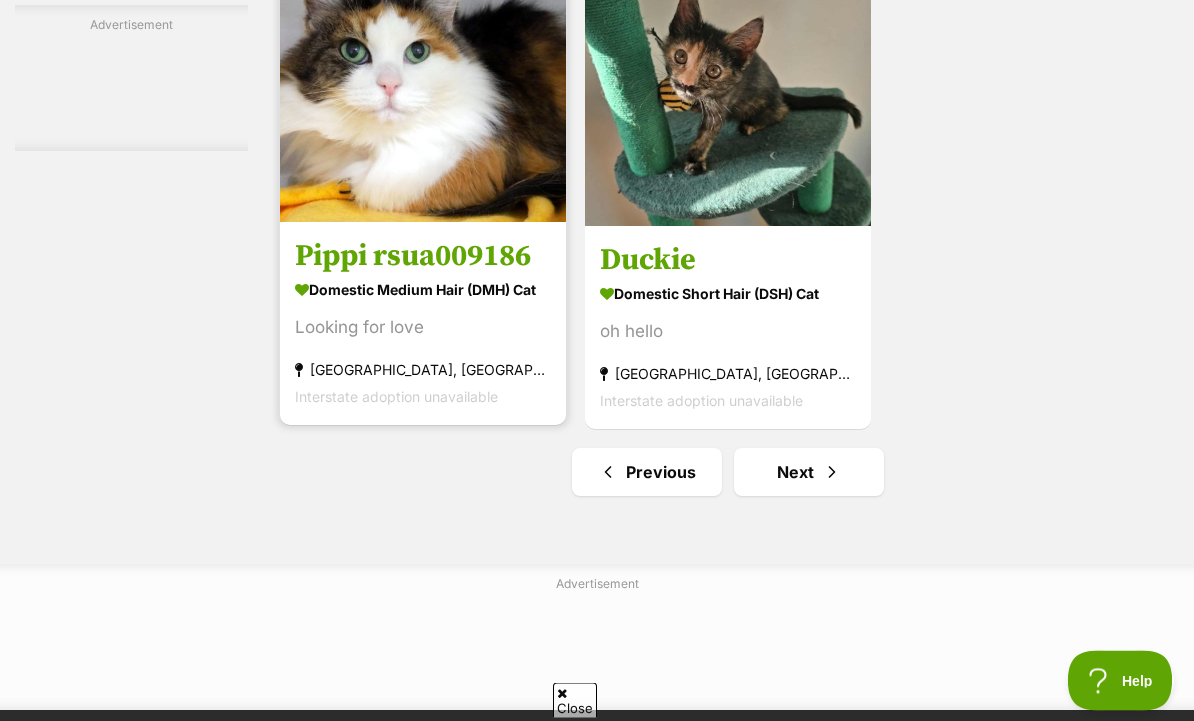 scroll, scrollTop: 4417, scrollLeft: 0, axis: vertical 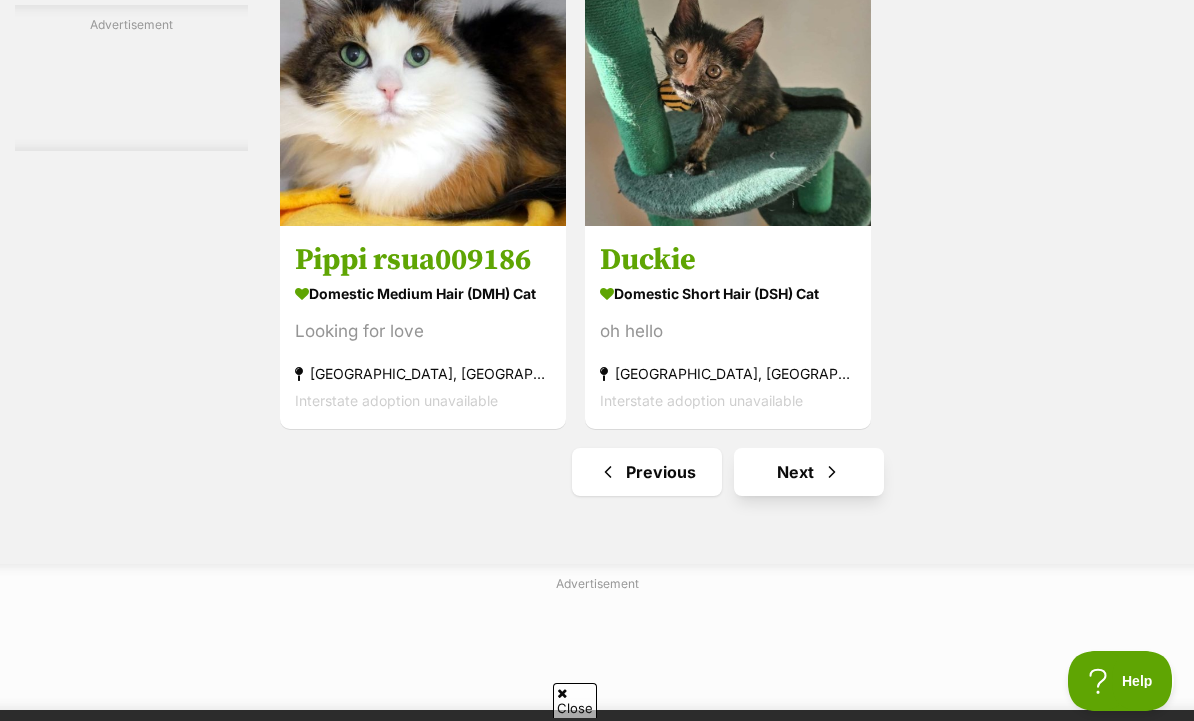 click on "Next" at bounding box center [809, 472] 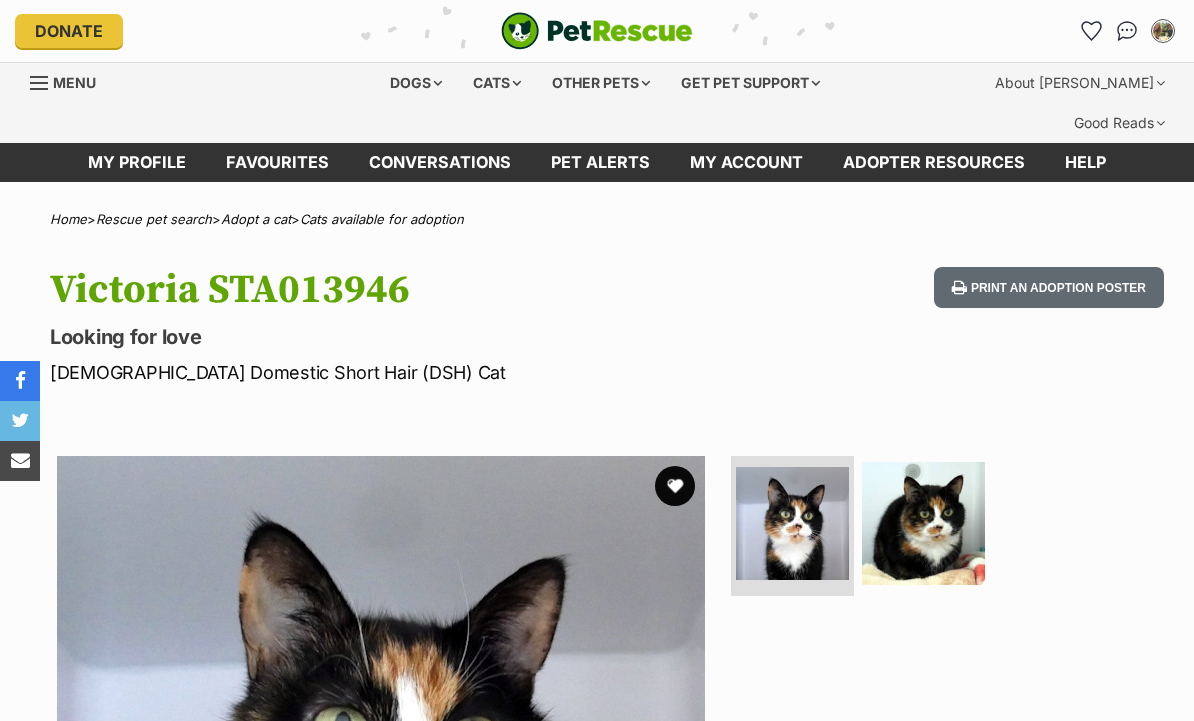 scroll, scrollTop: 0, scrollLeft: 0, axis: both 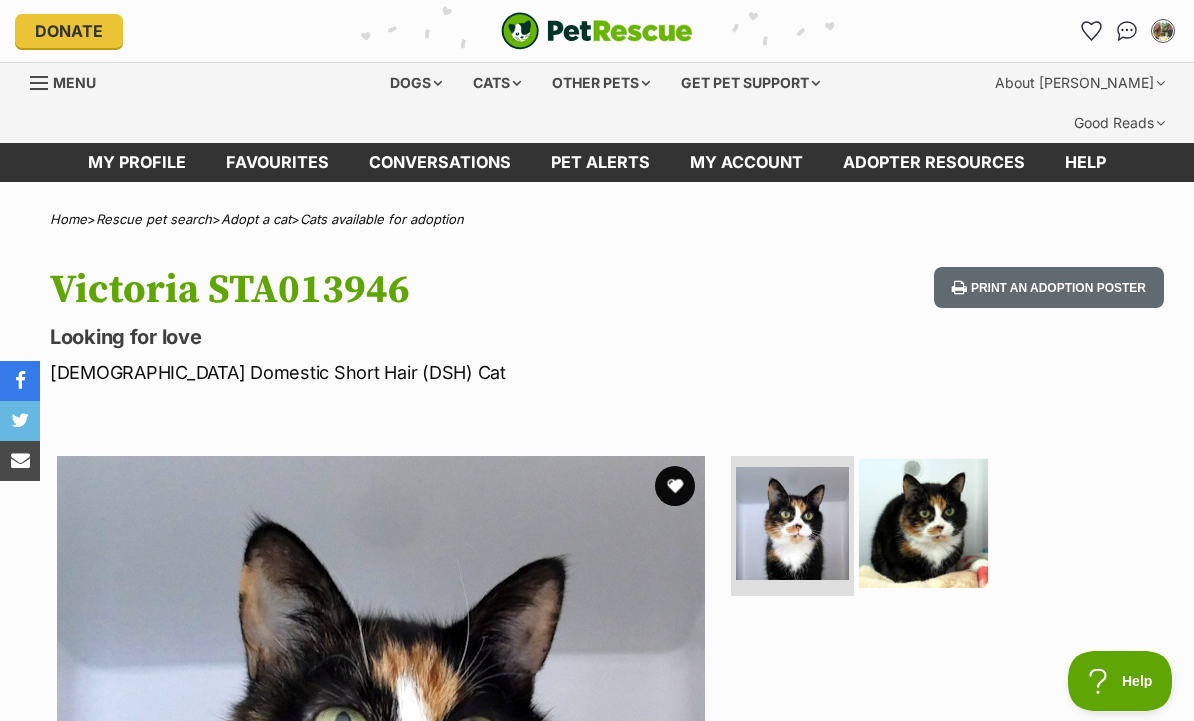 click at bounding box center [923, 523] 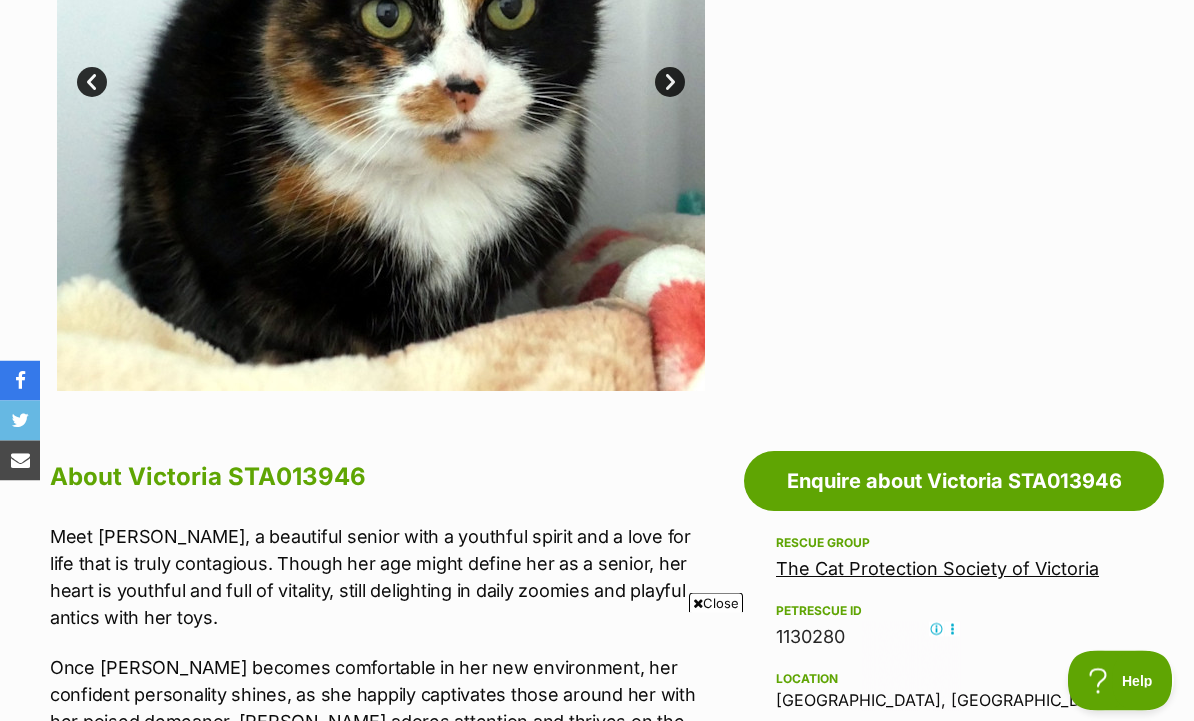scroll, scrollTop: 0, scrollLeft: 0, axis: both 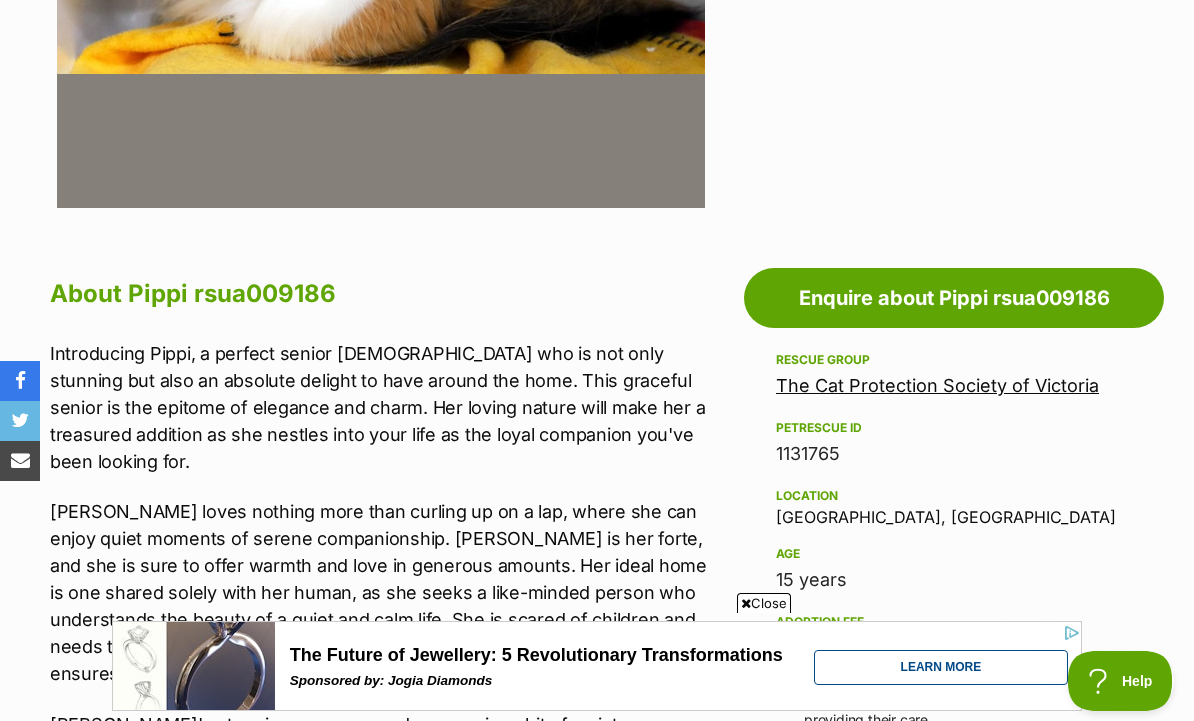 click at bounding box center (932, -116) 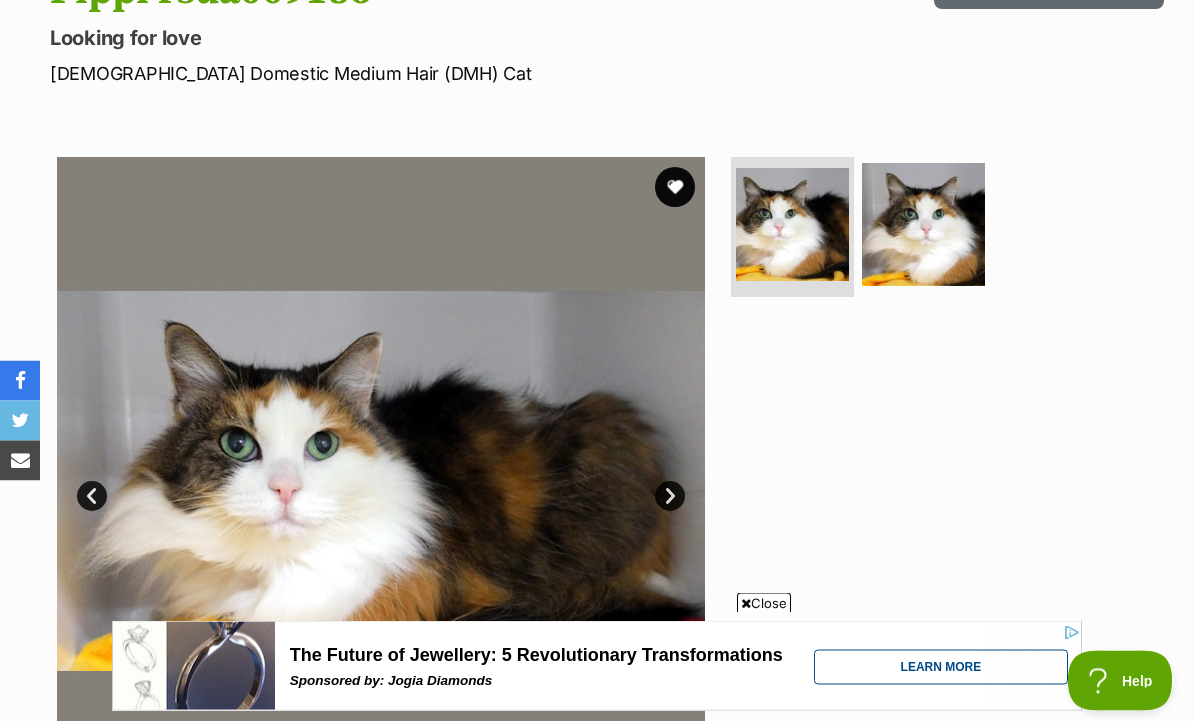 scroll, scrollTop: 365, scrollLeft: 0, axis: vertical 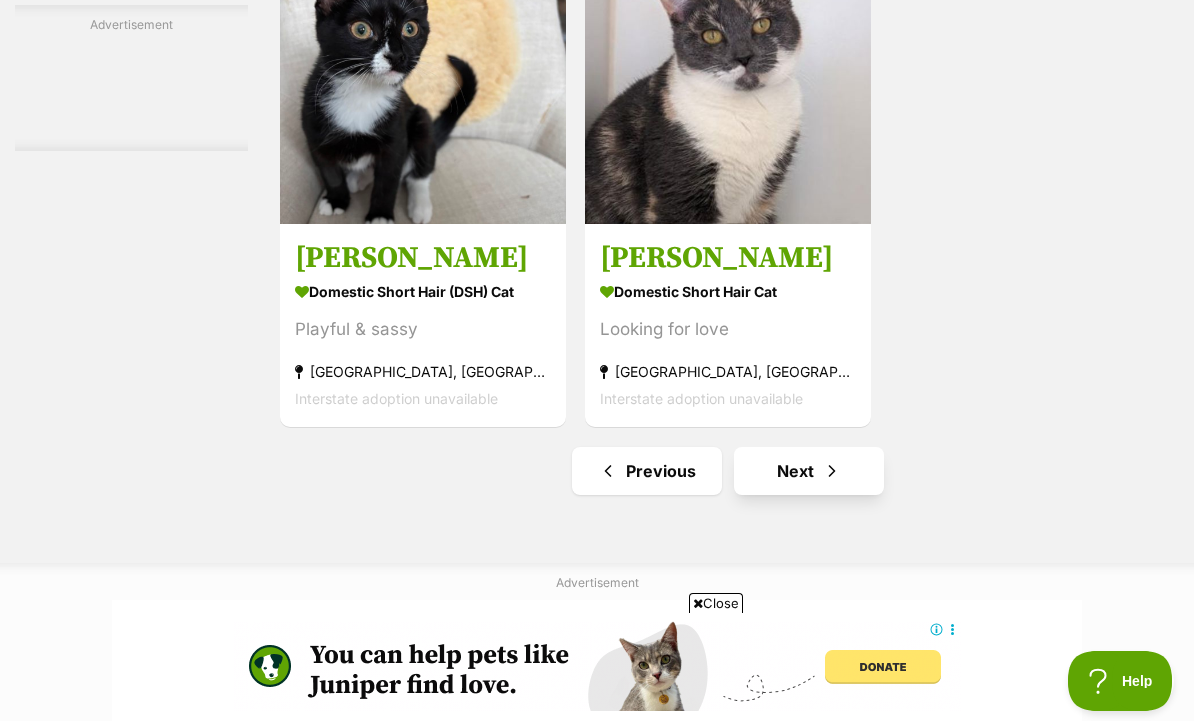 click on "Next" at bounding box center (809, 471) 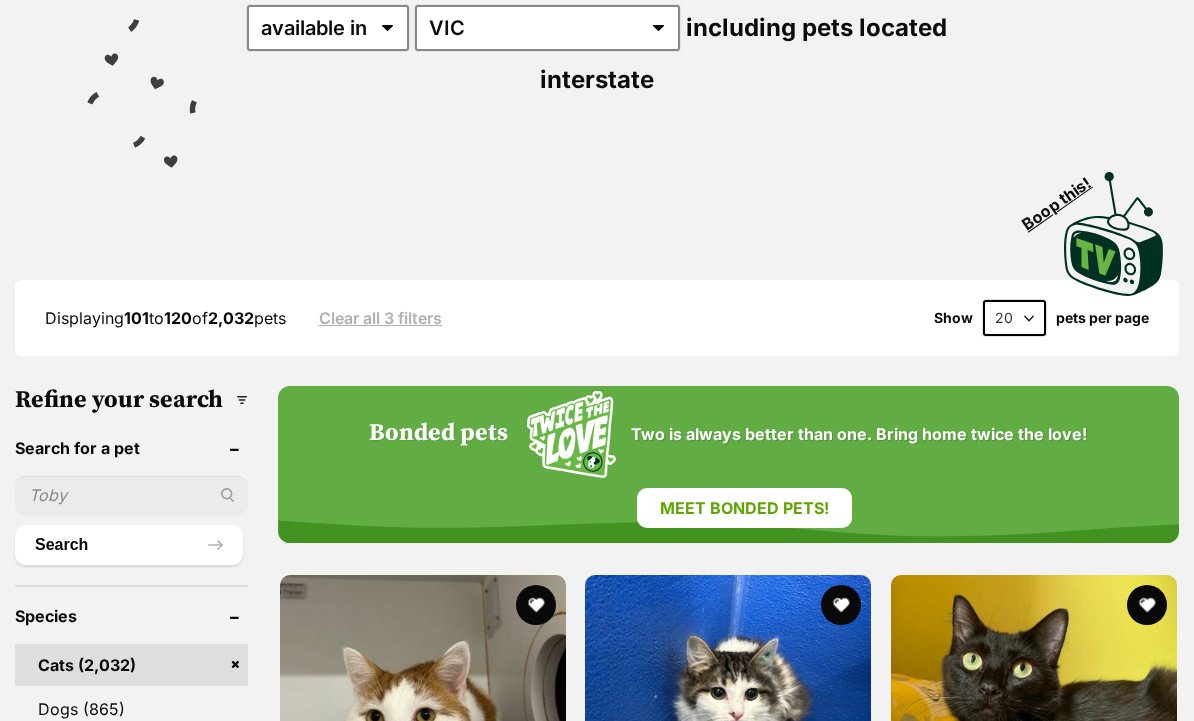 scroll, scrollTop: 0, scrollLeft: 0, axis: both 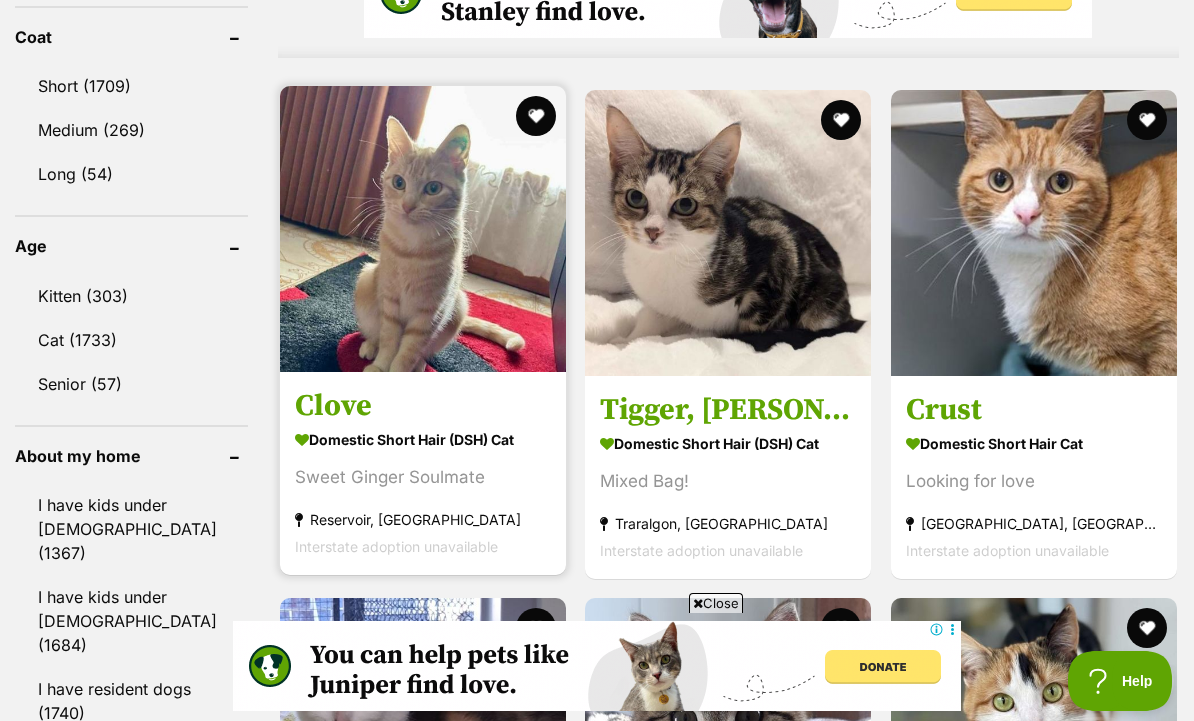 click at bounding box center [423, 229] 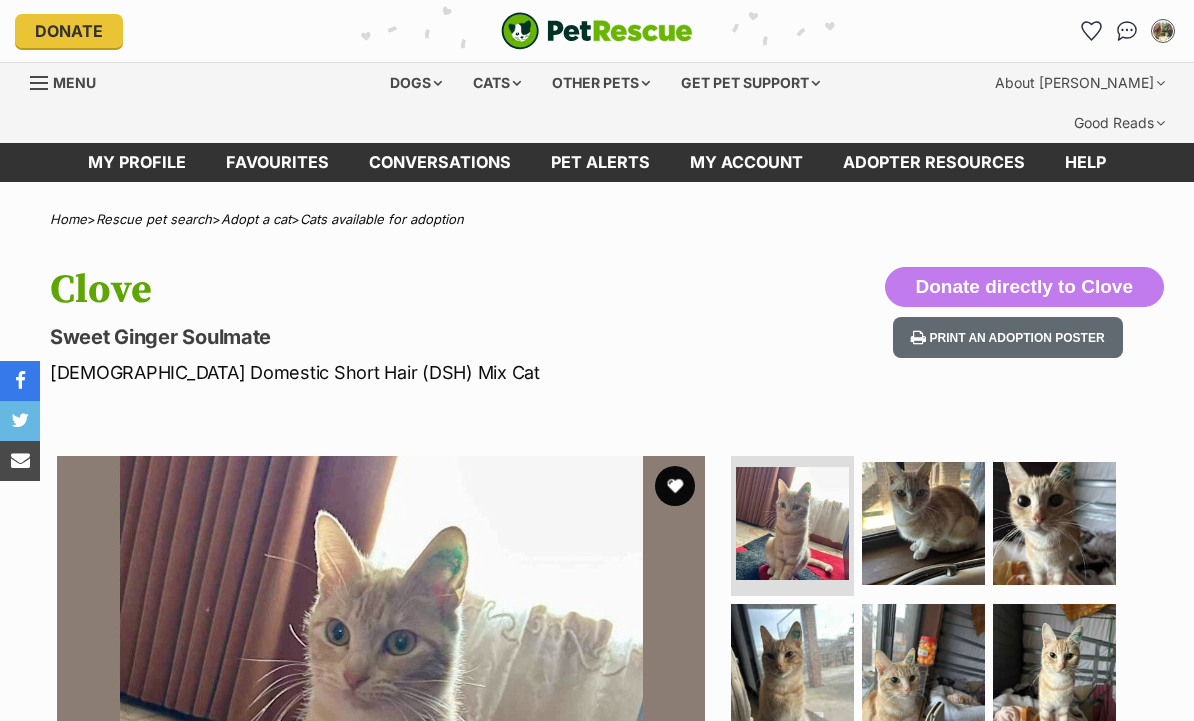 scroll, scrollTop: 0, scrollLeft: 0, axis: both 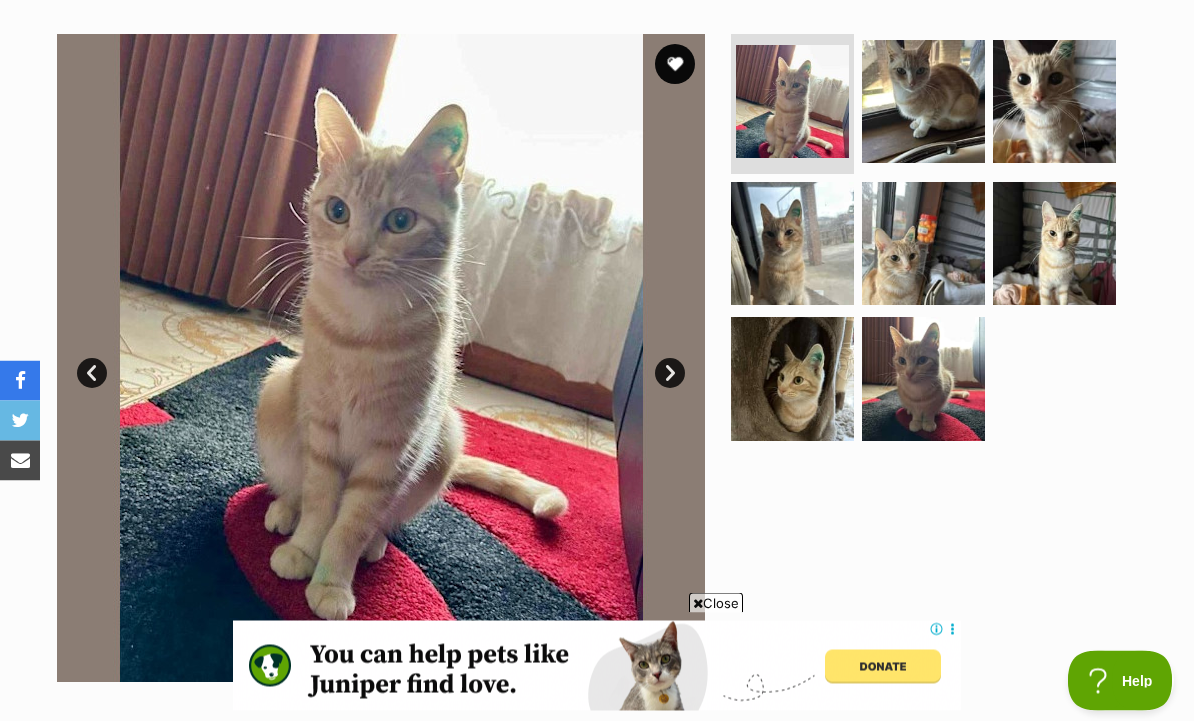 click on "Next" at bounding box center [670, 374] 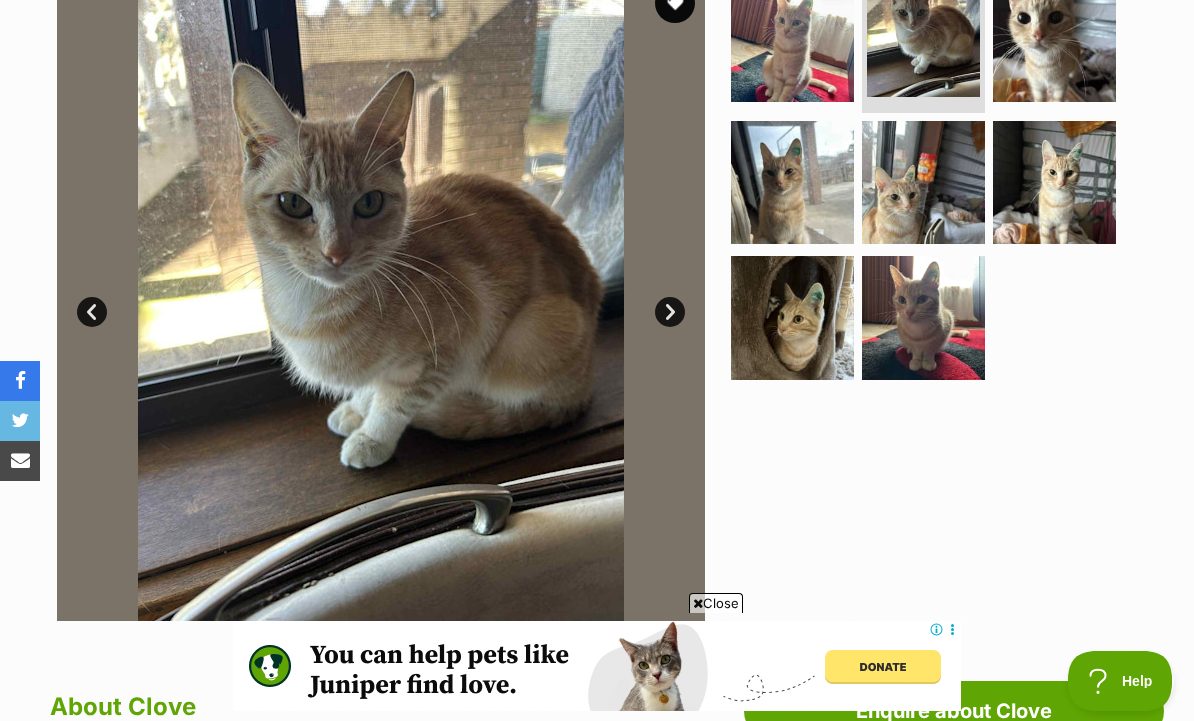 scroll, scrollTop: 488, scrollLeft: 0, axis: vertical 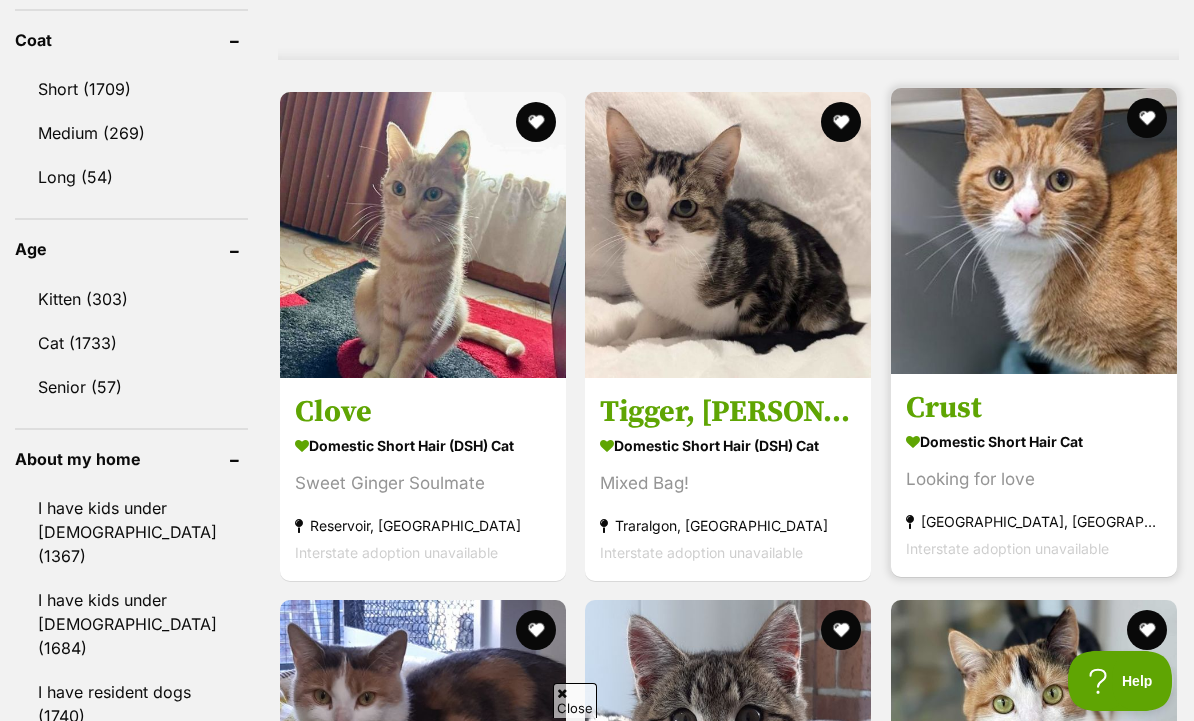 click at bounding box center (1034, 231) 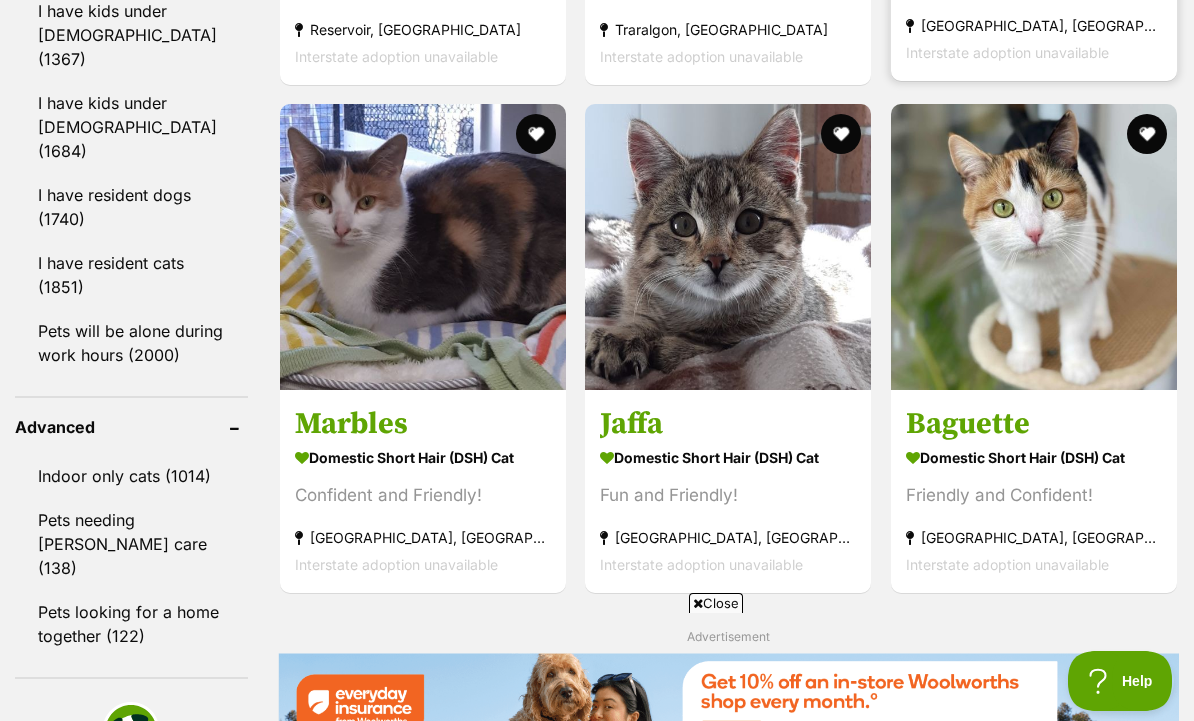 scroll, scrollTop: 0, scrollLeft: 0, axis: both 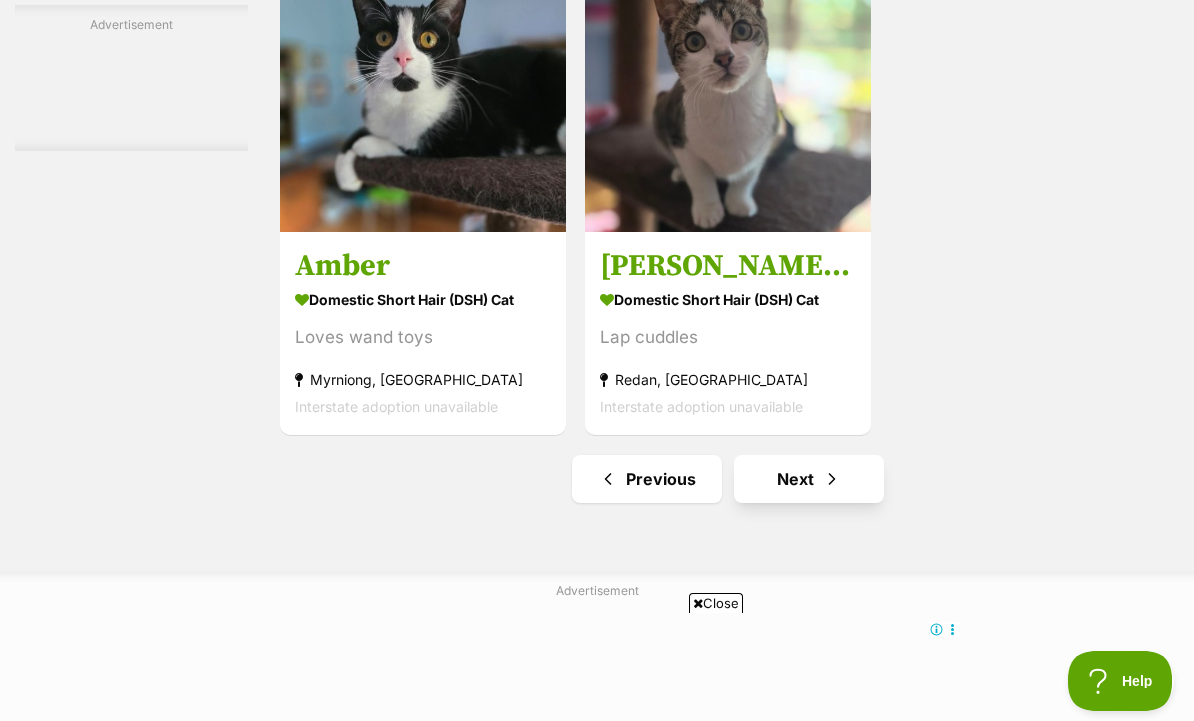 click on "Next" at bounding box center (809, 479) 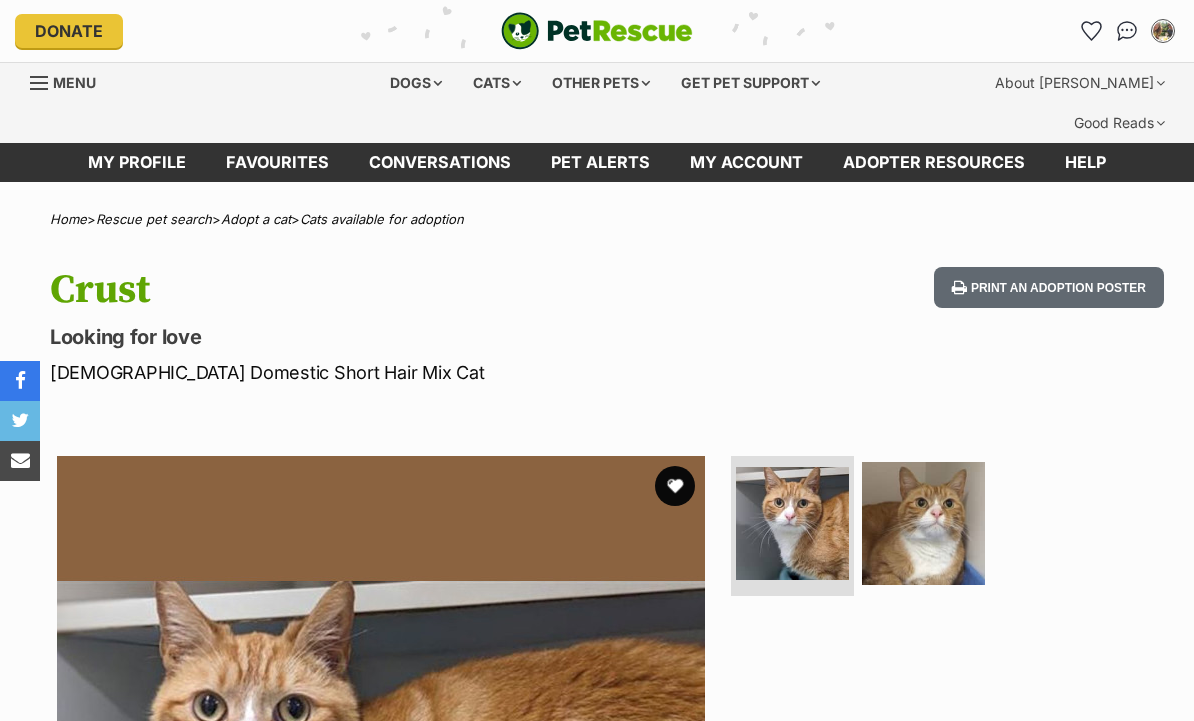 scroll, scrollTop: 0, scrollLeft: 0, axis: both 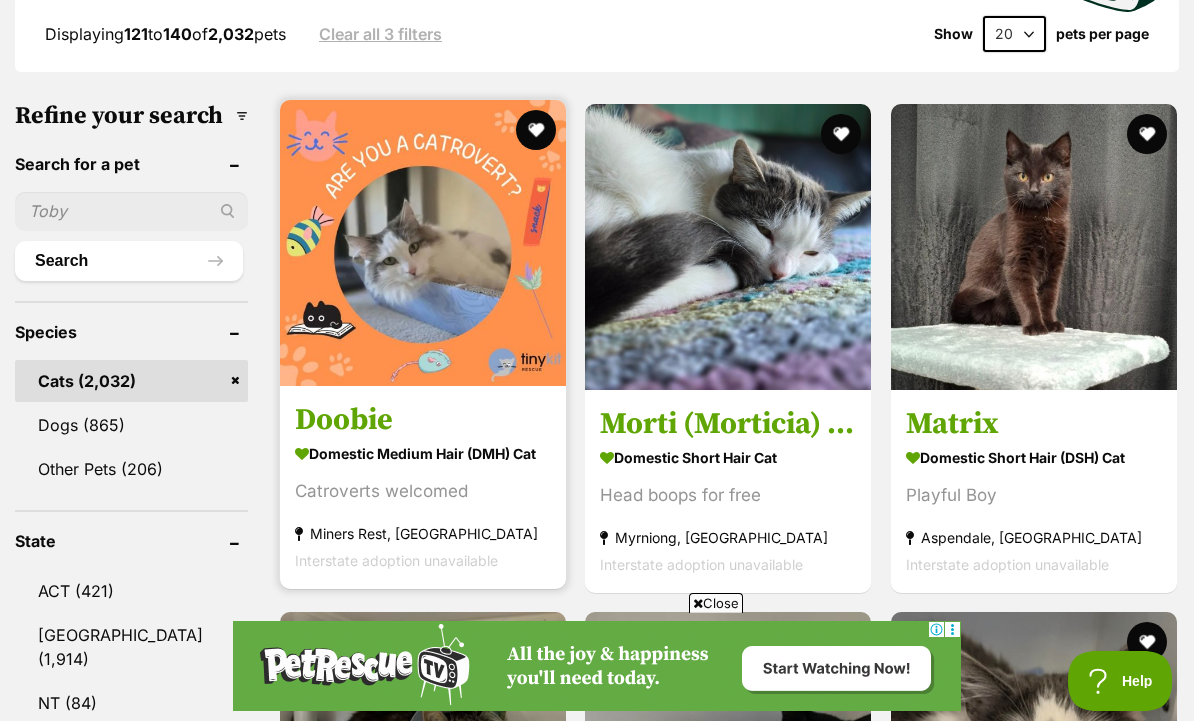 click at bounding box center (423, 243) 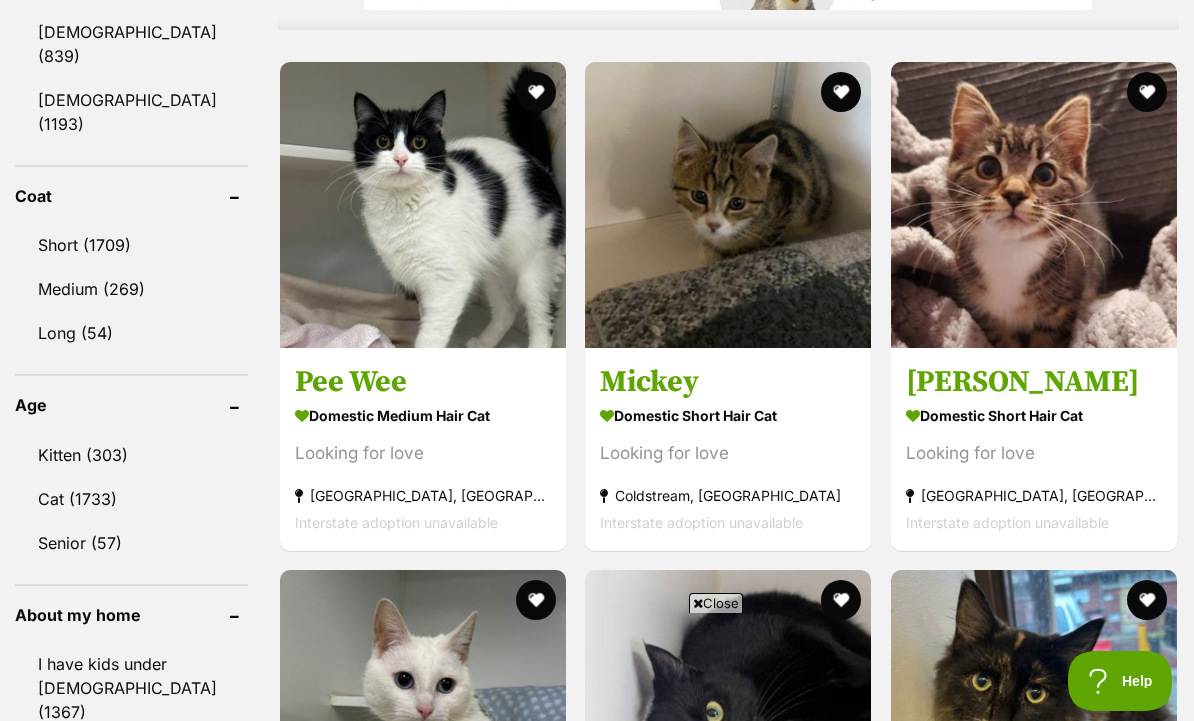 scroll, scrollTop: 0, scrollLeft: 0, axis: both 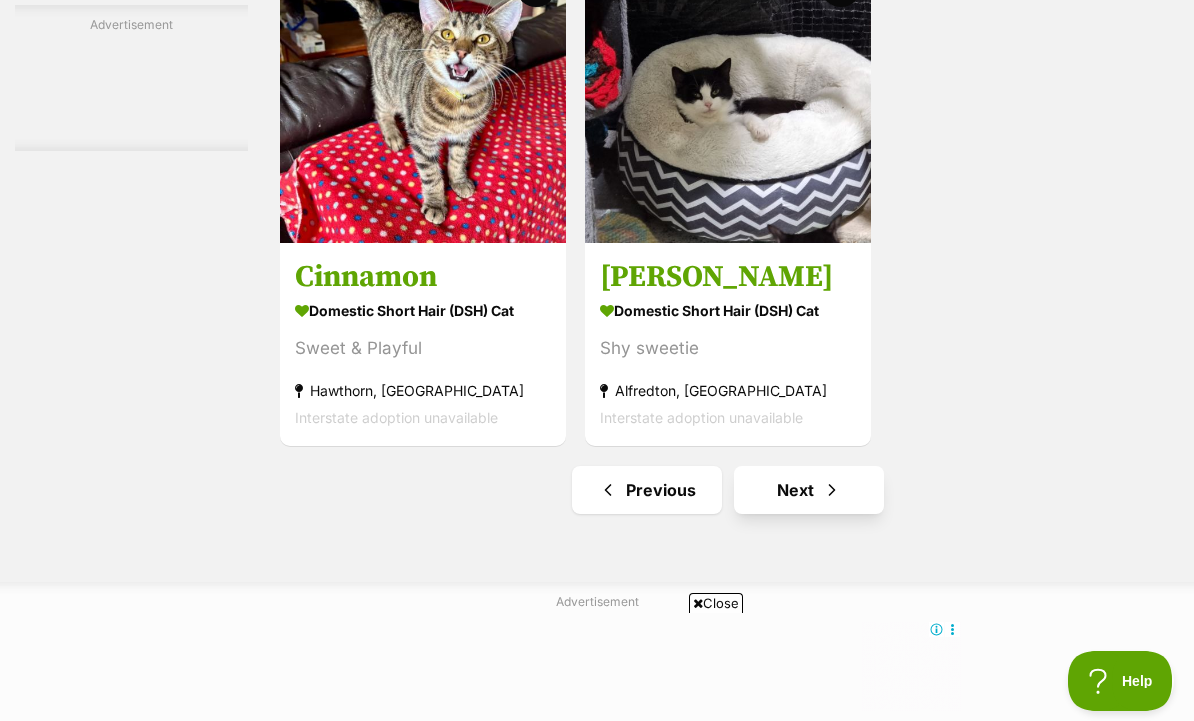 click on "Next" at bounding box center [809, 490] 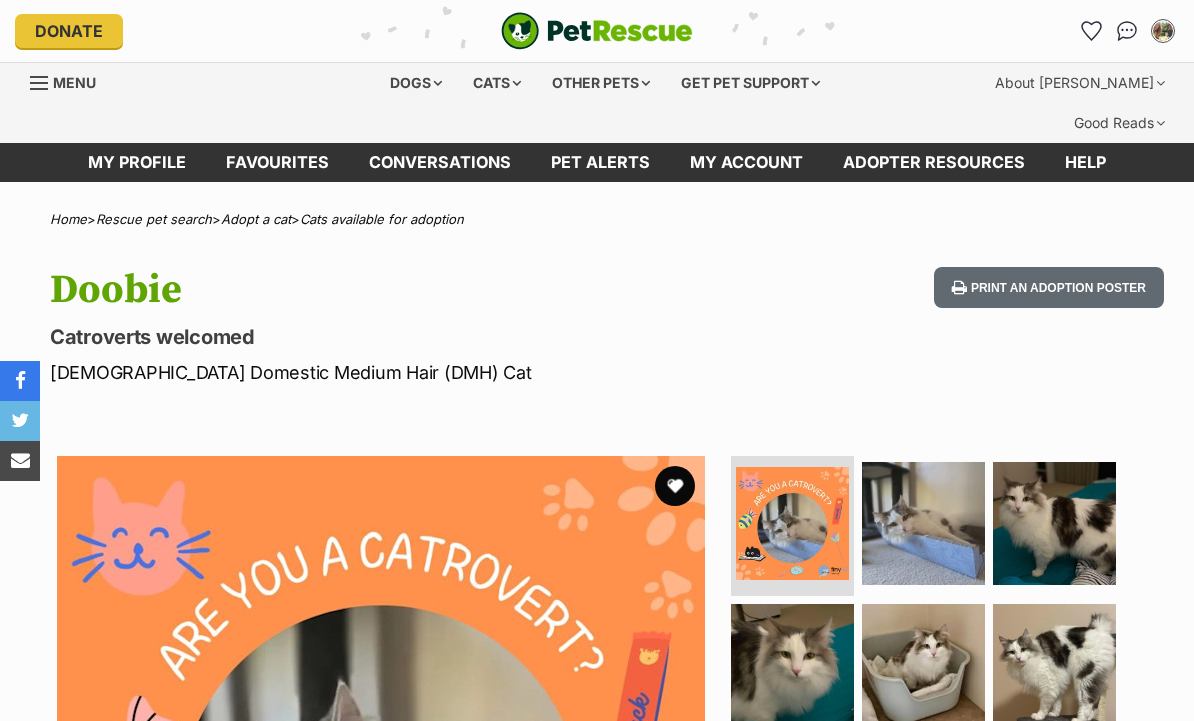 scroll, scrollTop: 0, scrollLeft: 0, axis: both 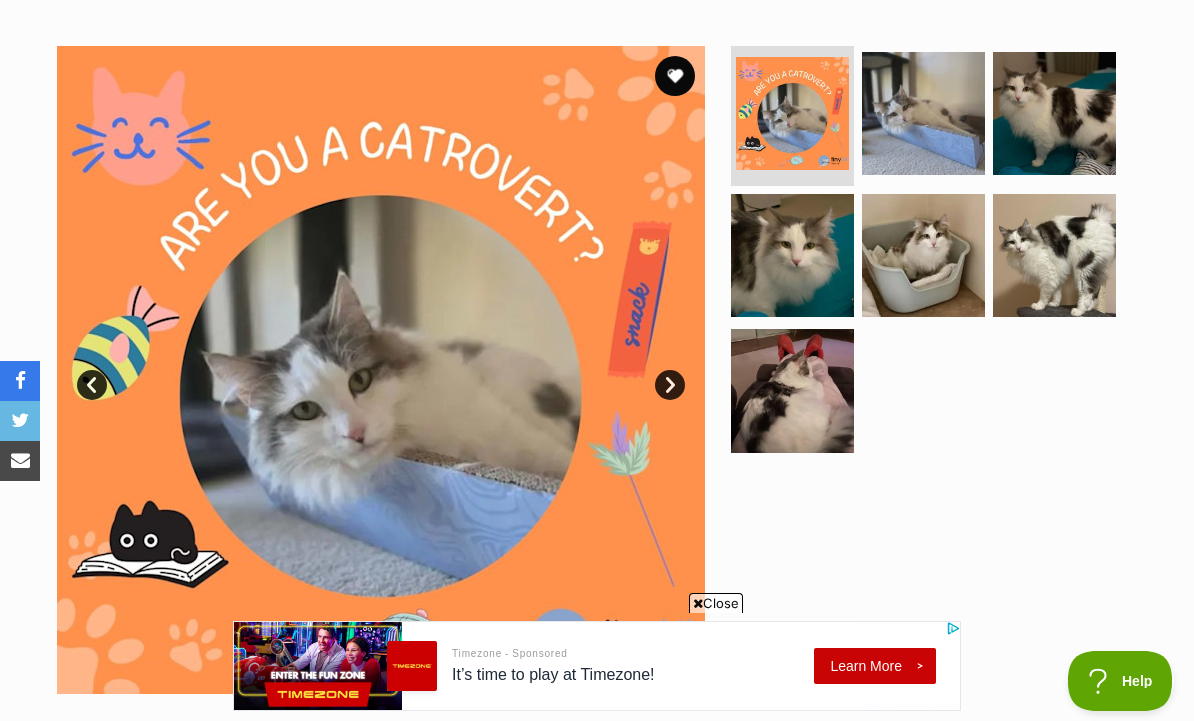 click on "Next" at bounding box center (670, 385) 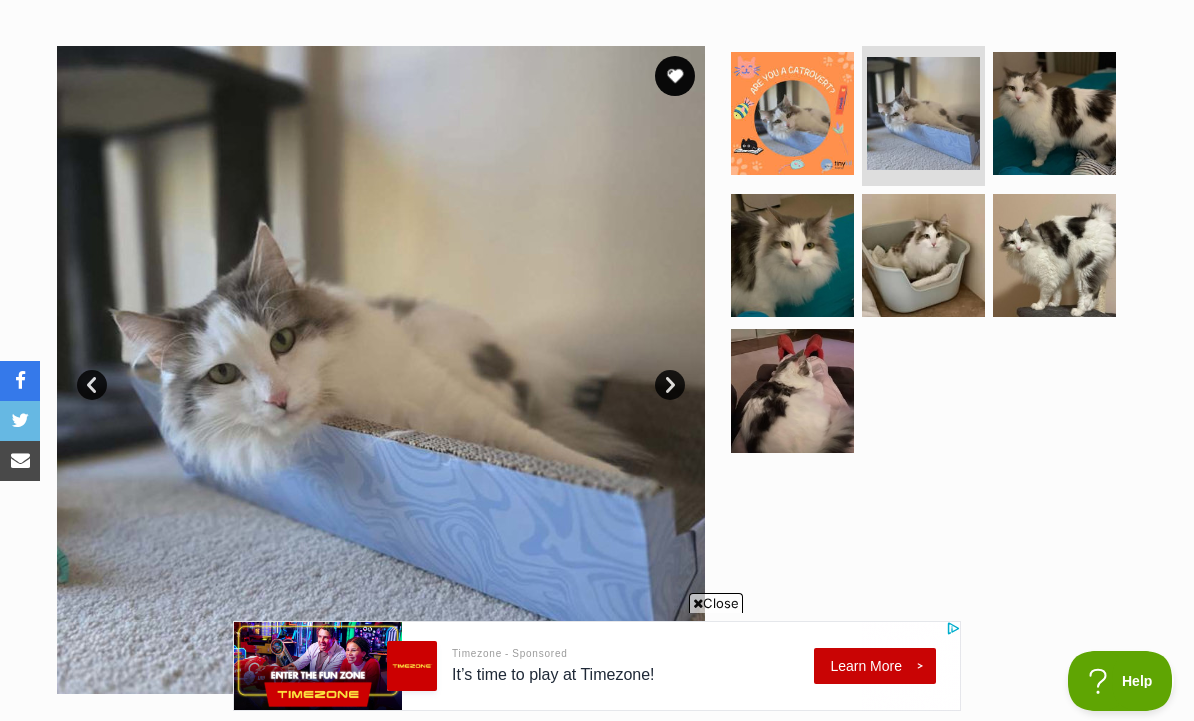 click on "Next" at bounding box center [670, 385] 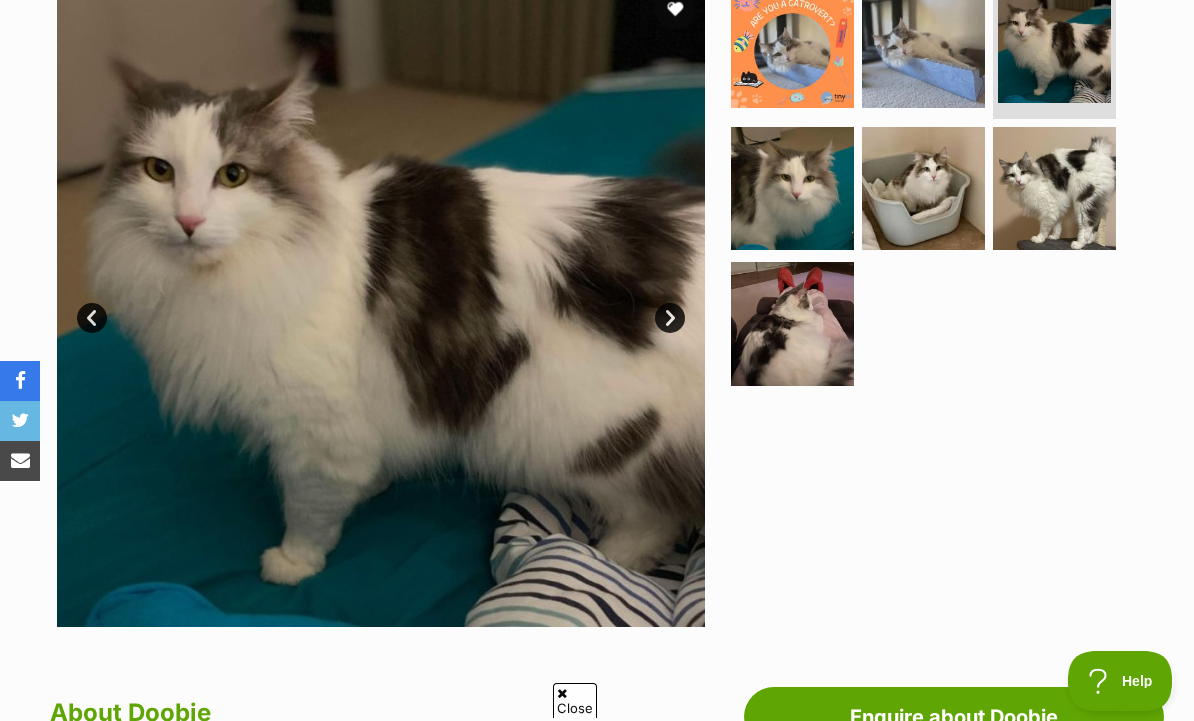scroll, scrollTop: 0, scrollLeft: 0, axis: both 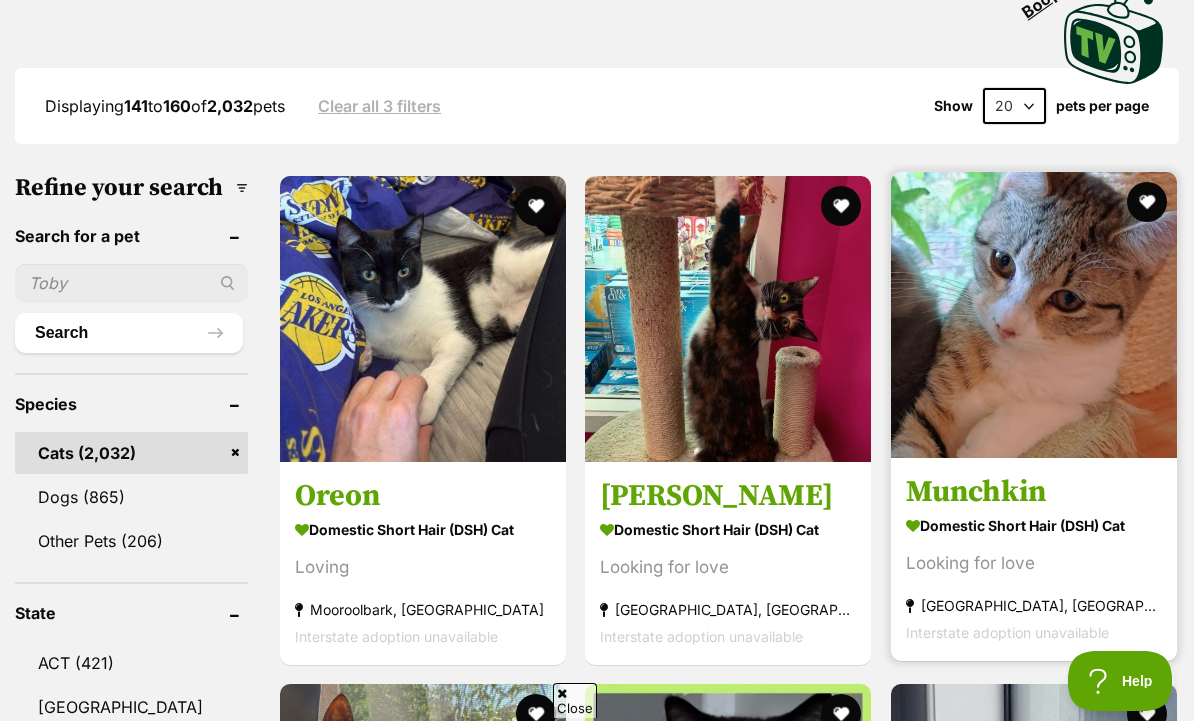 click at bounding box center [1034, 315] 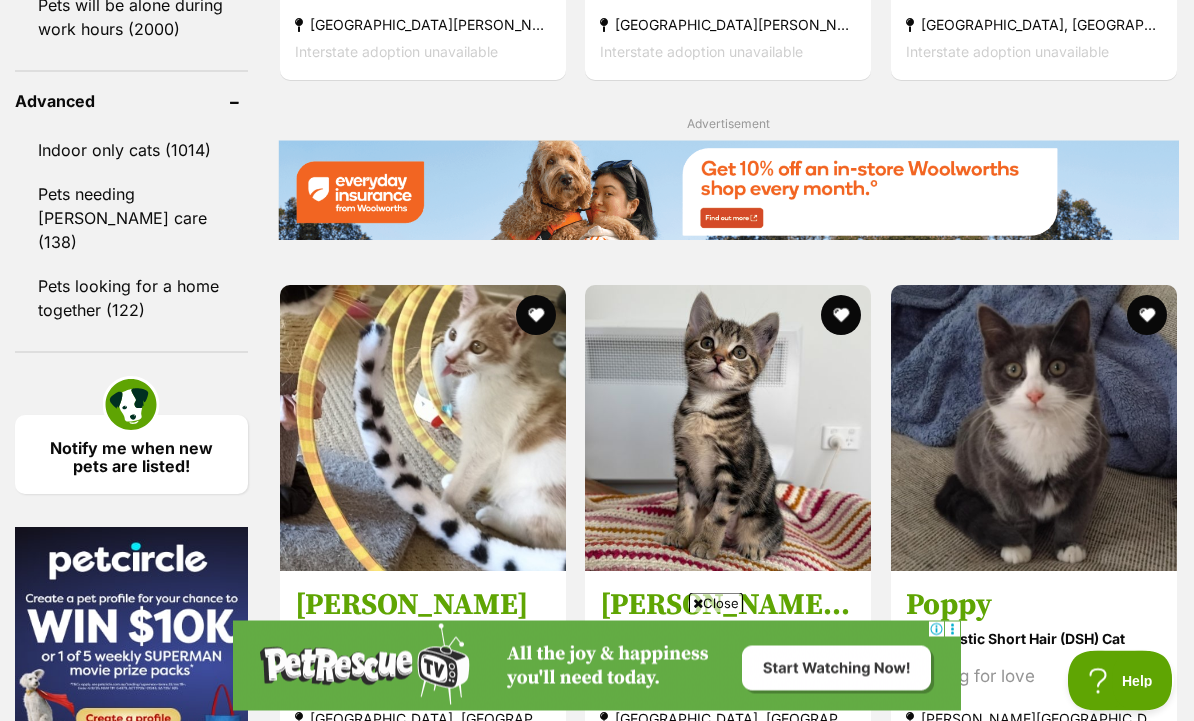 scroll, scrollTop: 2868, scrollLeft: 0, axis: vertical 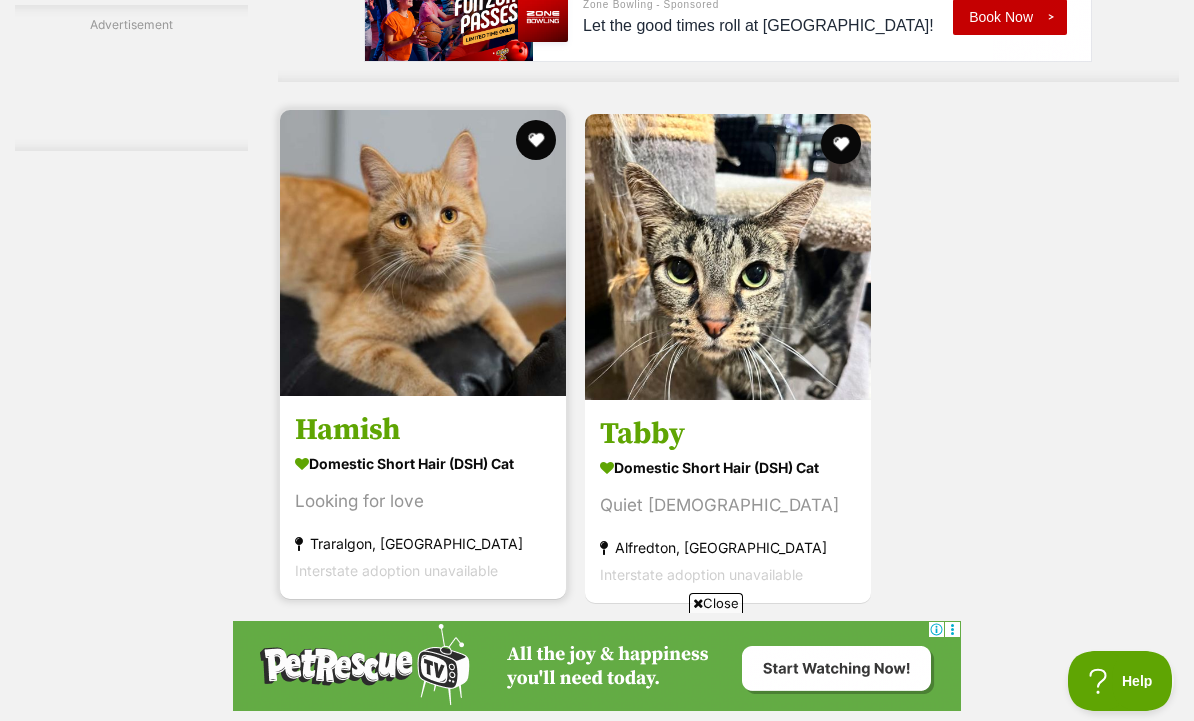 click at bounding box center [423, 253] 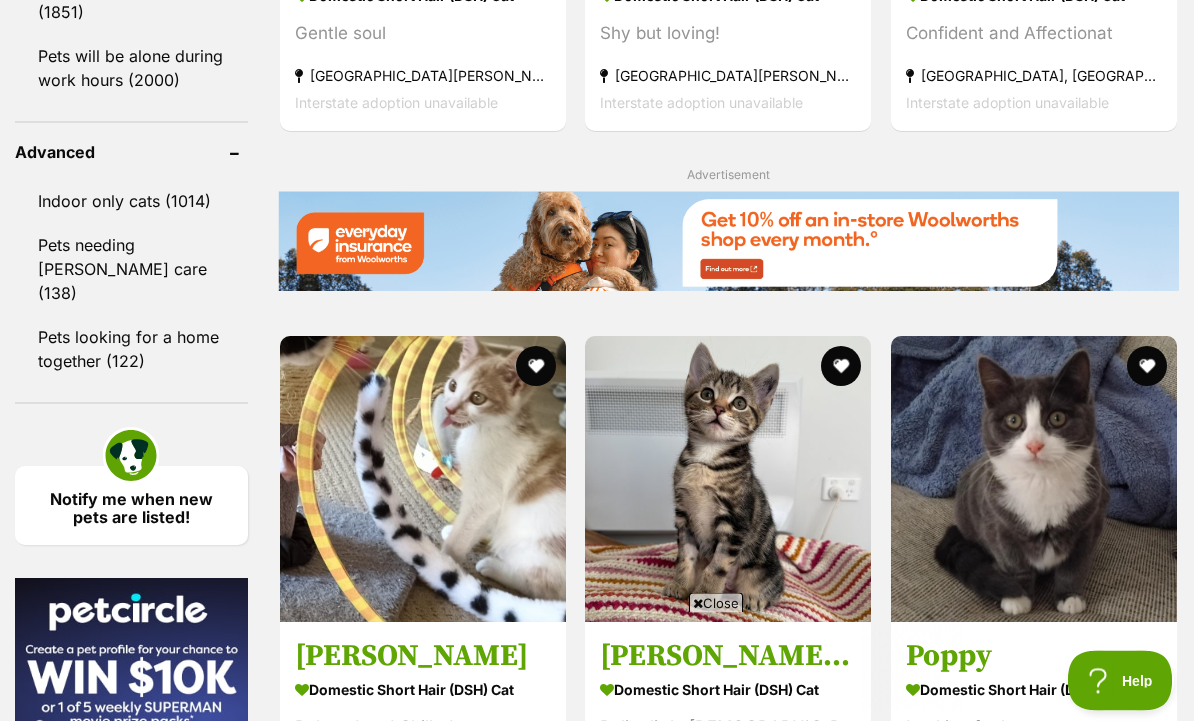 scroll, scrollTop: 0, scrollLeft: 0, axis: both 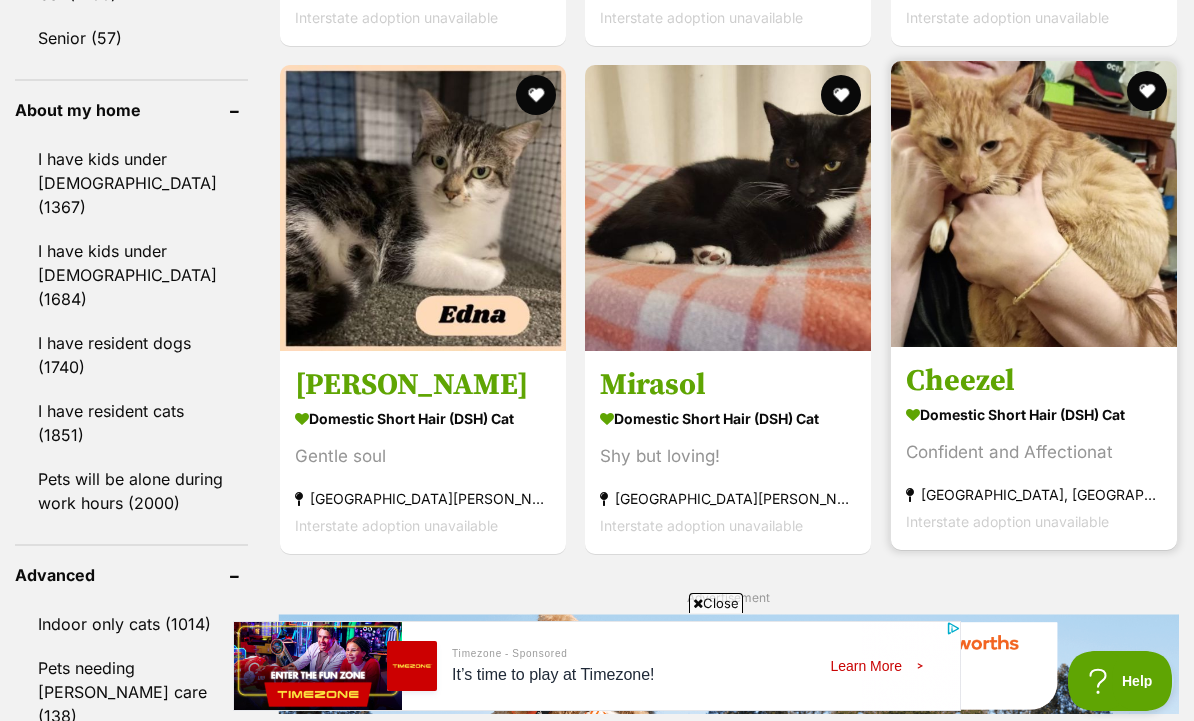 click at bounding box center [1034, 204] 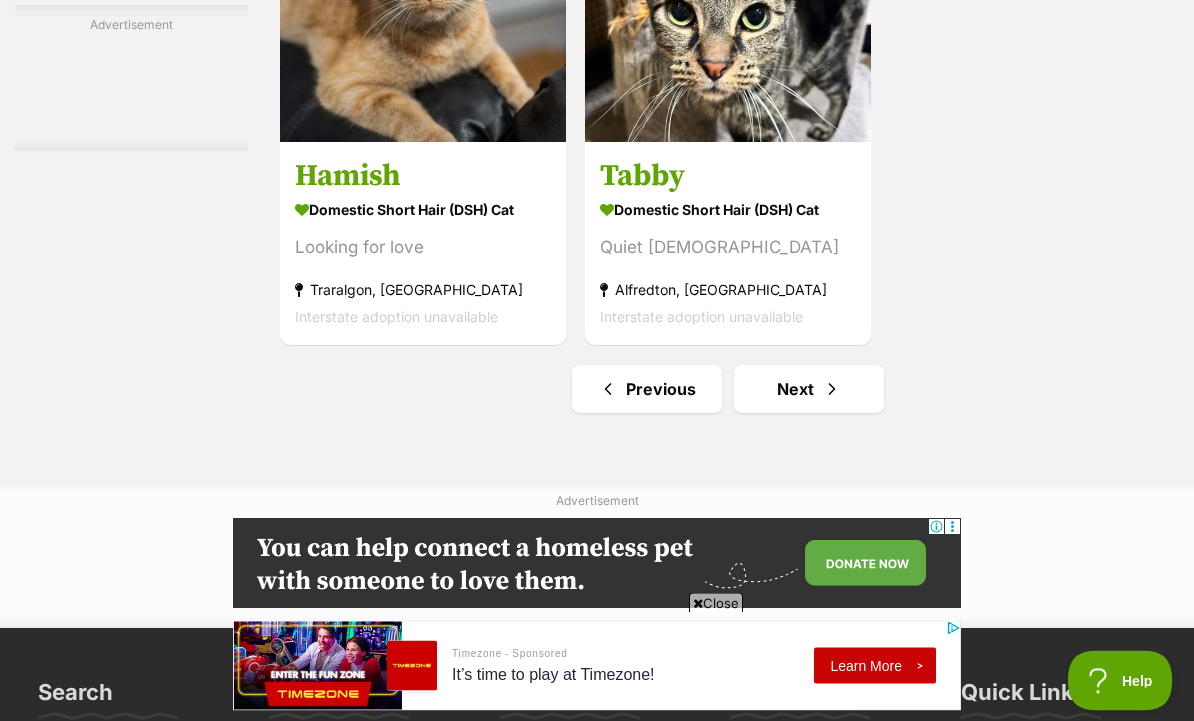 scroll, scrollTop: 4500, scrollLeft: 0, axis: vertical 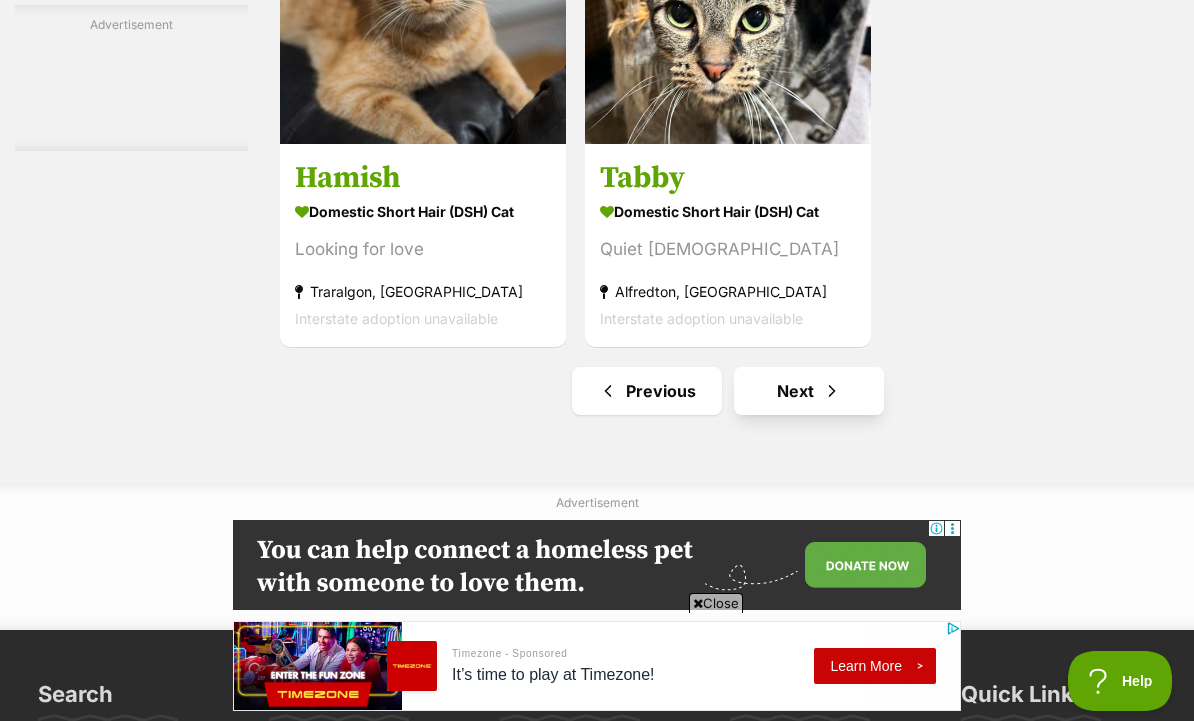 click on "Next" at bounding box center (809, 391) 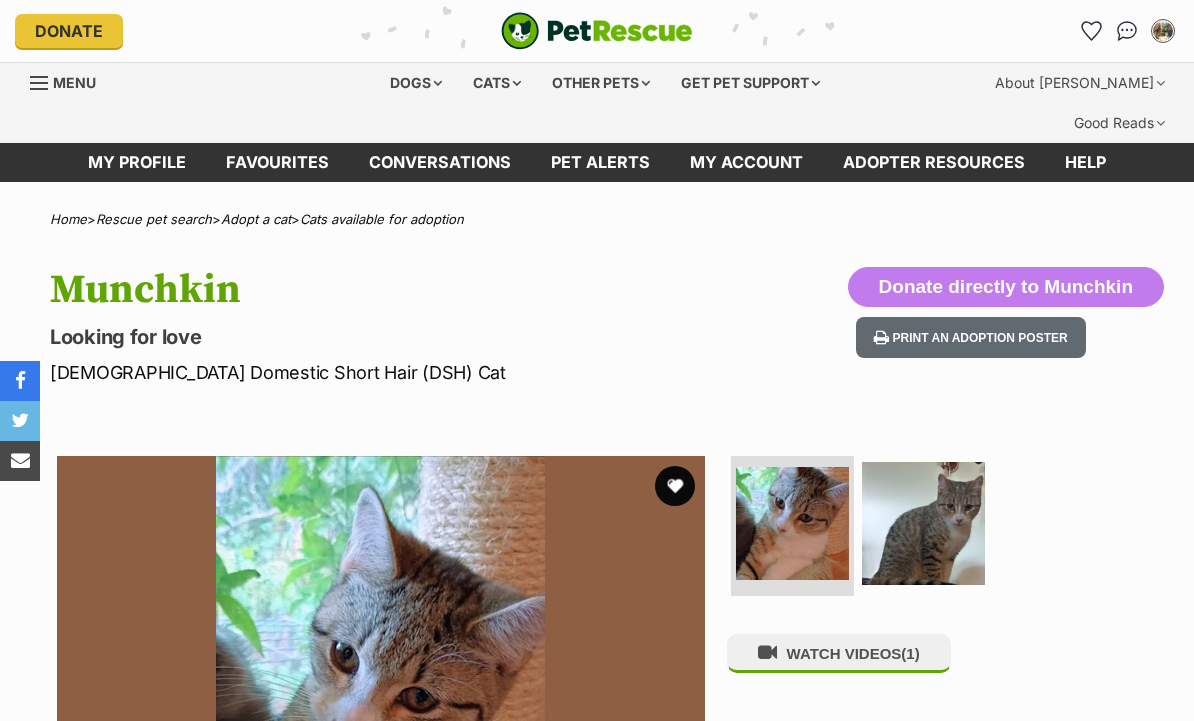 scroll, scrollTop: 0, scrollLeft: 0, axis: both 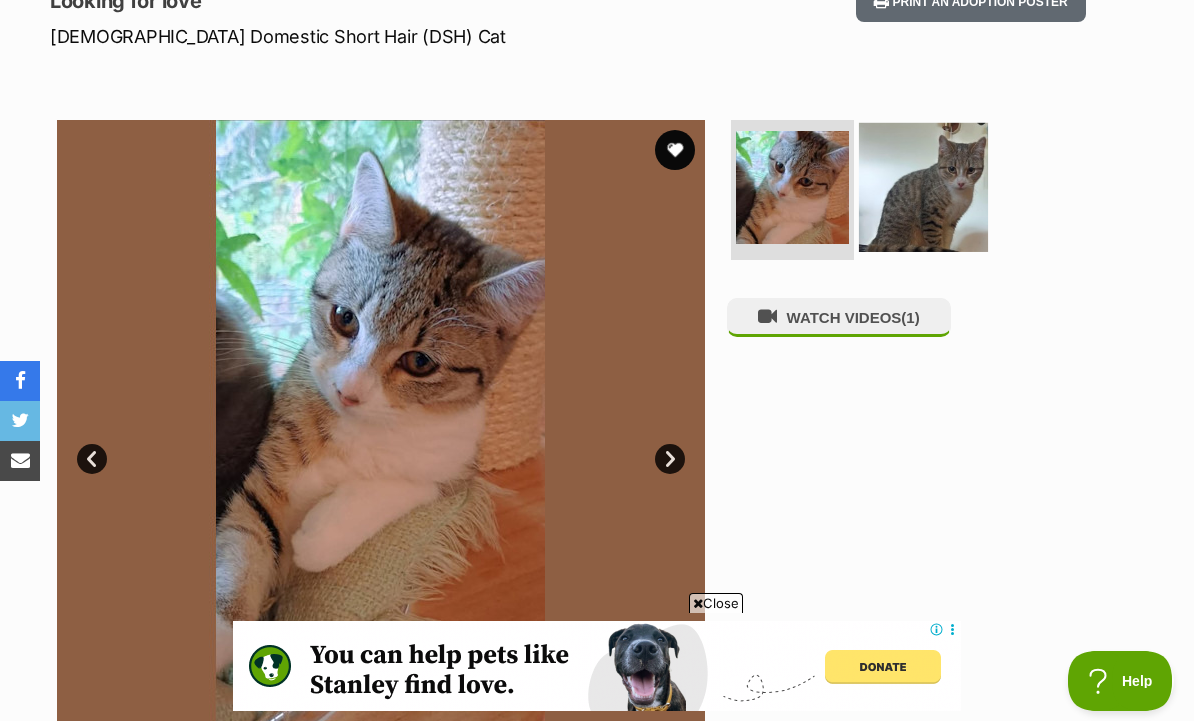 click at bounding box center (923, 187) 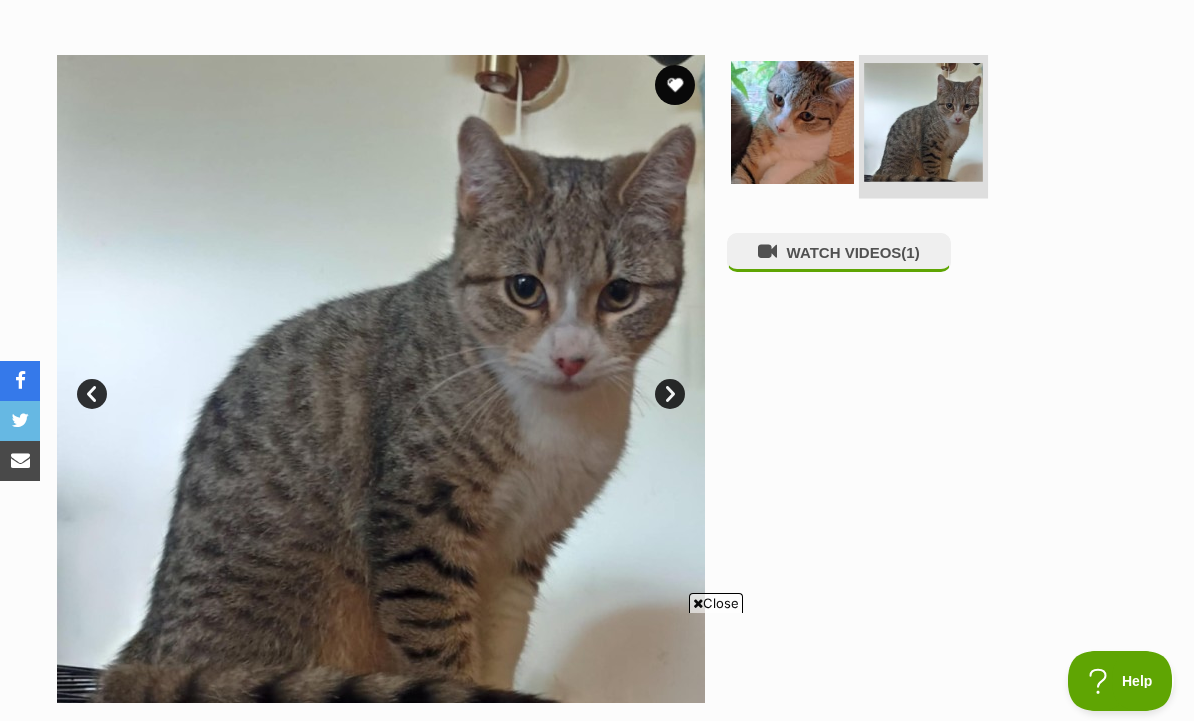 scroll, scrollTop: 383, scrollLeft: 0, axis: vertical 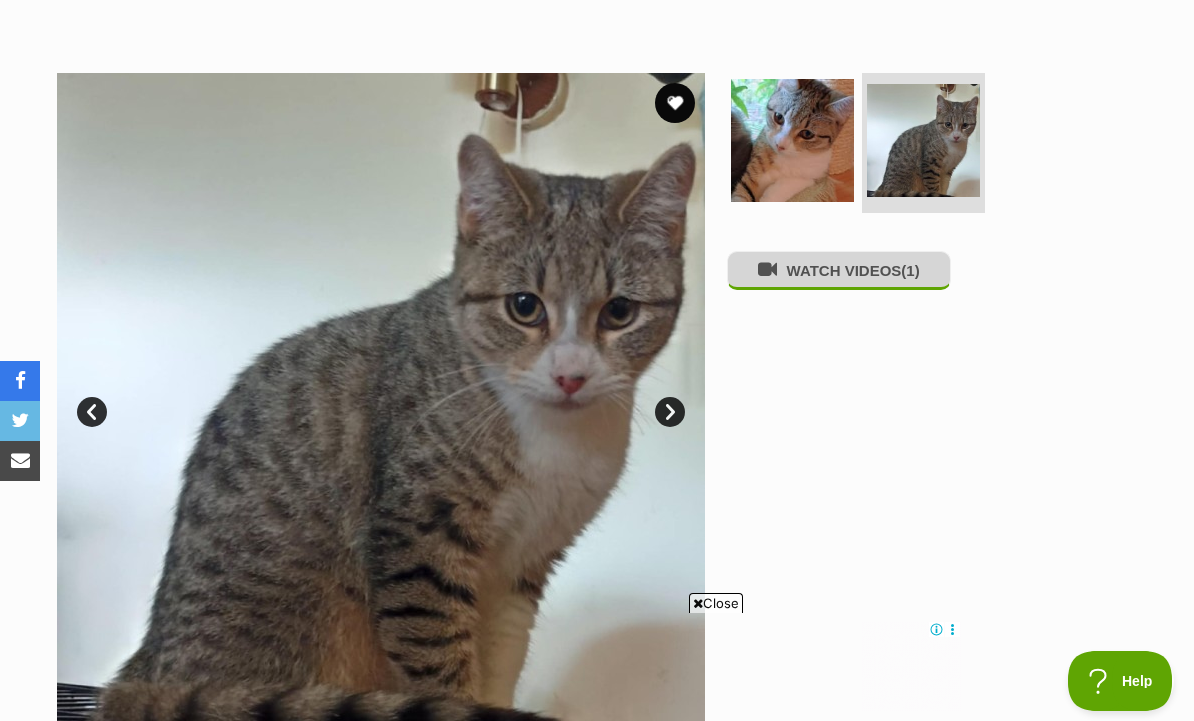 click on "WATCH VIDEOS
(1)" at bounding box center (839, 270) 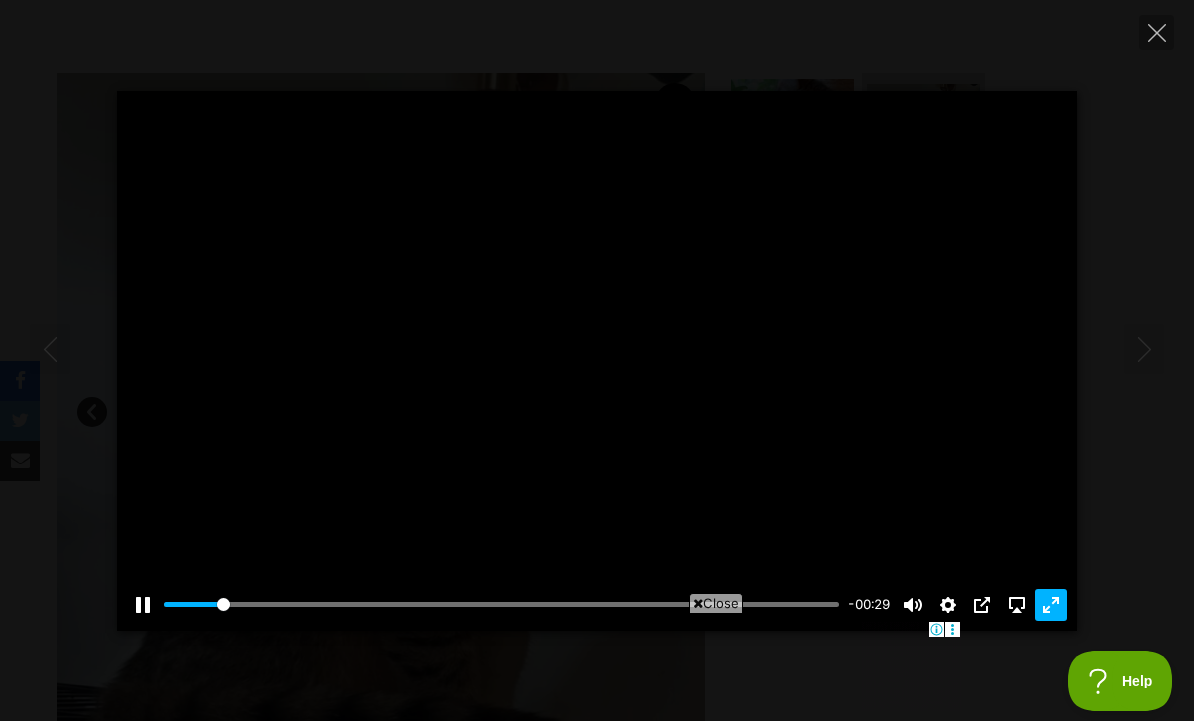 click on "Exit fullscreen Enter fullscreen" at bounding box center [1051, 605] 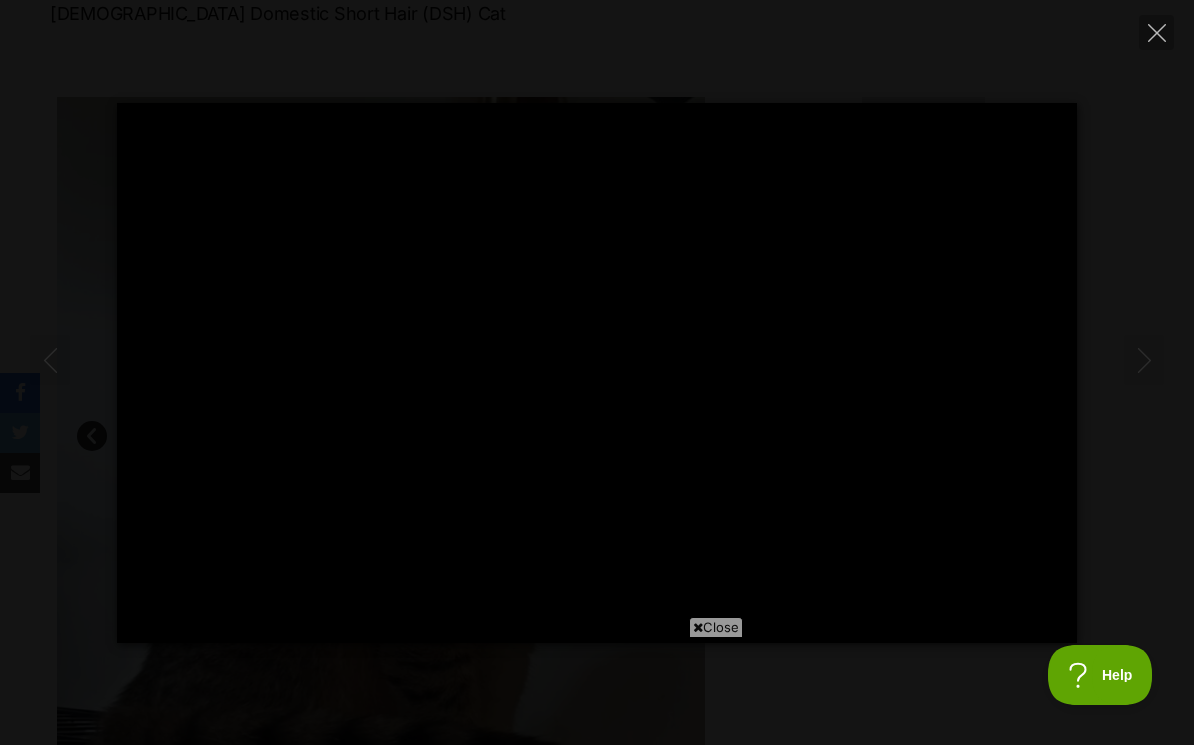 scroll, scrollTop: 0, scrollLeft: 0, axis: both 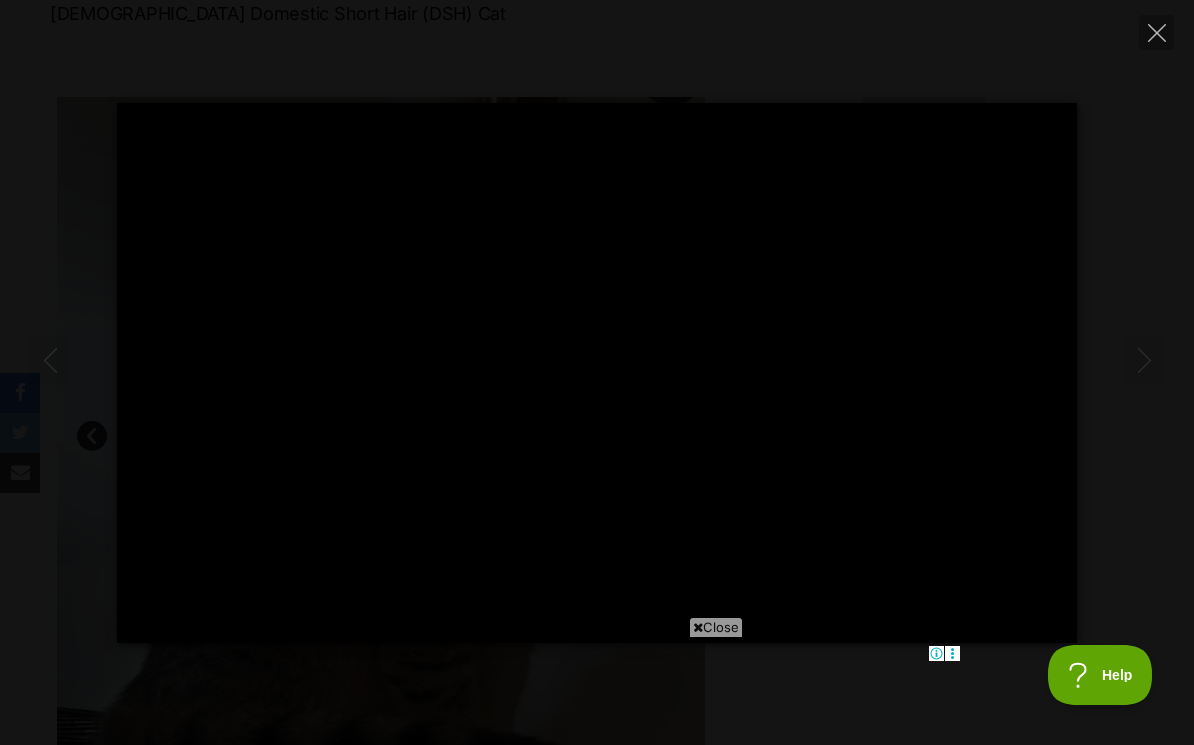 type on "100" 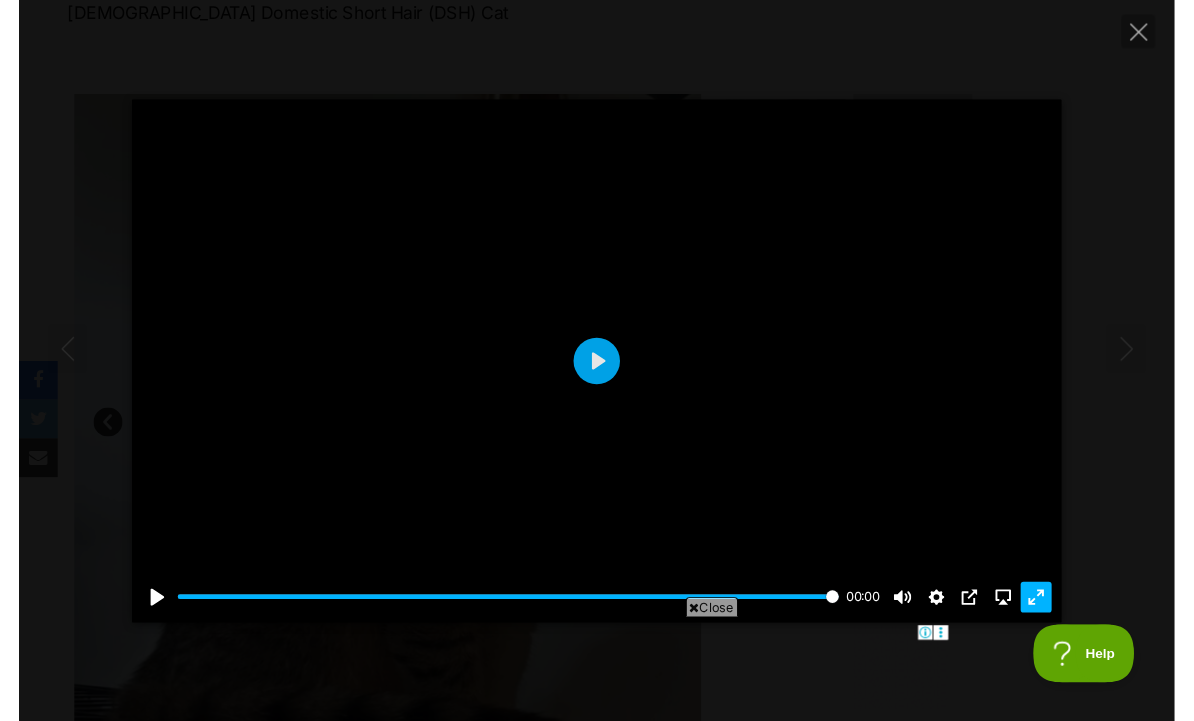 scroll, scrollTop: 383, scrollLeft: 0, axis: vertical 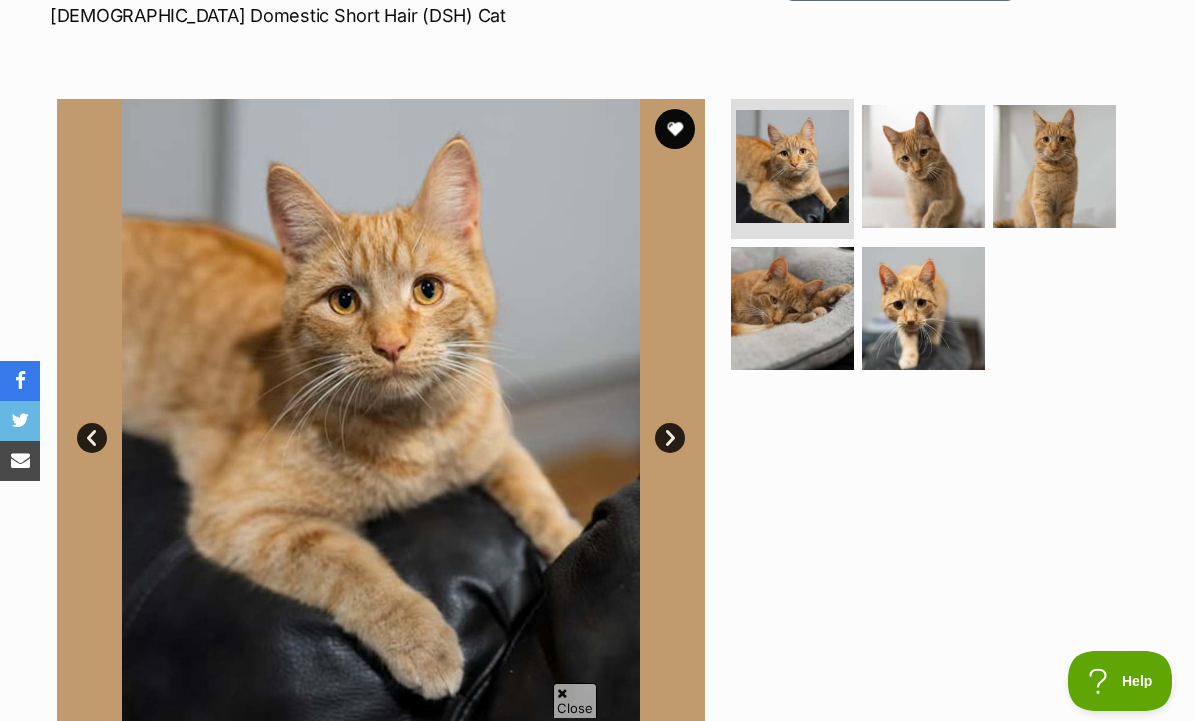 click on "Next" at bounding box center [670, 438] 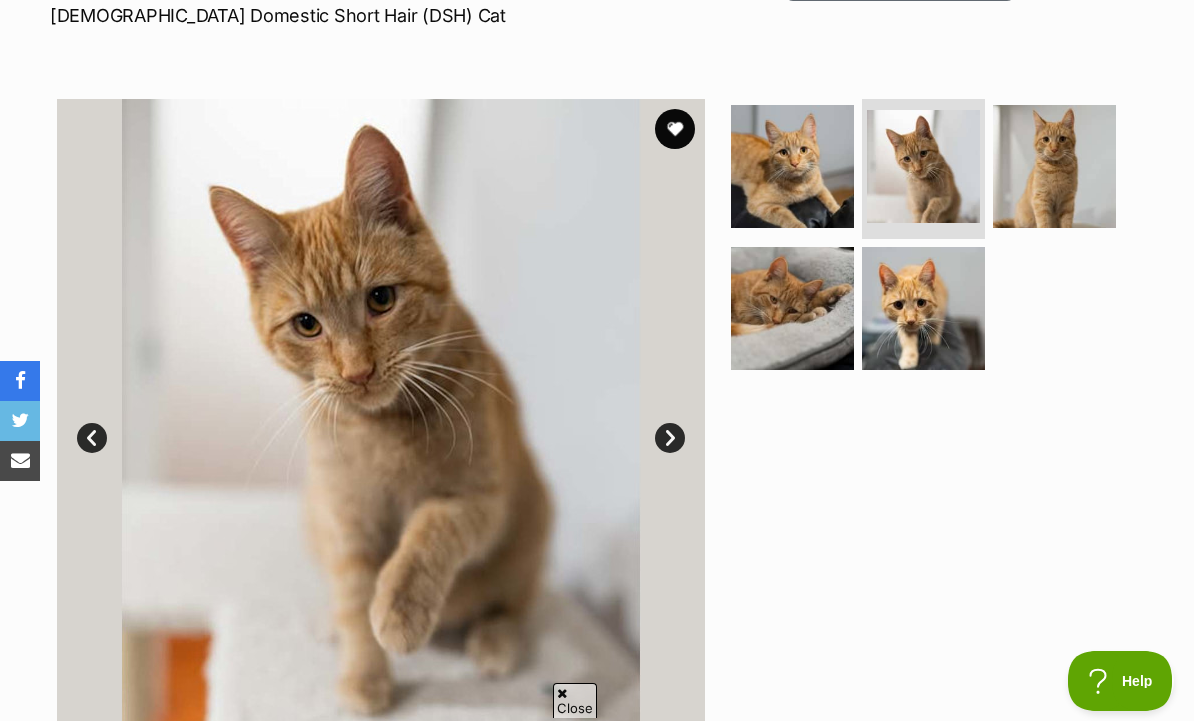 scroll, scrollTop: 0, scrollLeft: 0, axis: both 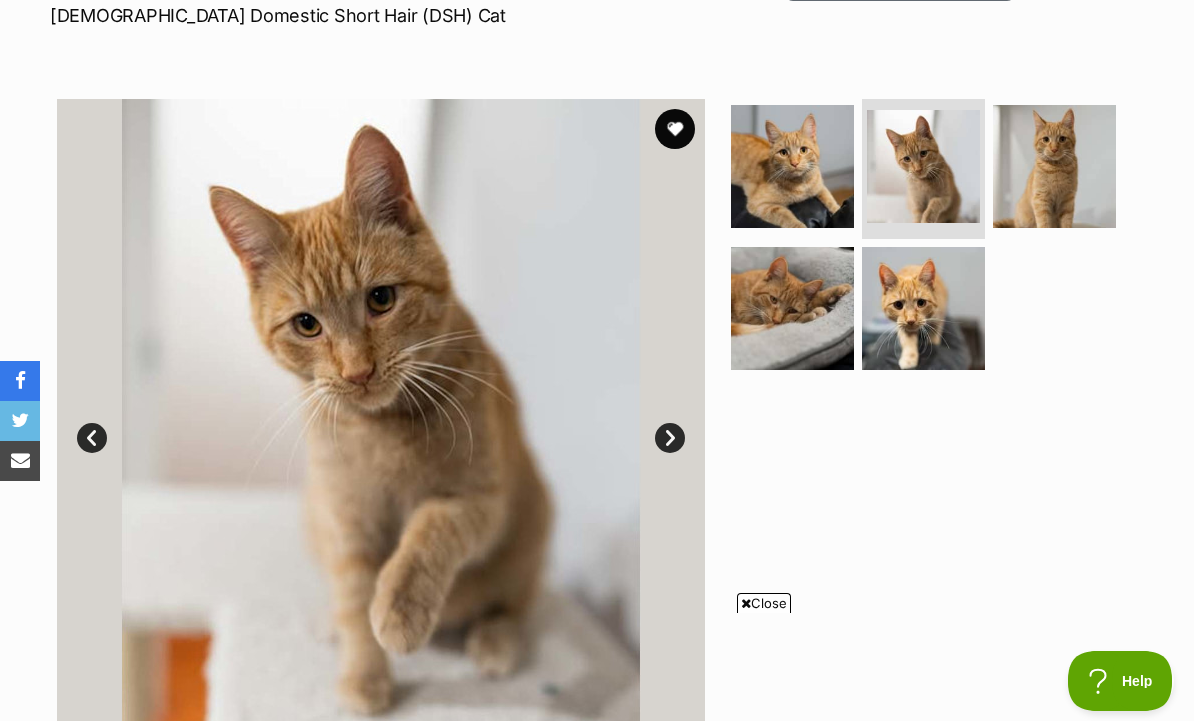 click on "Next" at bounding box center (670, 438) 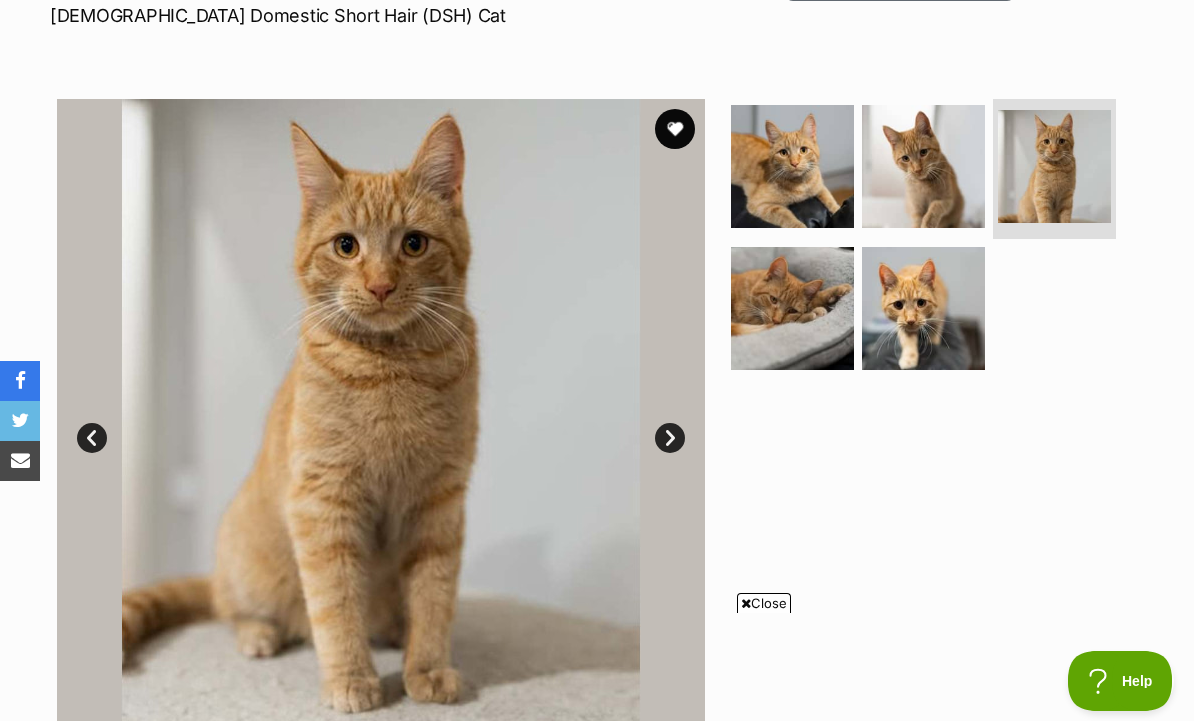 click on "Next" at bounding box center [670, 438] 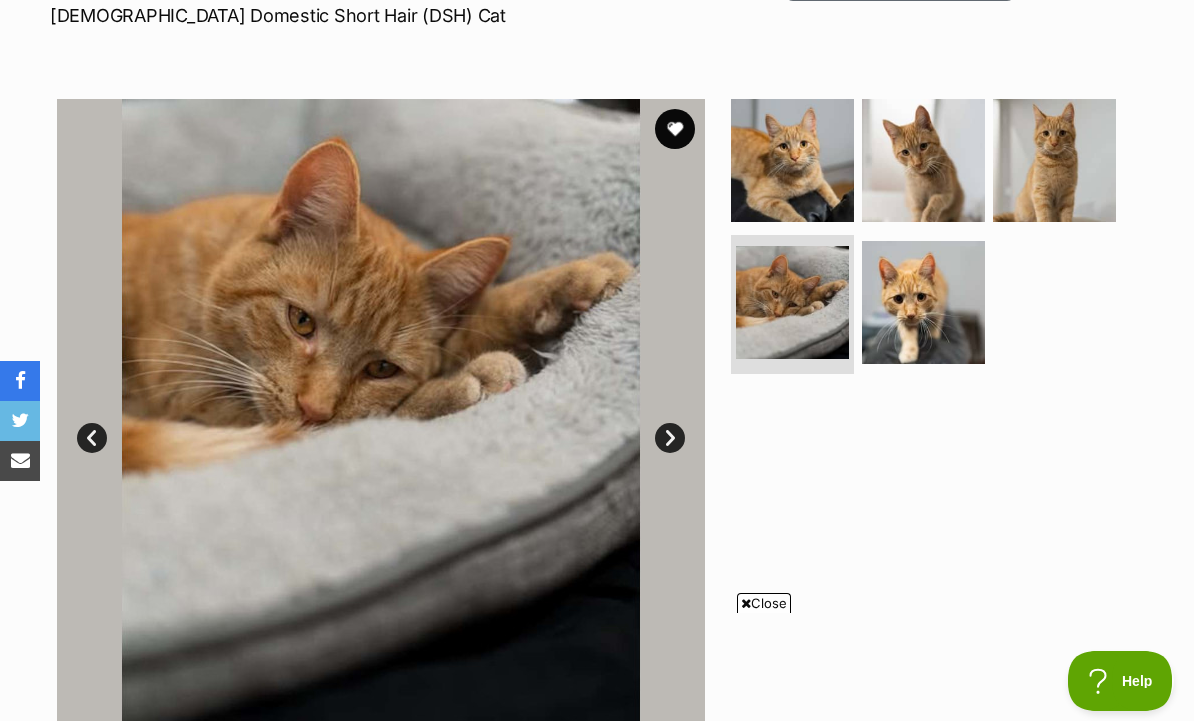 click on "Next" at bounding box center (670, 438) 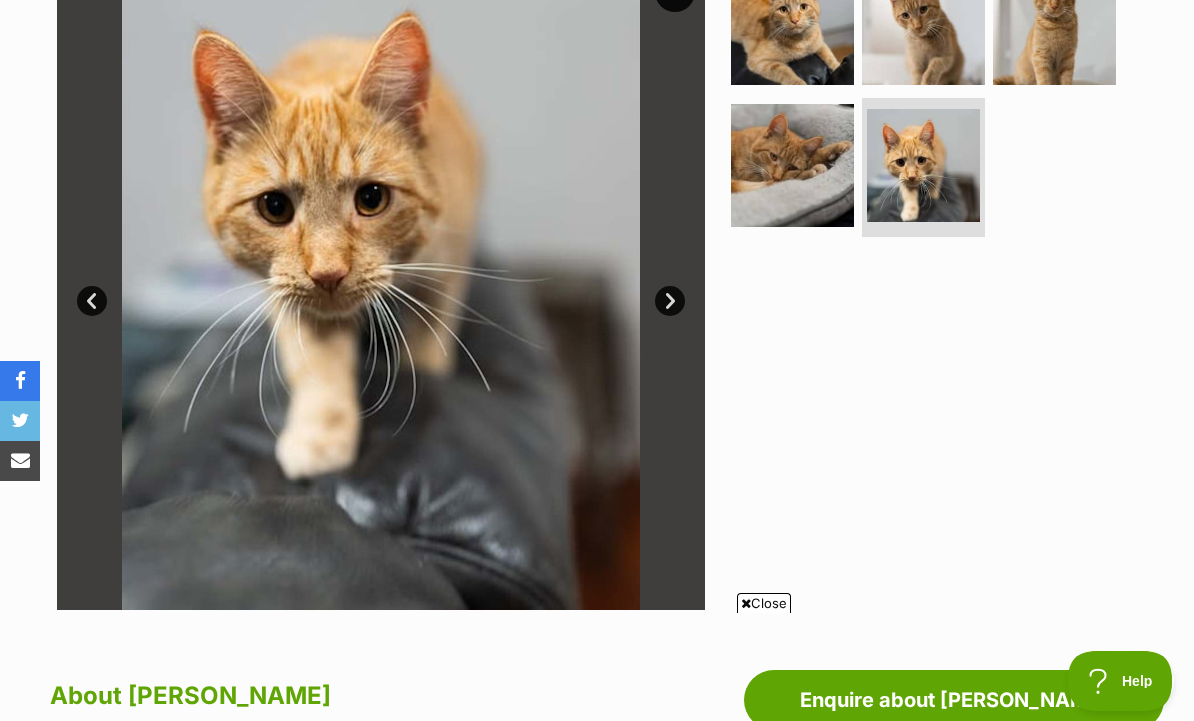 scroll, scrollTop: 493, scrollLeft: 0, axis: vertical 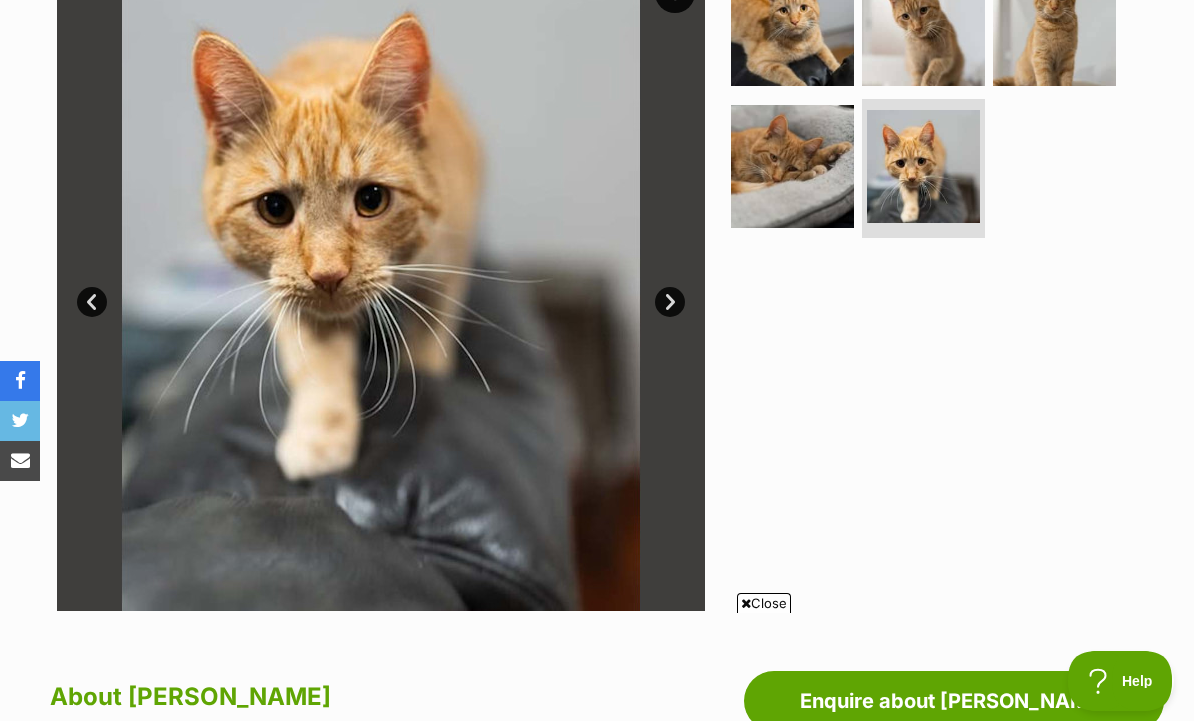 click on "Next" at bounding box center [670, 302] 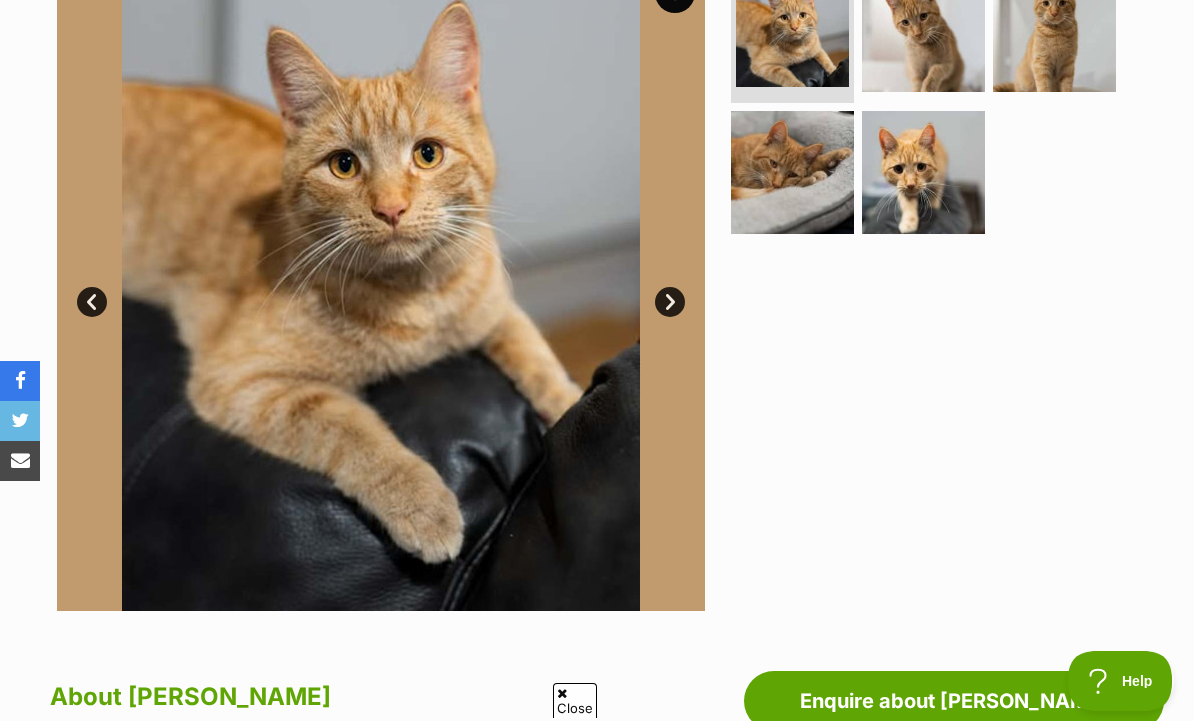 scroll, scrollTop: 0, scrollLeft: 0, axis: both 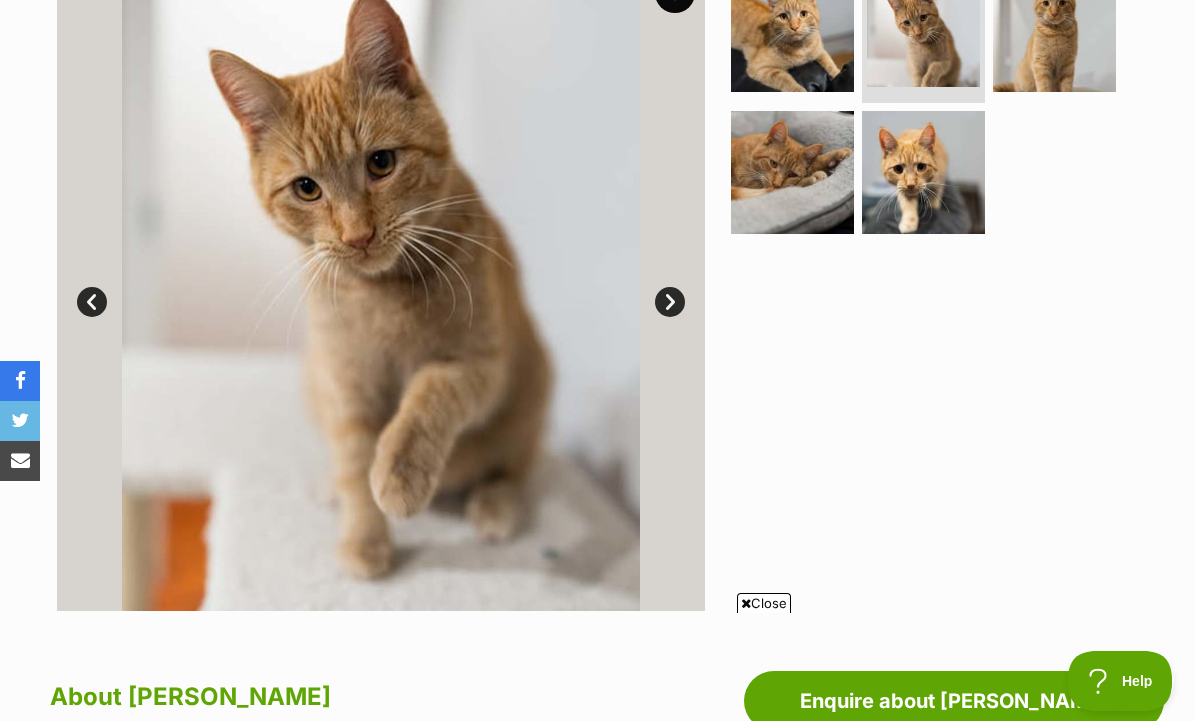 click on "Next" at bounding box center (670, 302) 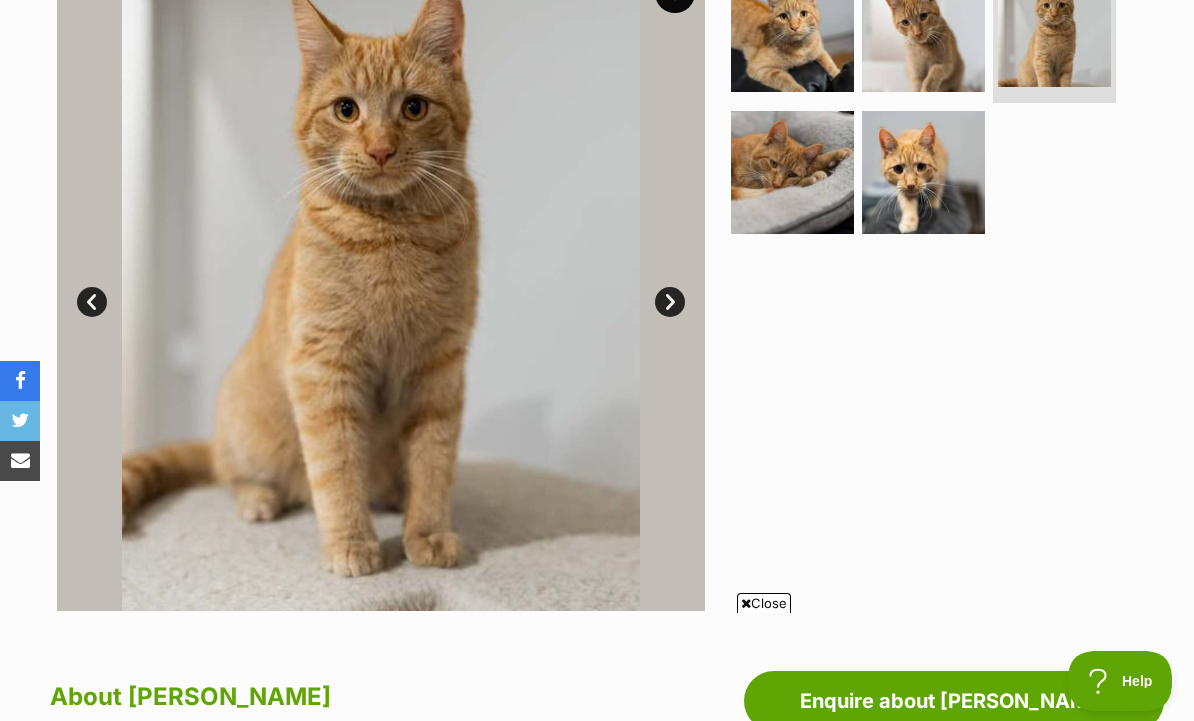 click on "Next" at bounding box center (670, 302) 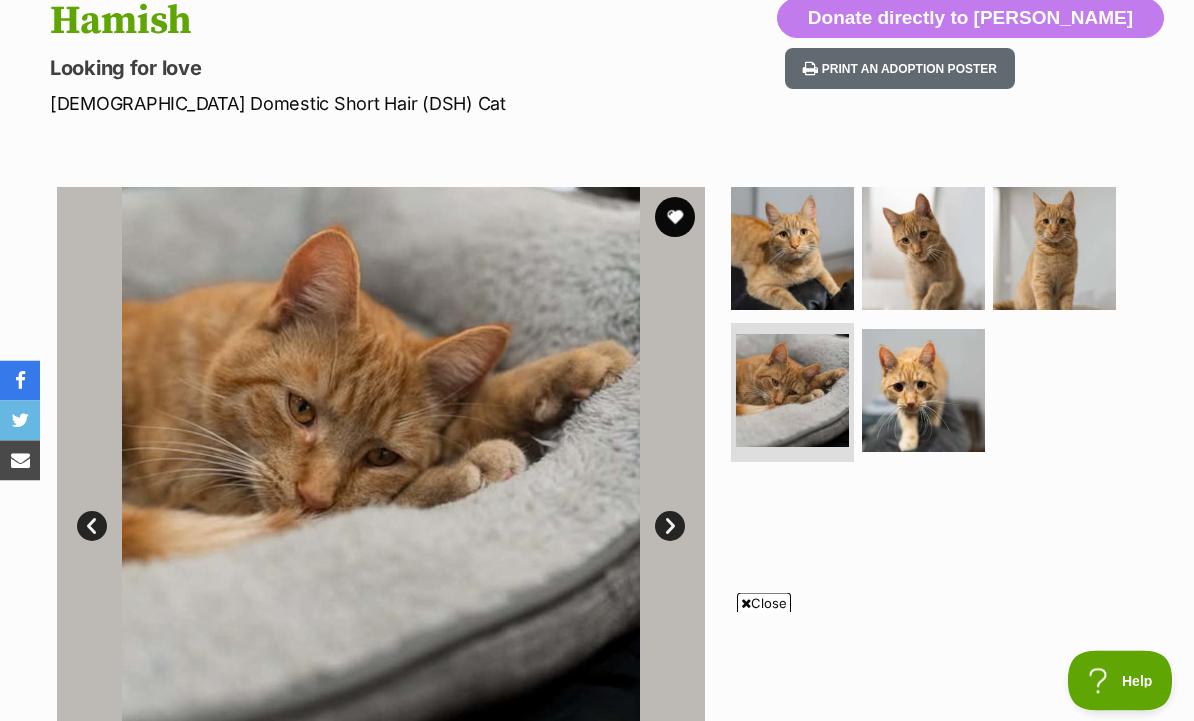 scroll, scrollTop: 269, scrollLeft: 0, axis: vertical 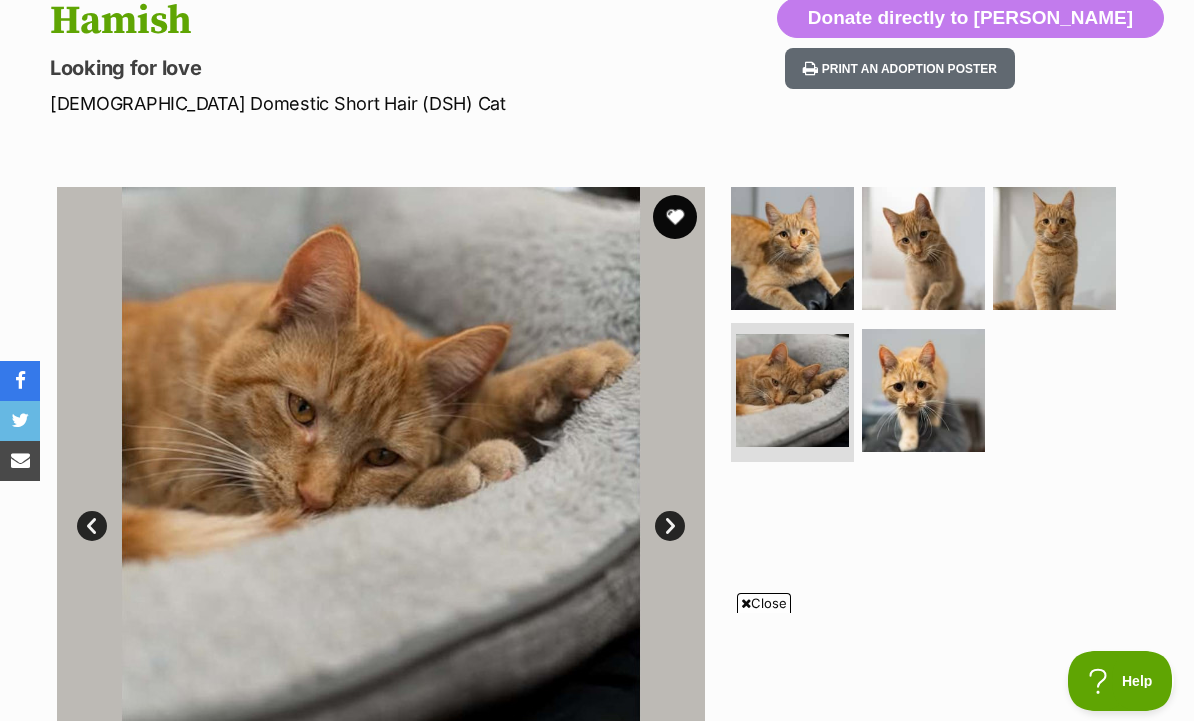 click at bounding box center [675, 217] 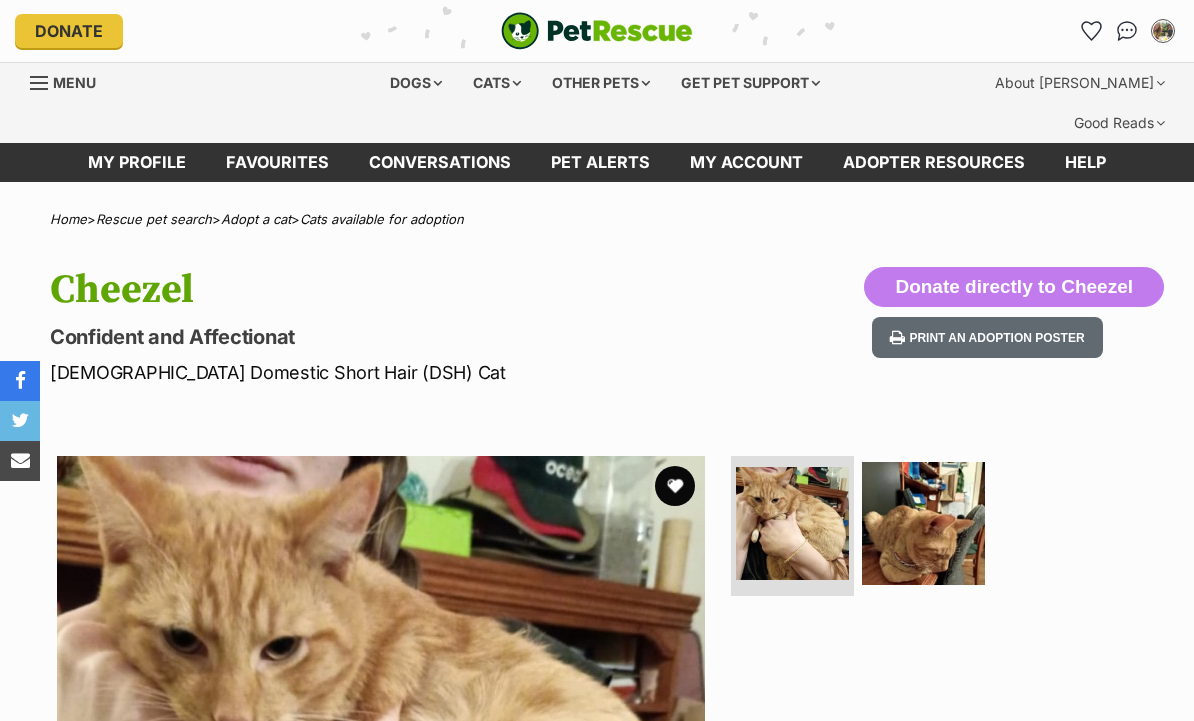 scroll, scrollTop: 0, scrollLeft: 0, axis: both 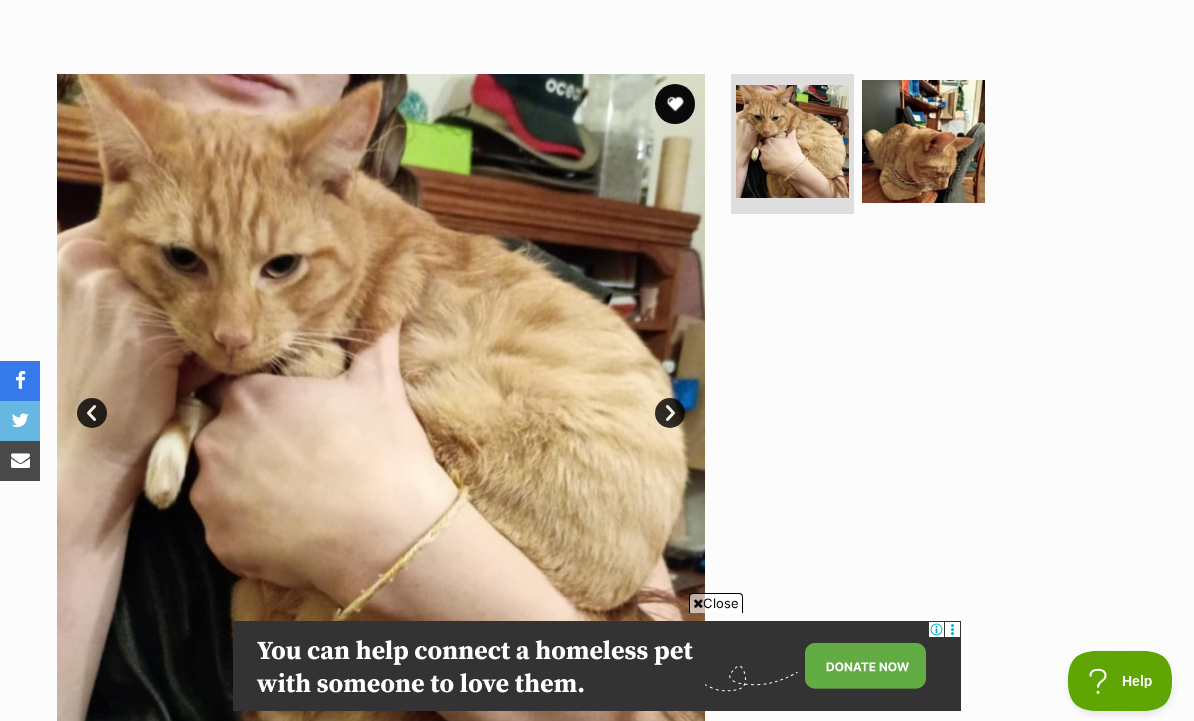 click on "Next" at bounding box center [670, 413] 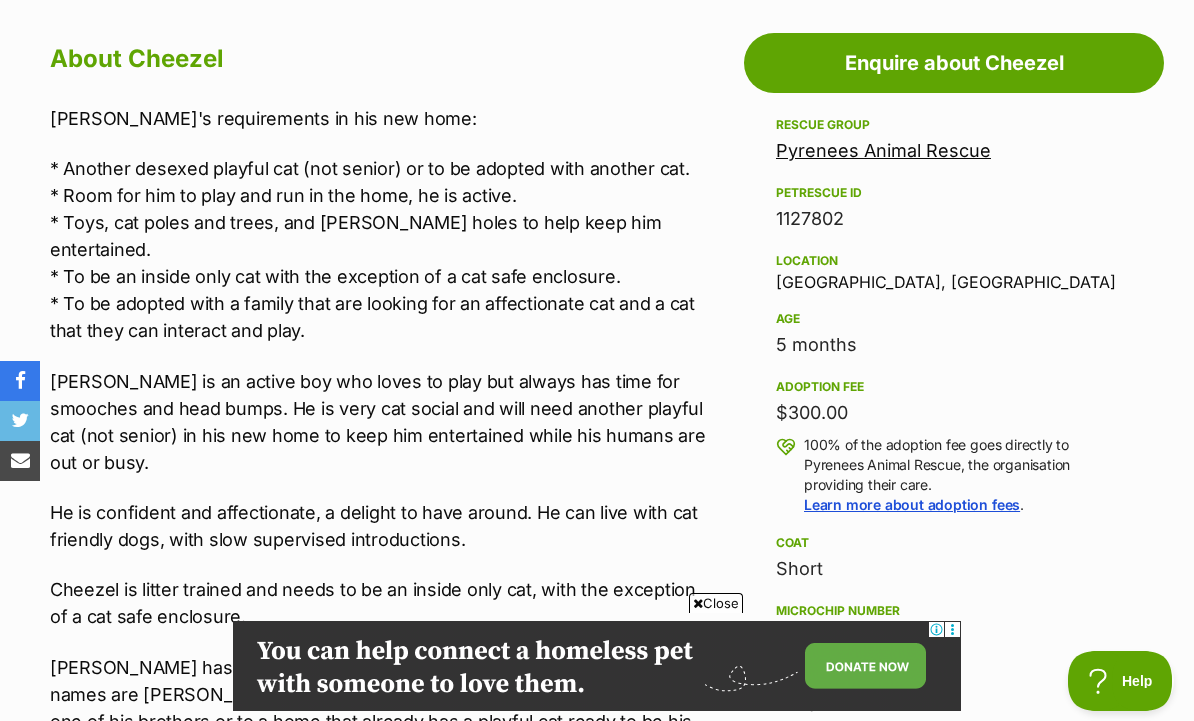 scroll, scrollTop: 1136, scrollLeft: 0, axis: vertical 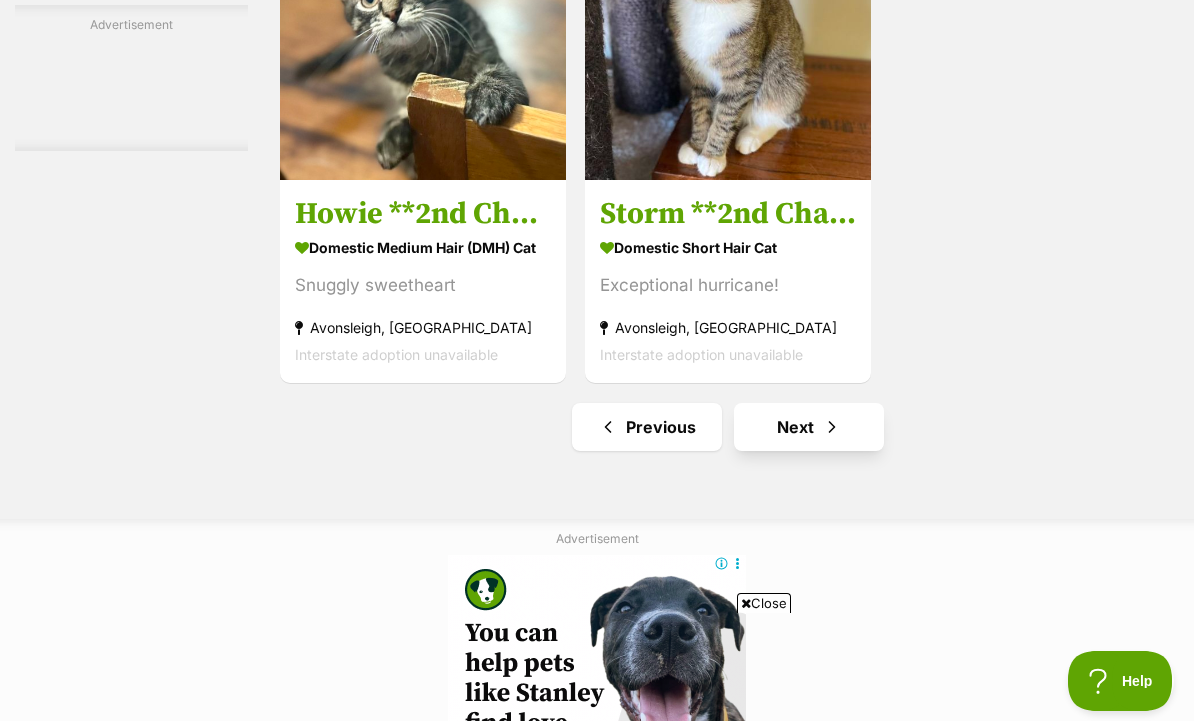 click on "Next" at bounding box center [809, 427] 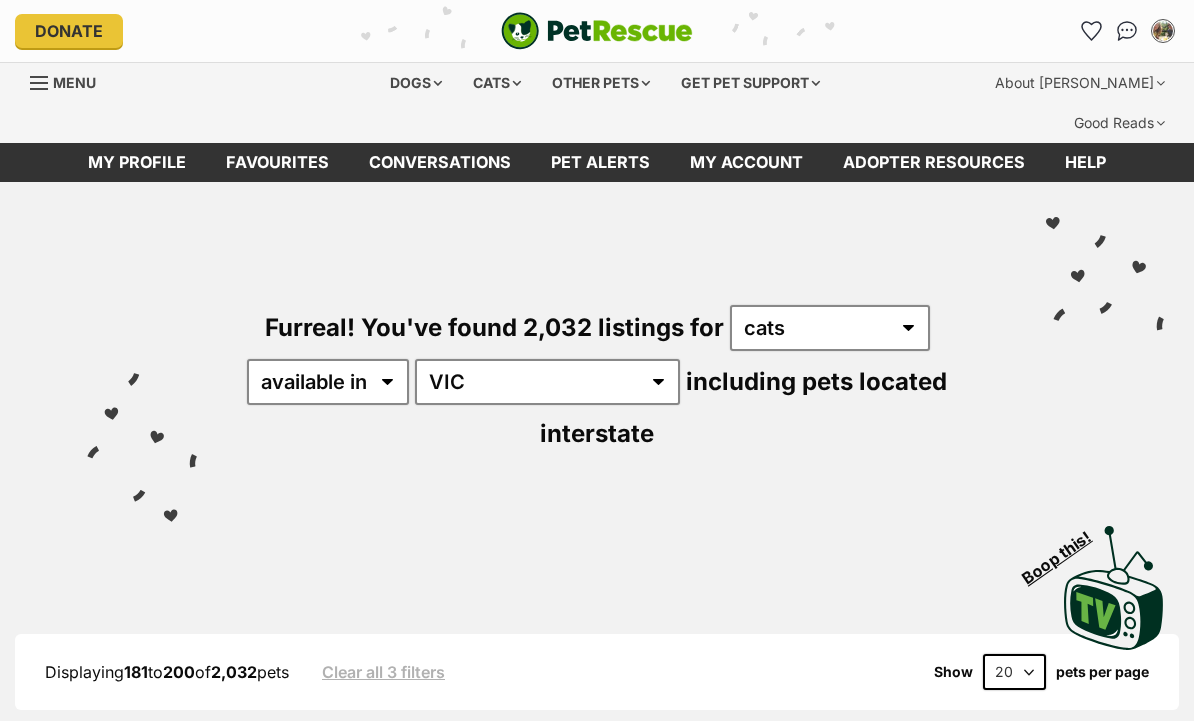 scroll, scrollTop: 170, scrollLeft: 0, axis: vertical 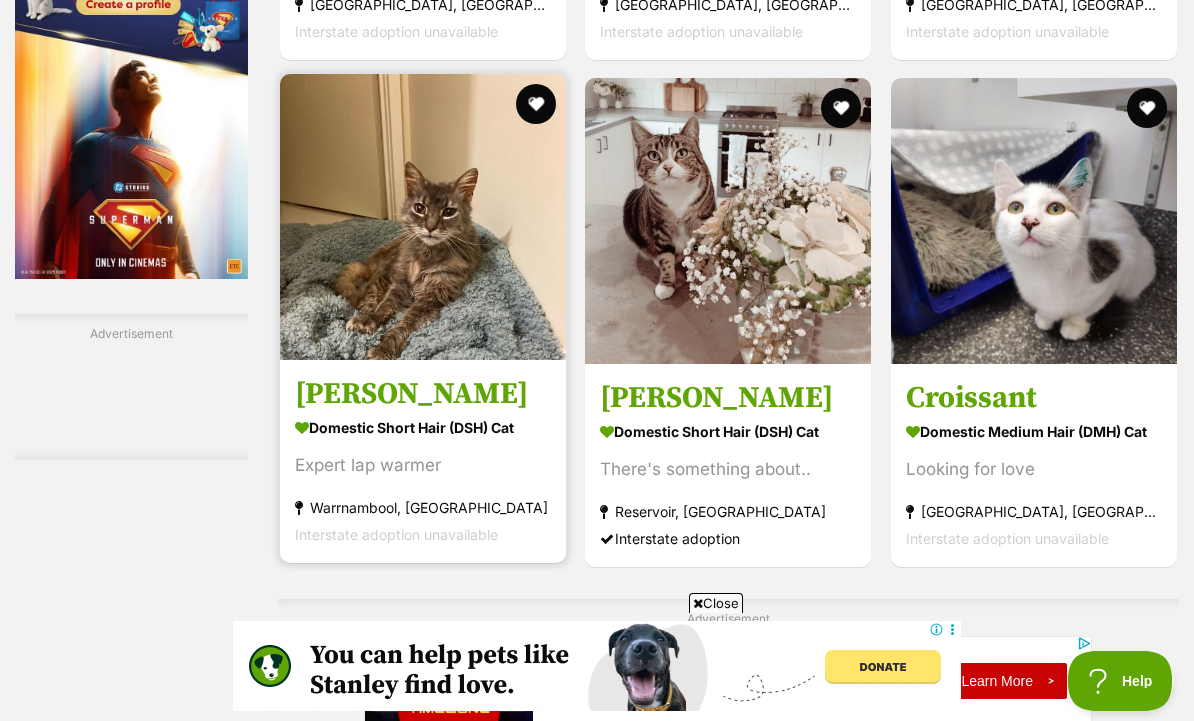 click at bounding box center [423, 217] 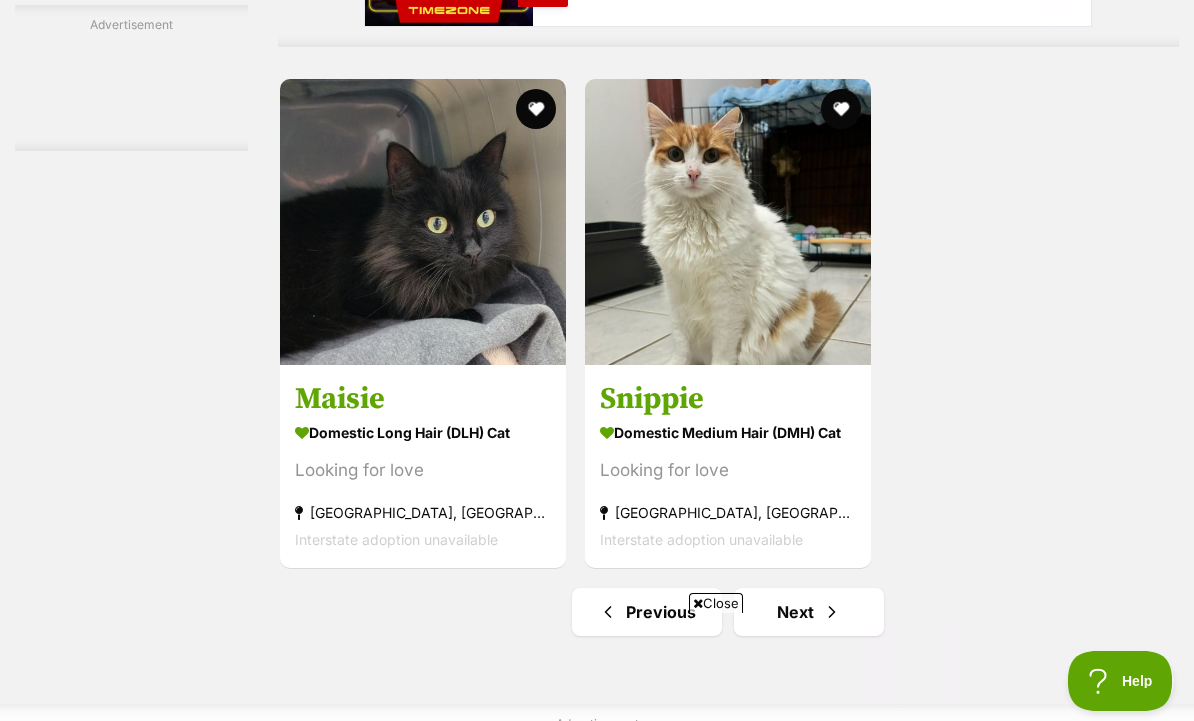 scroll, scrollTop: 0, scrollLeft: 0, axis: both 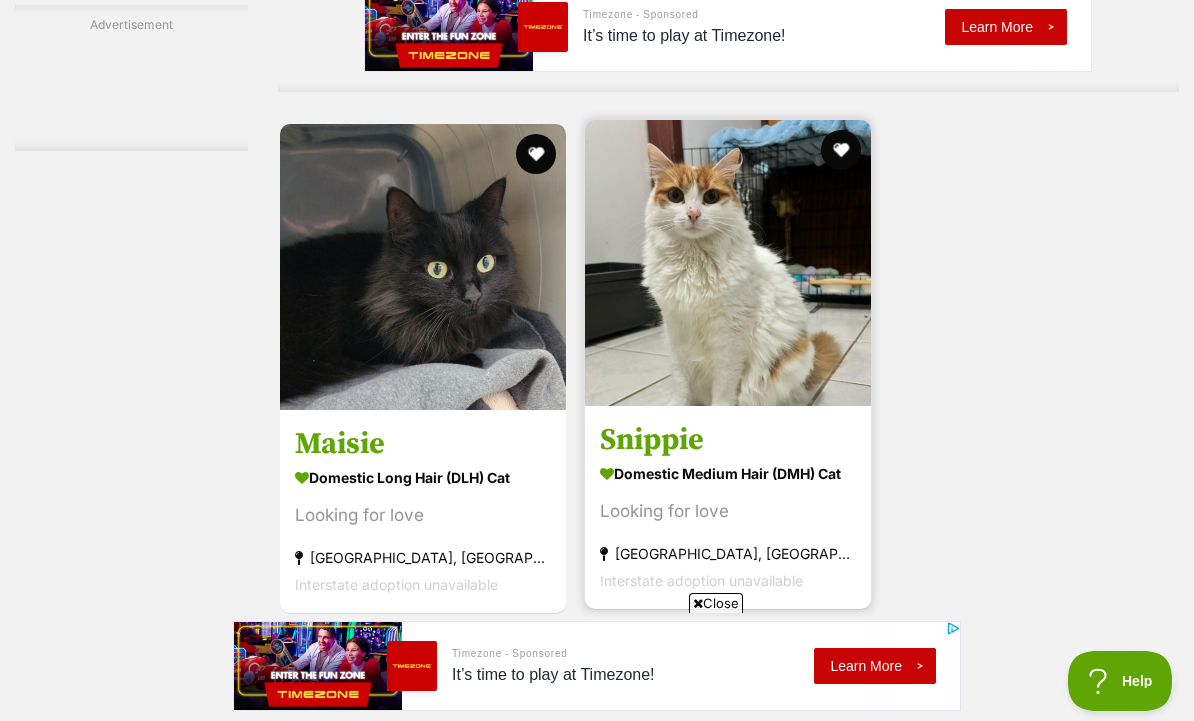 click at bounding box center (728, 263) 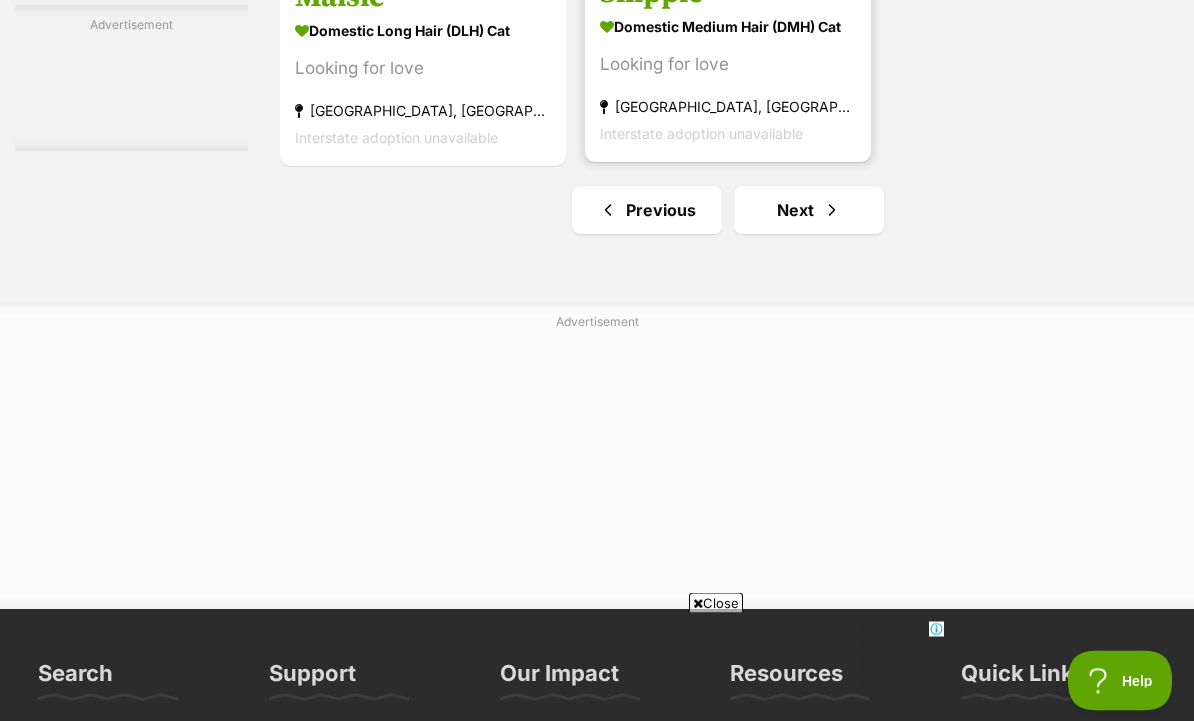scroll, scrollTop: 4681, scrollLeft: 0, axis: vertical 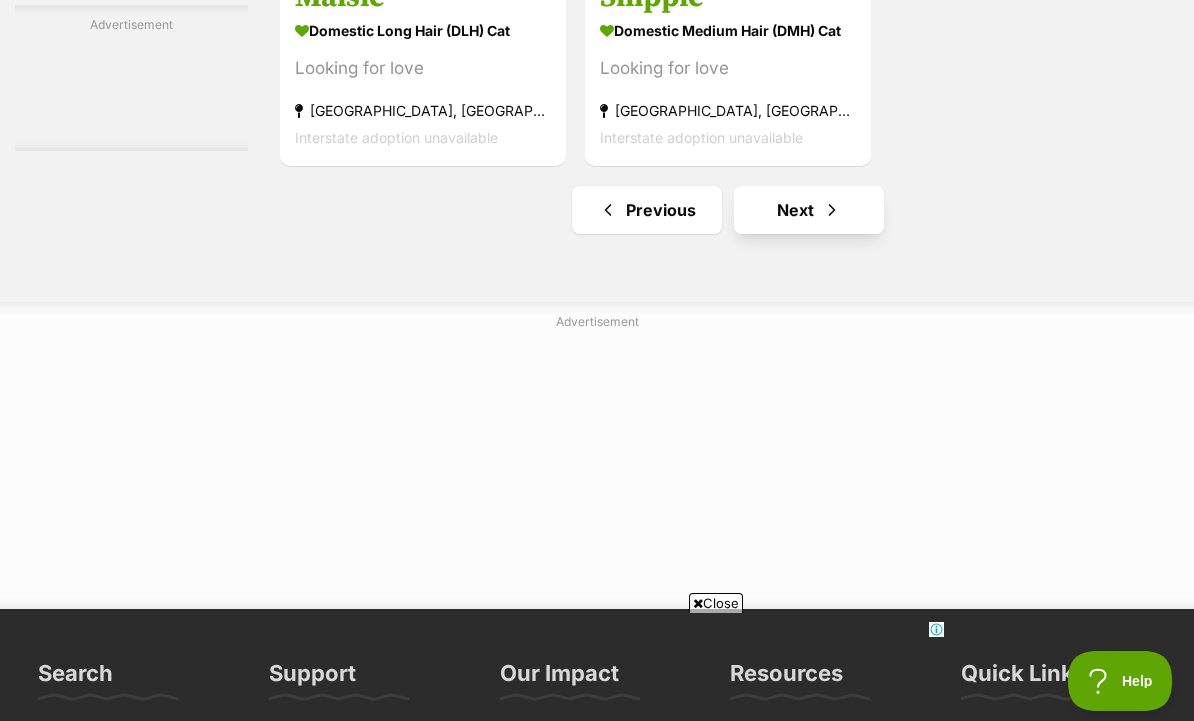 click on "Next" at bounding box center [809, 210] 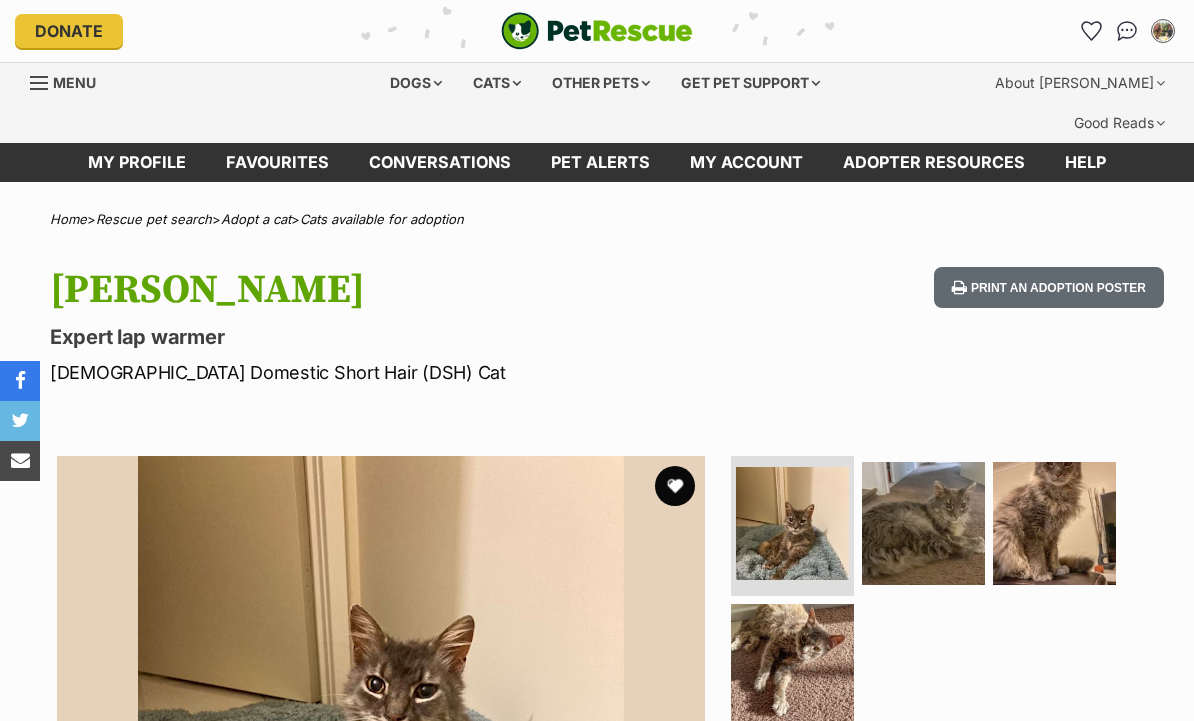 scroll, scrollTop: 0, scrollLeft: 0, axis: both 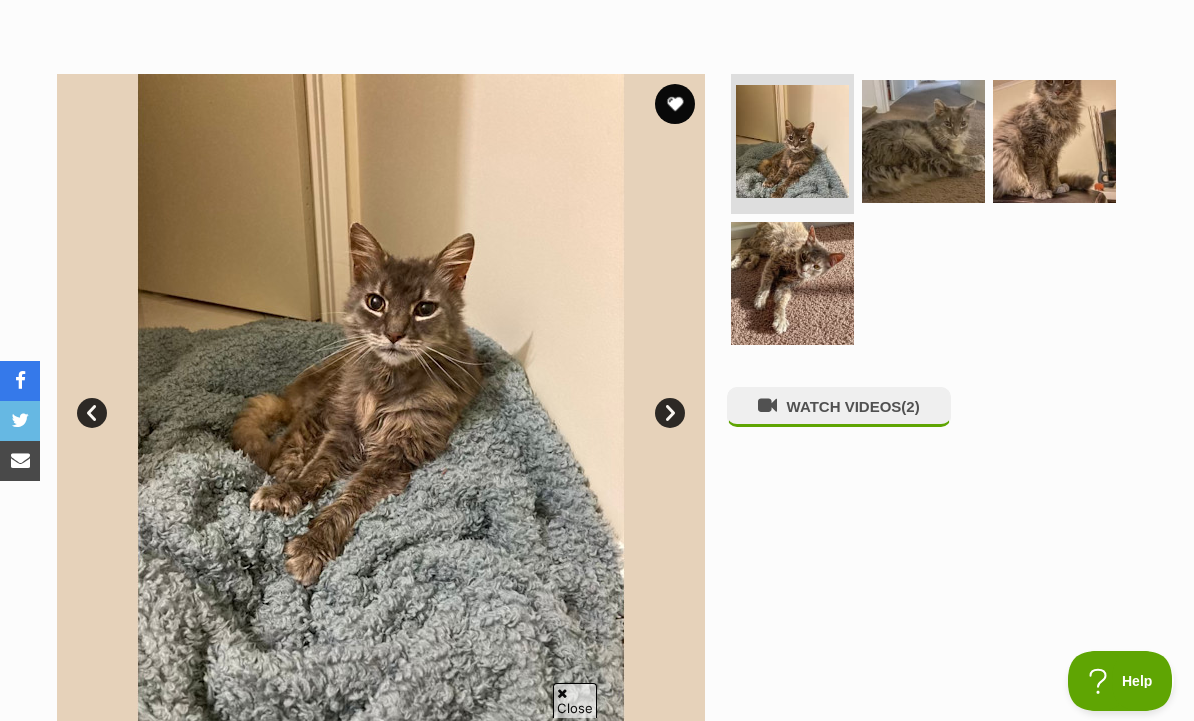 click on "Next" at bounding box center [670, 413] 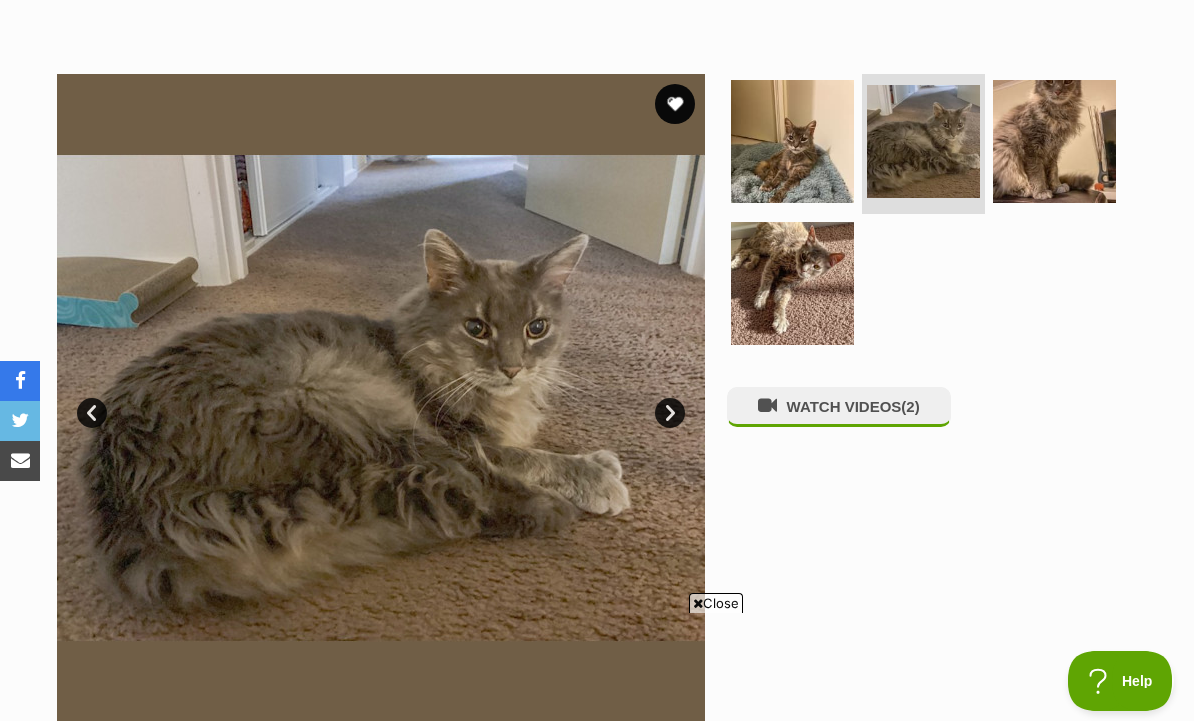 scroll, scrollTop: 0, scrollLeft: 0, axis: both 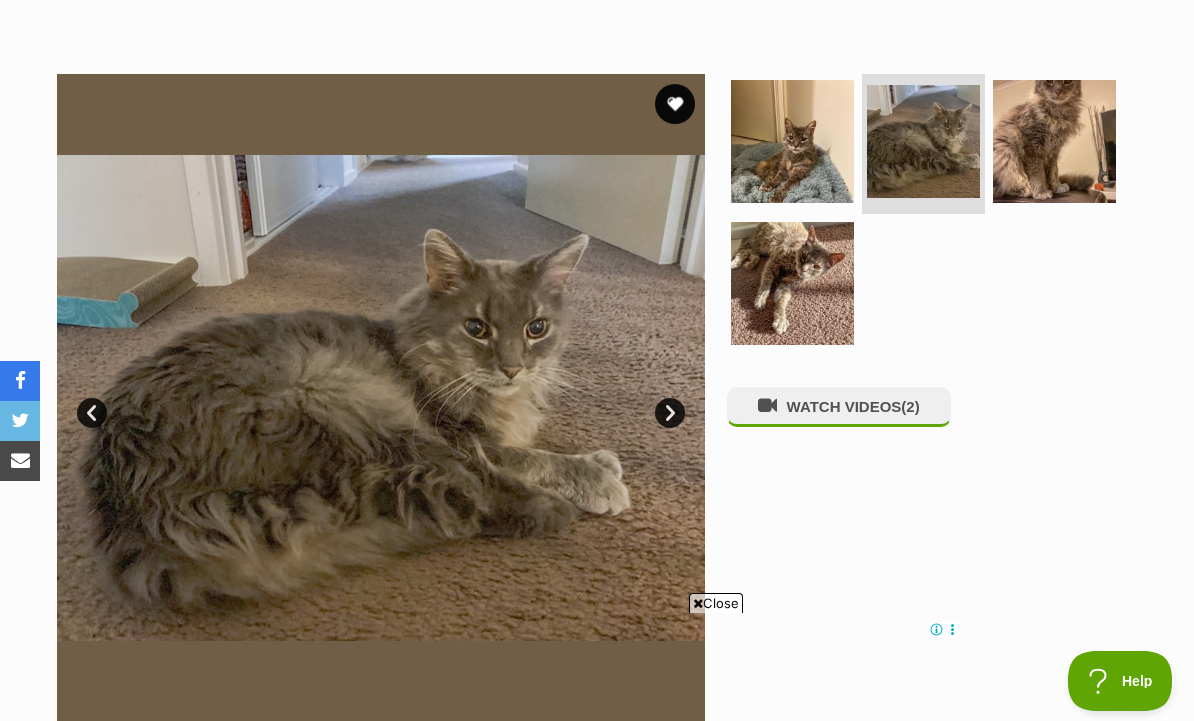 click on "Next" at bounding box center (670, 413) 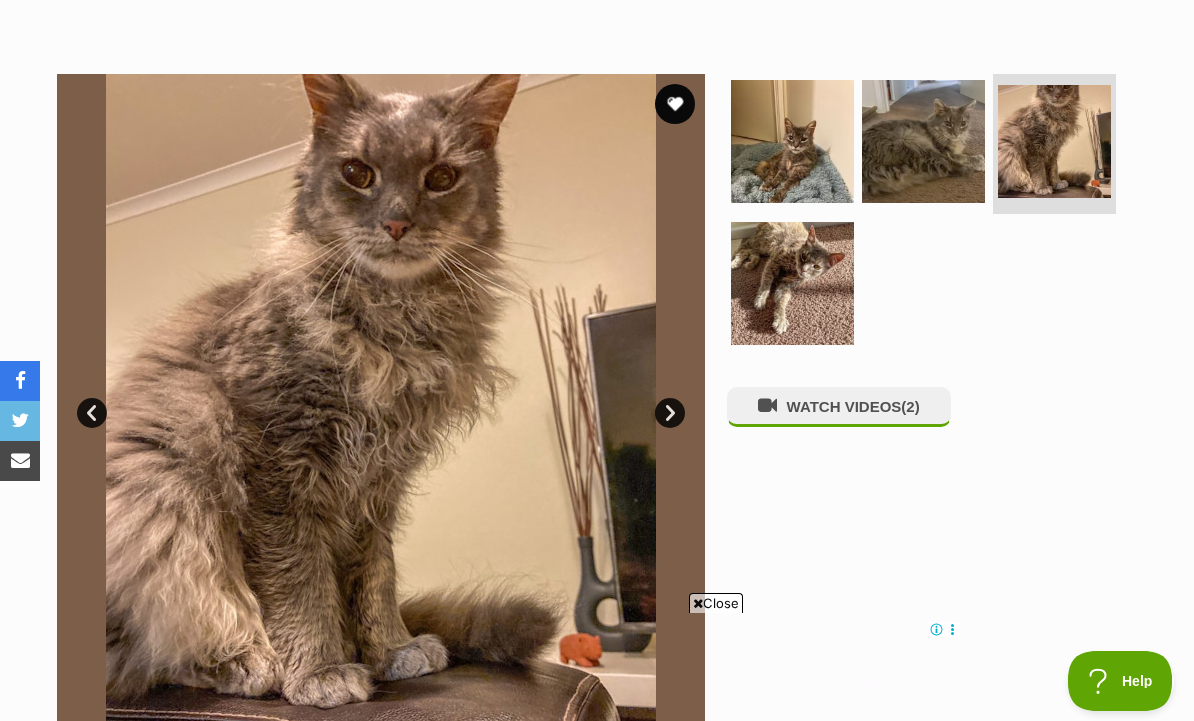 click on "Next" at bounding box center (670, 413) 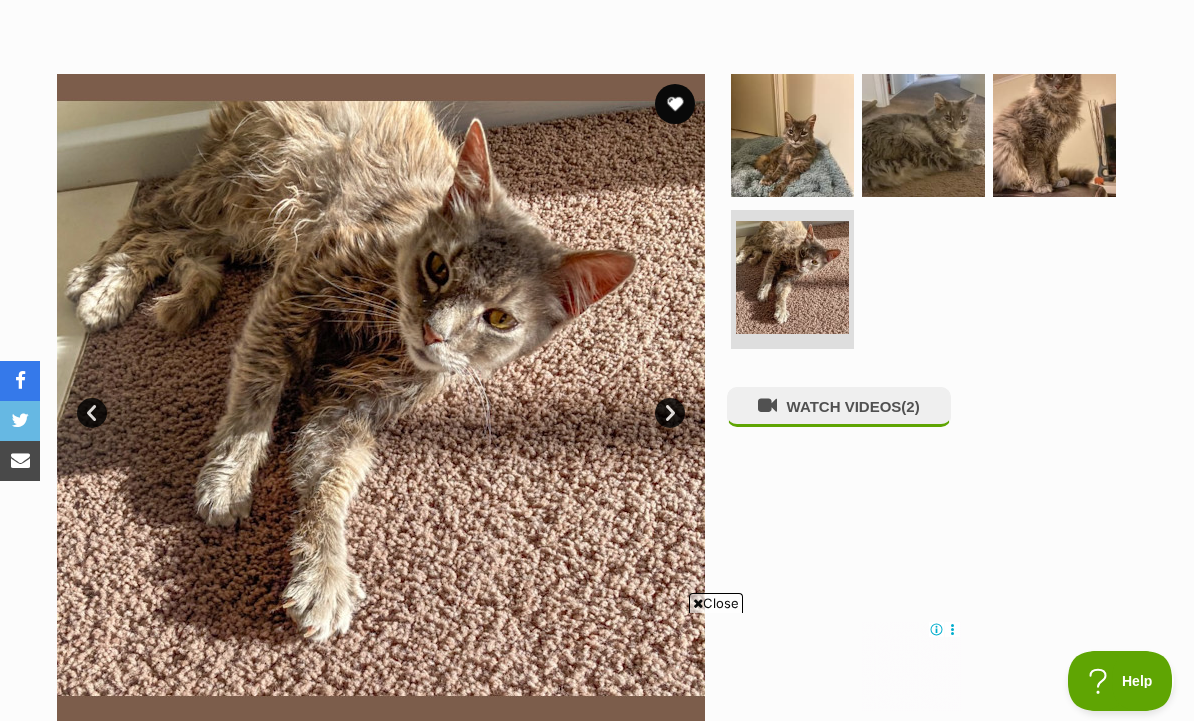 click on "Next" at bounding box center [670, 413] 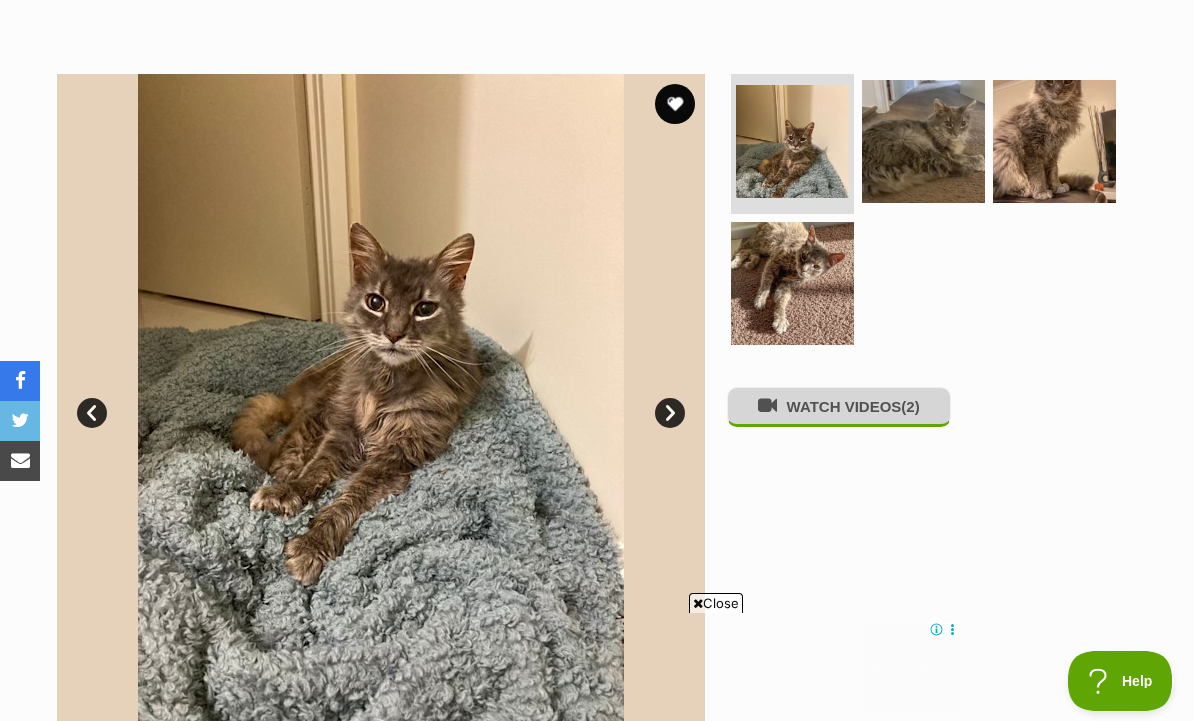 click on "WATCH VIDEOS
(2)" at bounding box center (839, 406) 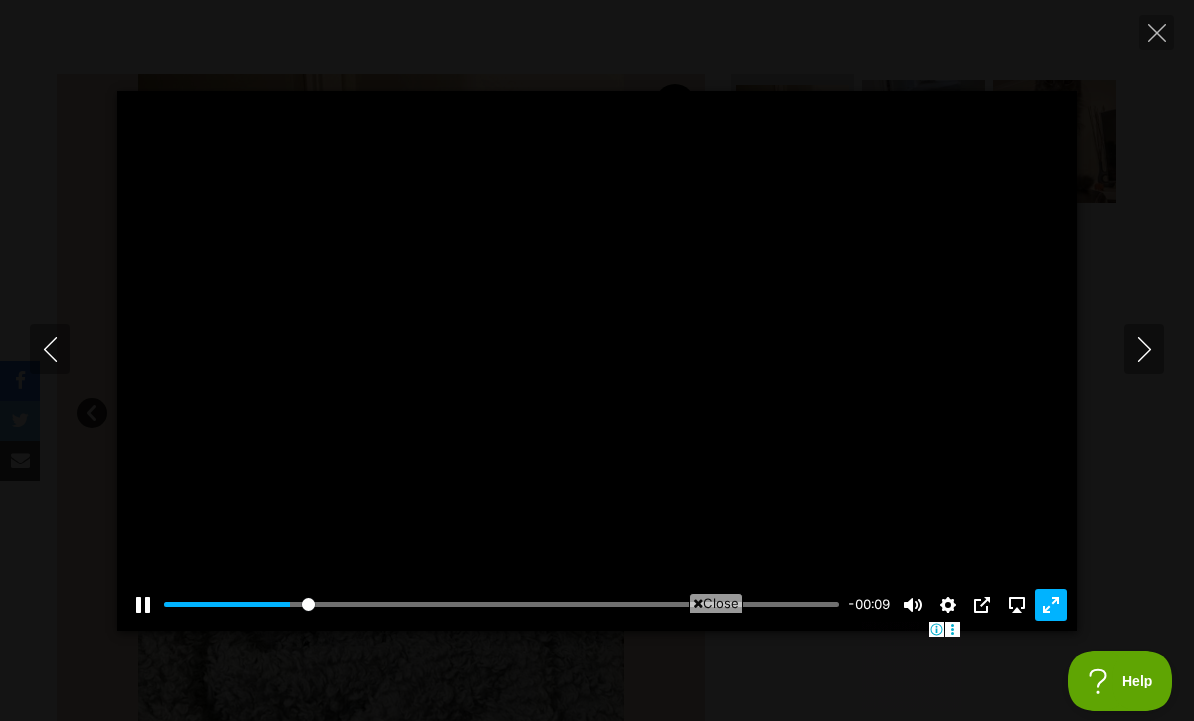 click on "Exit fullscreen Enter fullscreen" at bounding box center [1051, 605] 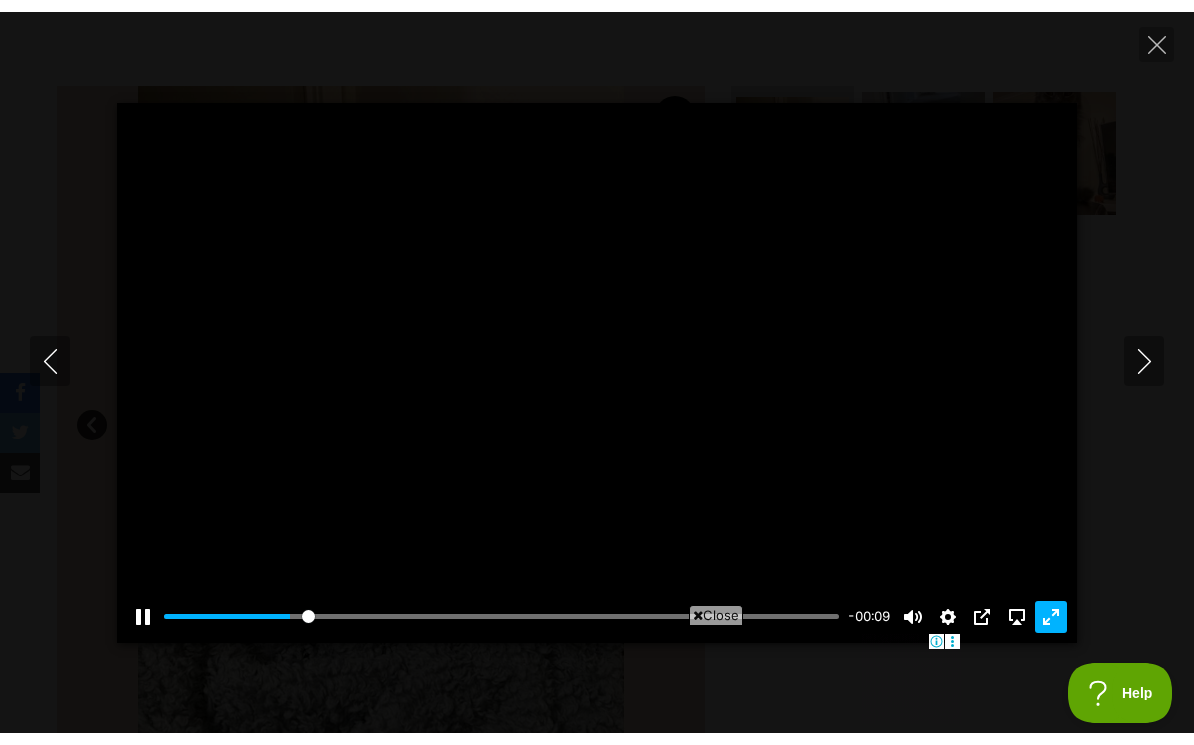 scroll, scrollTop: 358, scrollLeft: 0, axis: vertical 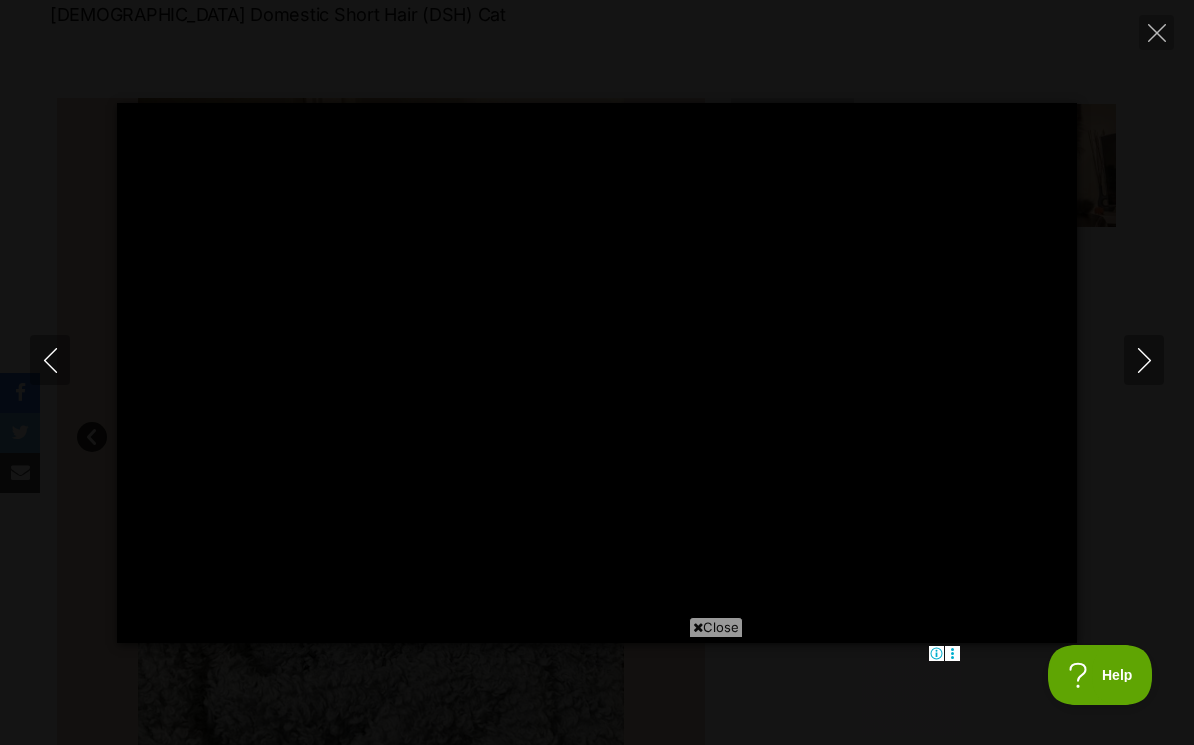 type on "100" 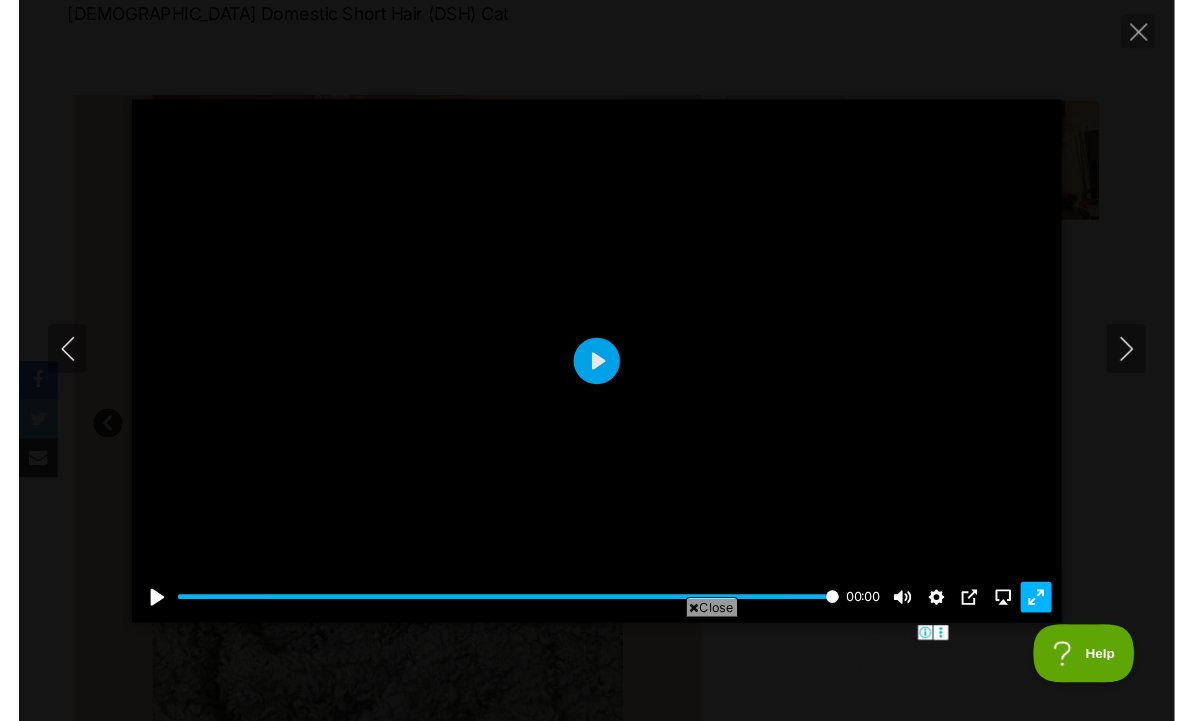 scroll, scrollTop: 382, scrollLeft: 0, axis: vertical 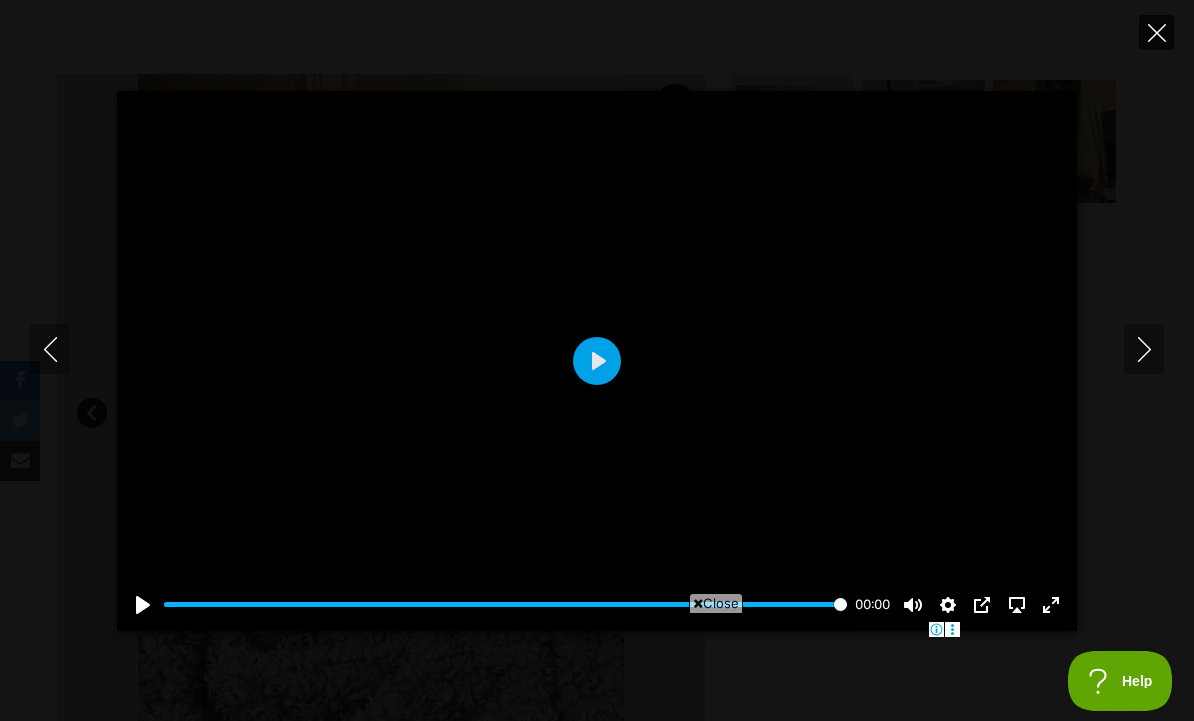 click 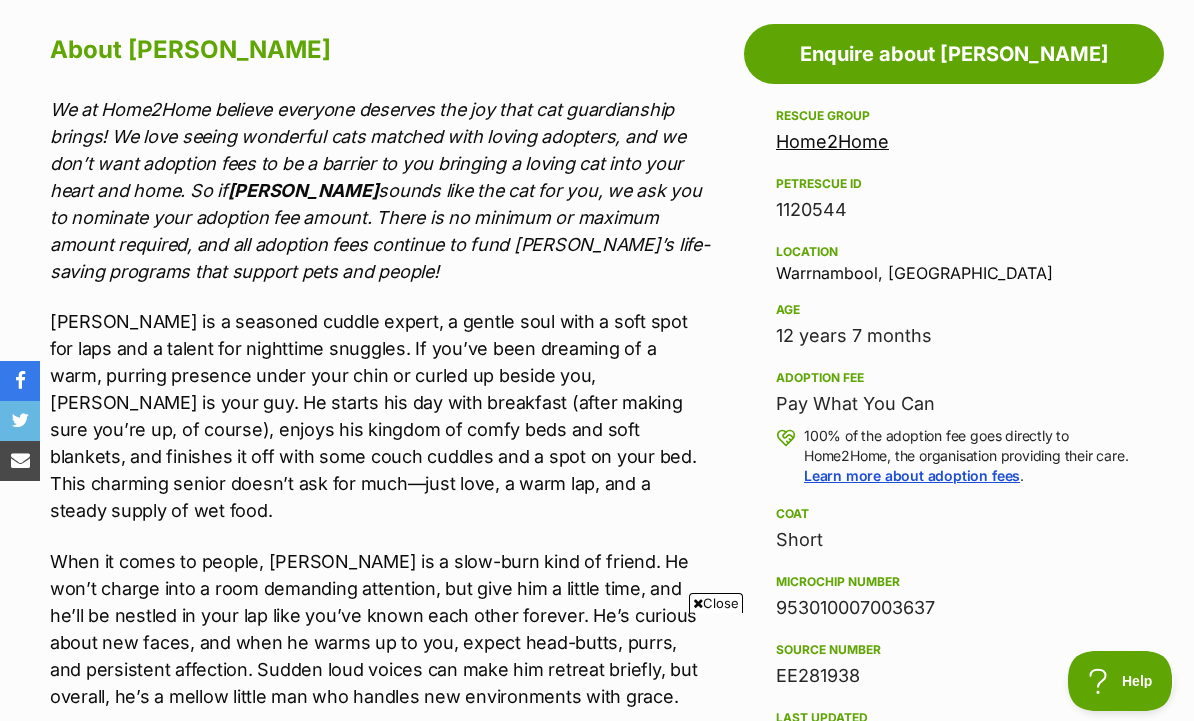 scroll, scrollTop: 0, scrollLeft: 0, axis: both 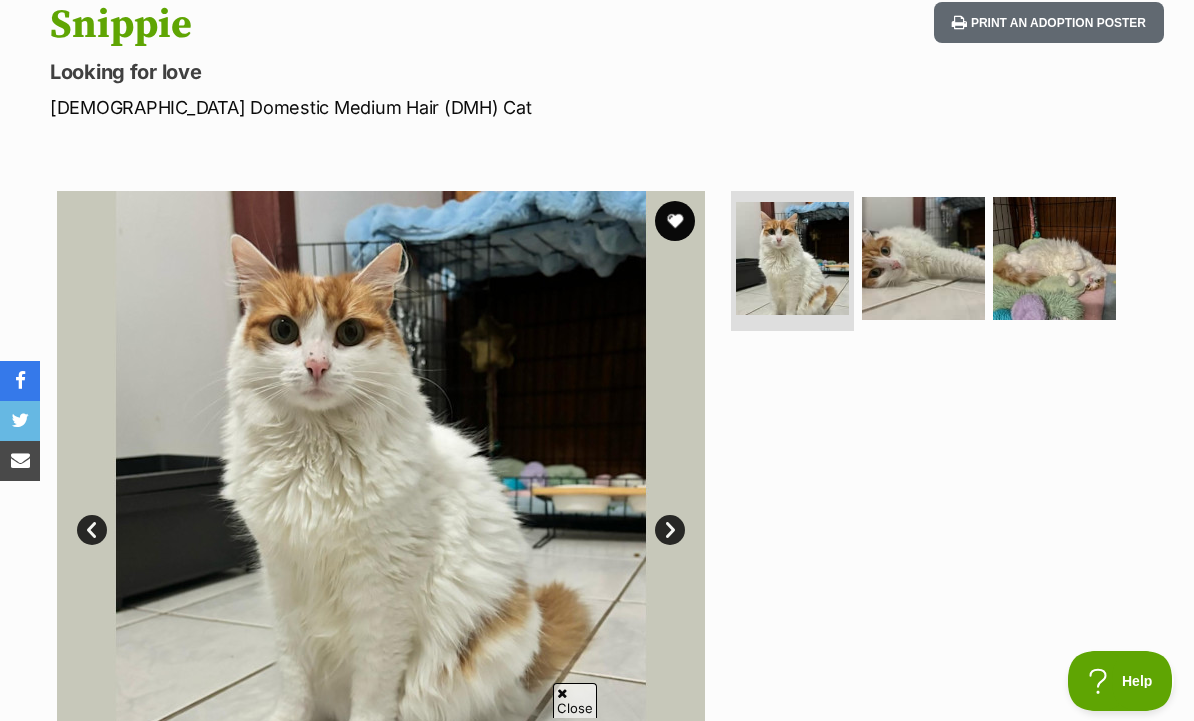 click on "Next" at bounding box center (670, 530) 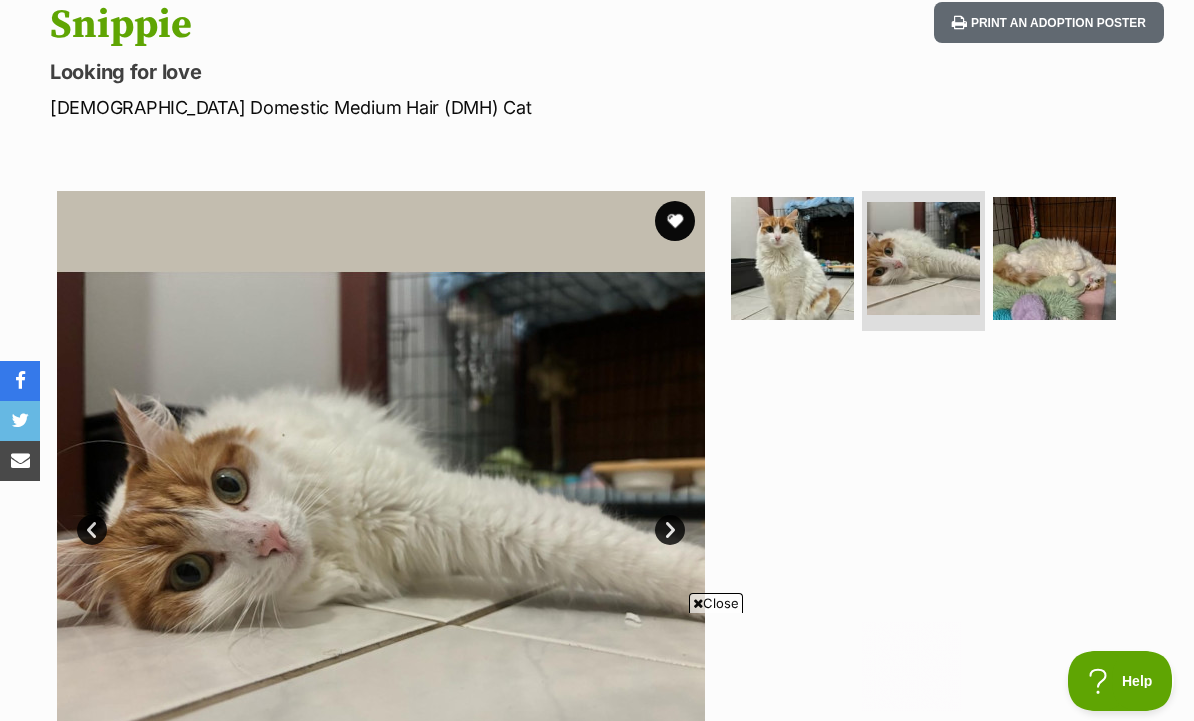 scroll, scrollTop: 0, scrollLeft: 0, axis: both 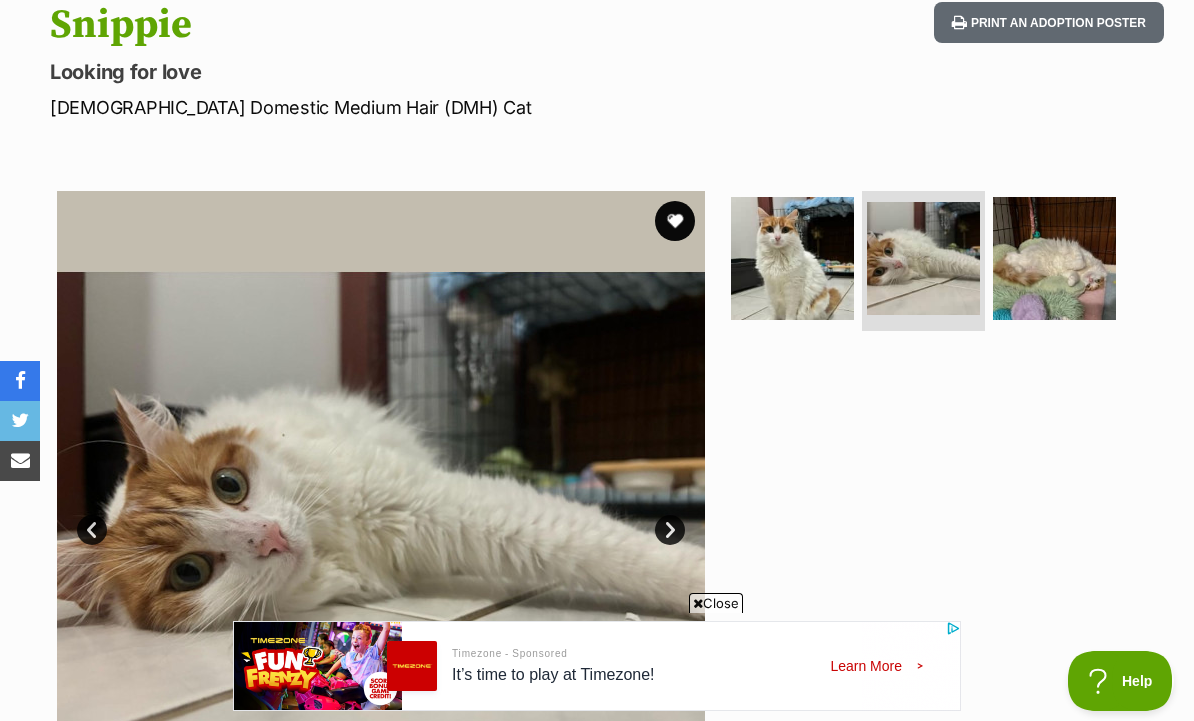 click on "Next" at bounding box center [670, 530] 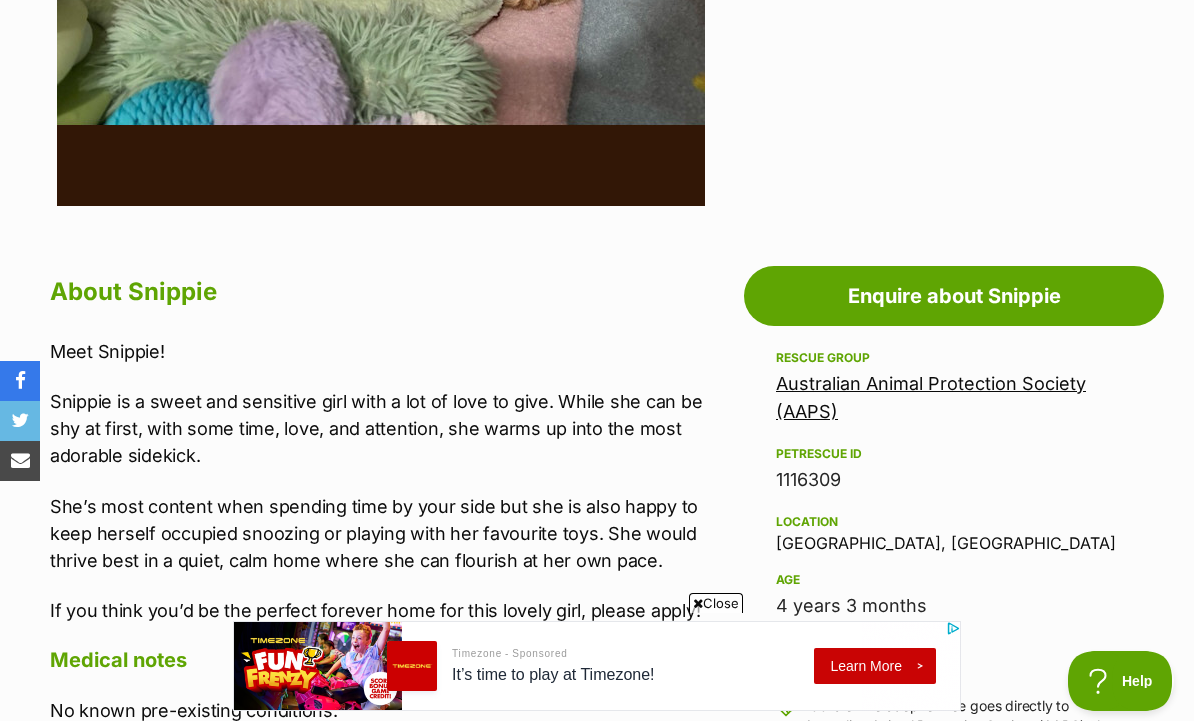 scroll, scrollTop: 0, scrollLeft: 0, axis: both 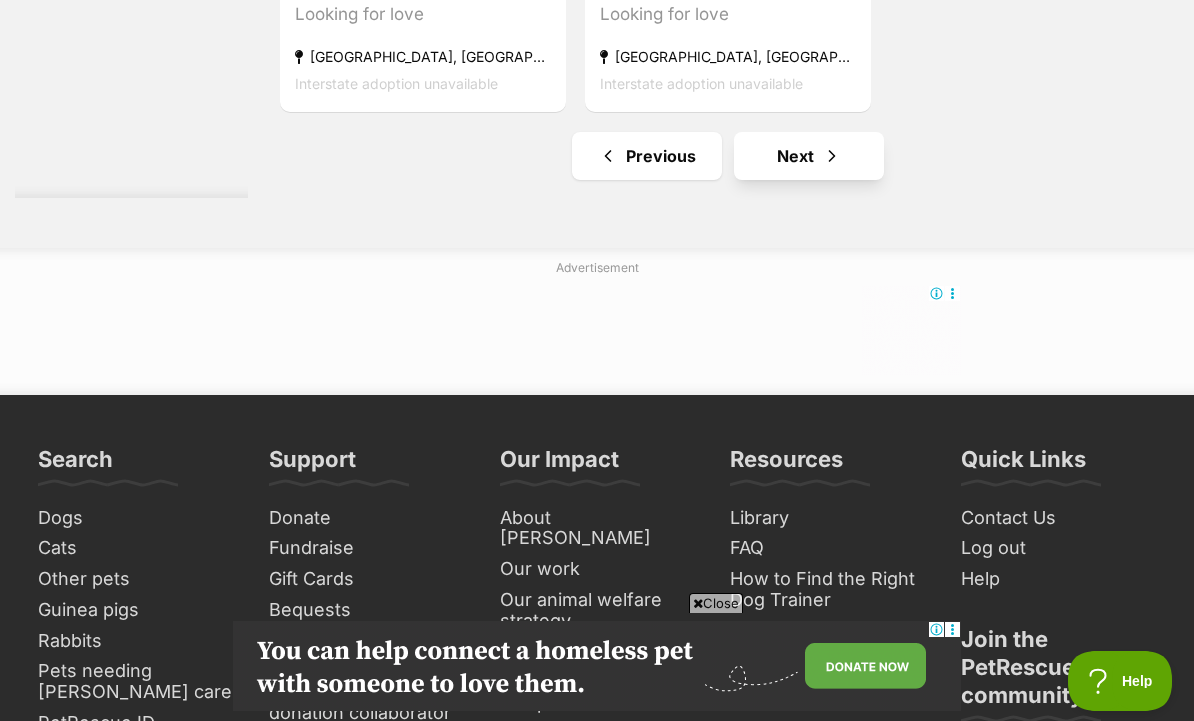 click on "Next" at bounding box center (809, 156) 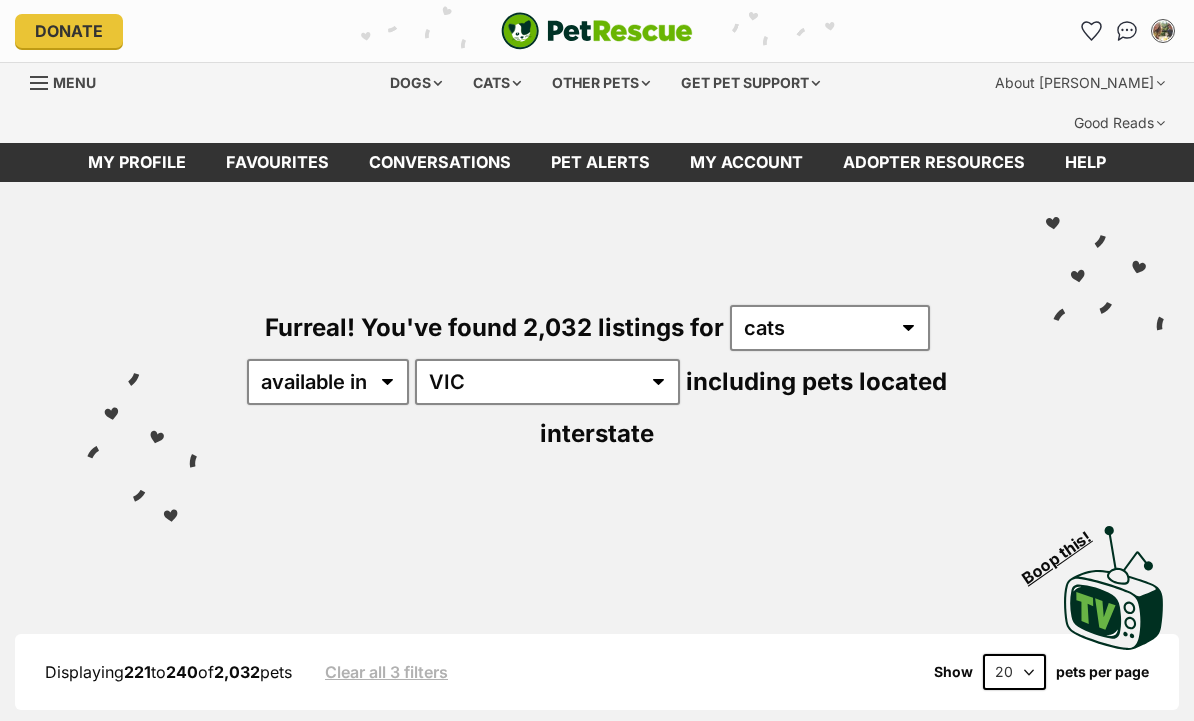 scroll, scrollTop: 335, scrollLeft: 0, axis: vertical 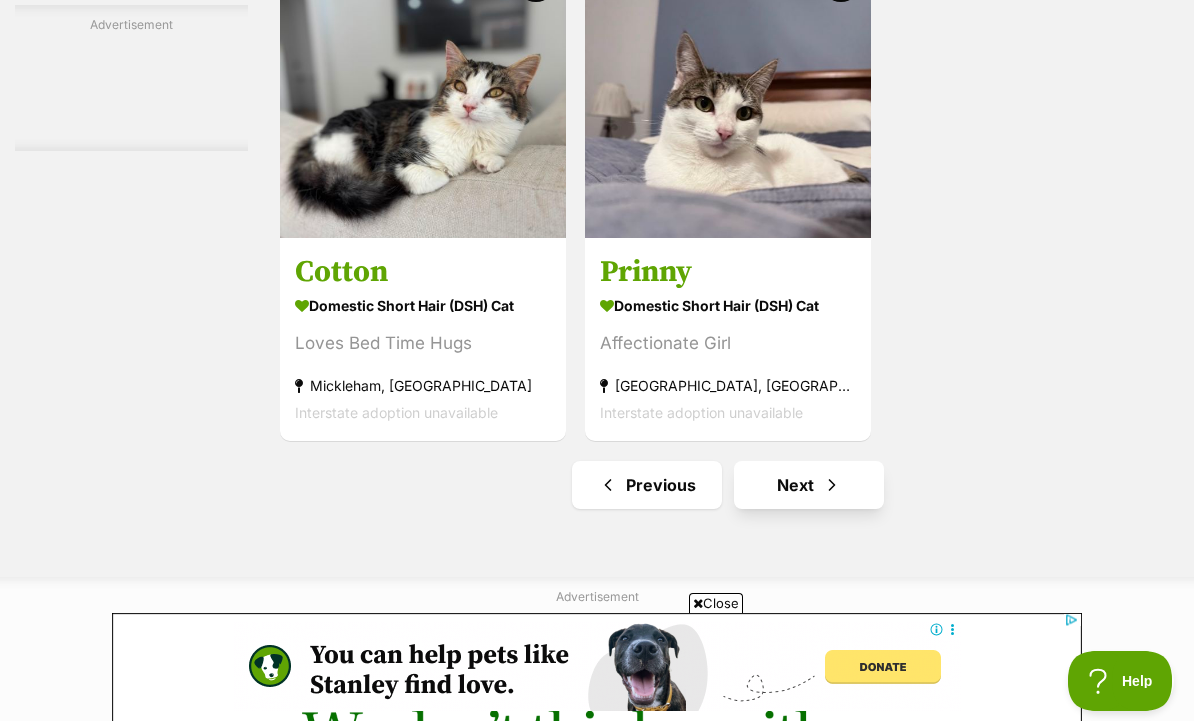 click on "Next" at bounding box center [809, 485] 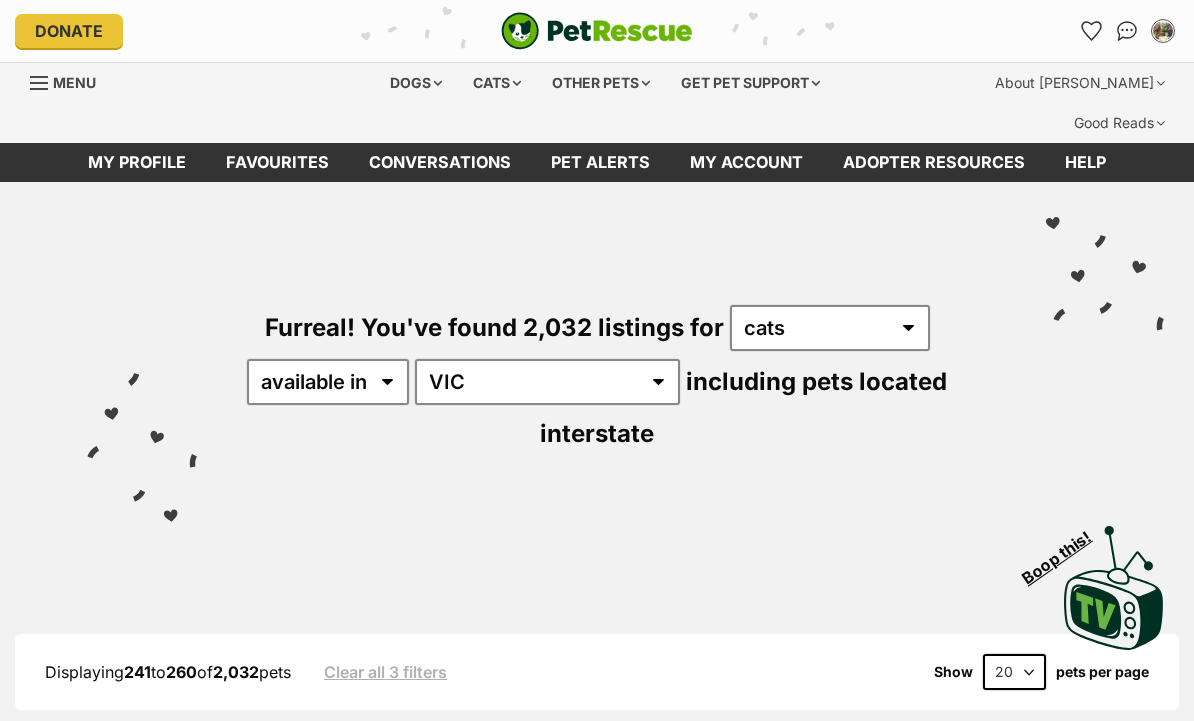scroll, scrollTop: 448, scrollLeft: 0, axis: vertical 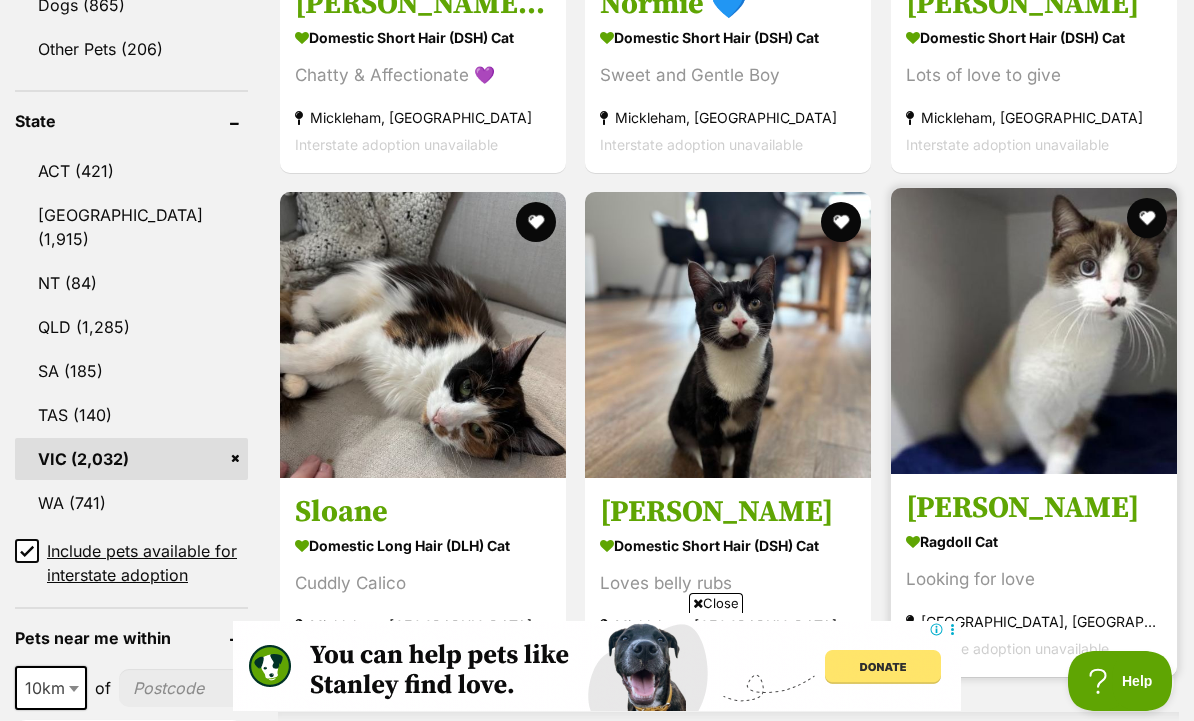click at bounding box center (1034, 331) 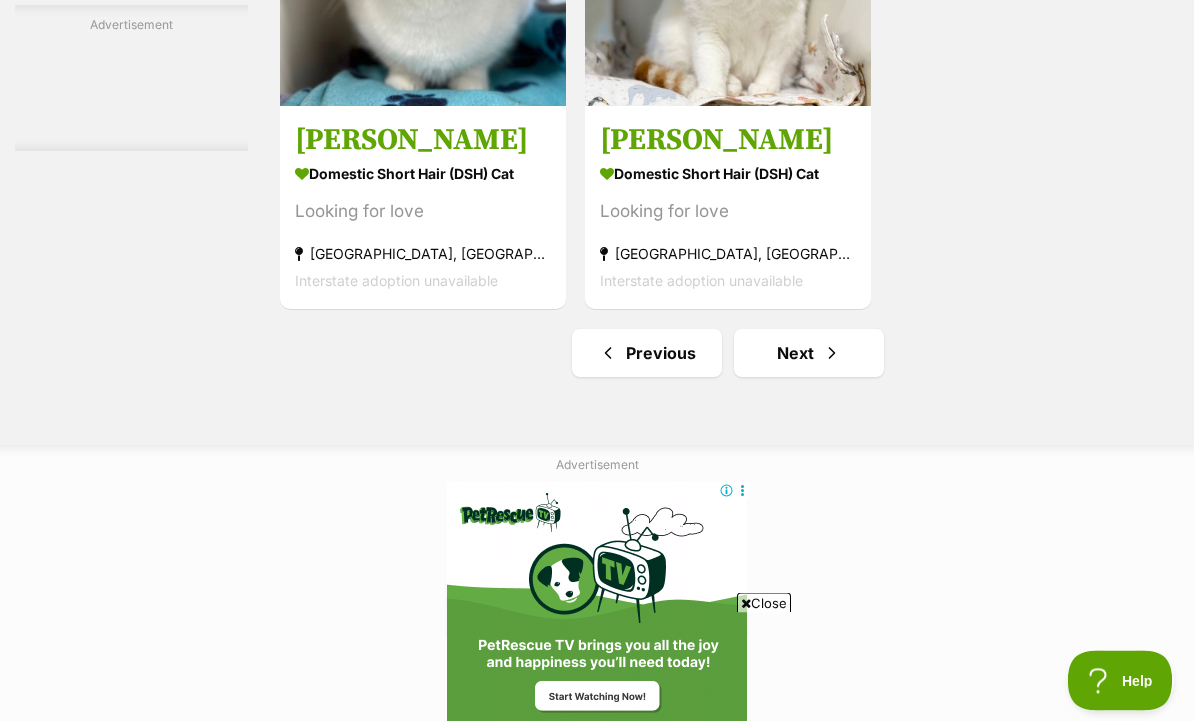 scroll, scrollTop: 4538, scrollLeft: 0, axis: vertical 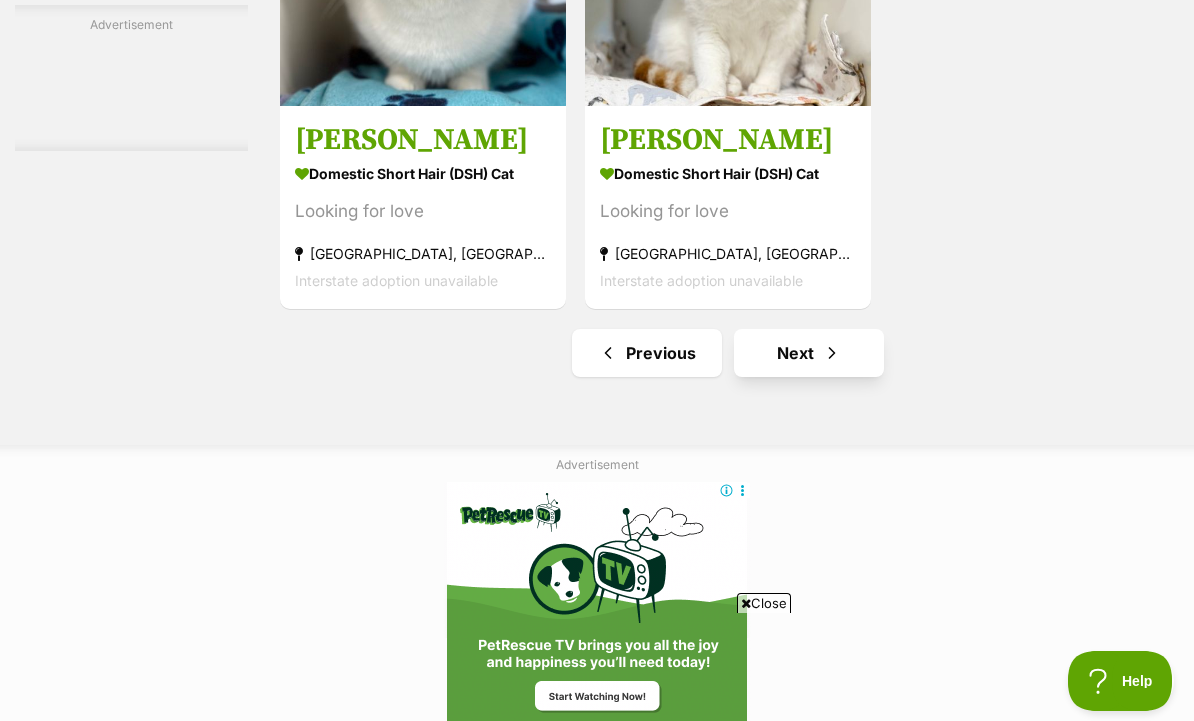 click on "Next" at bounding box center (809, 353) 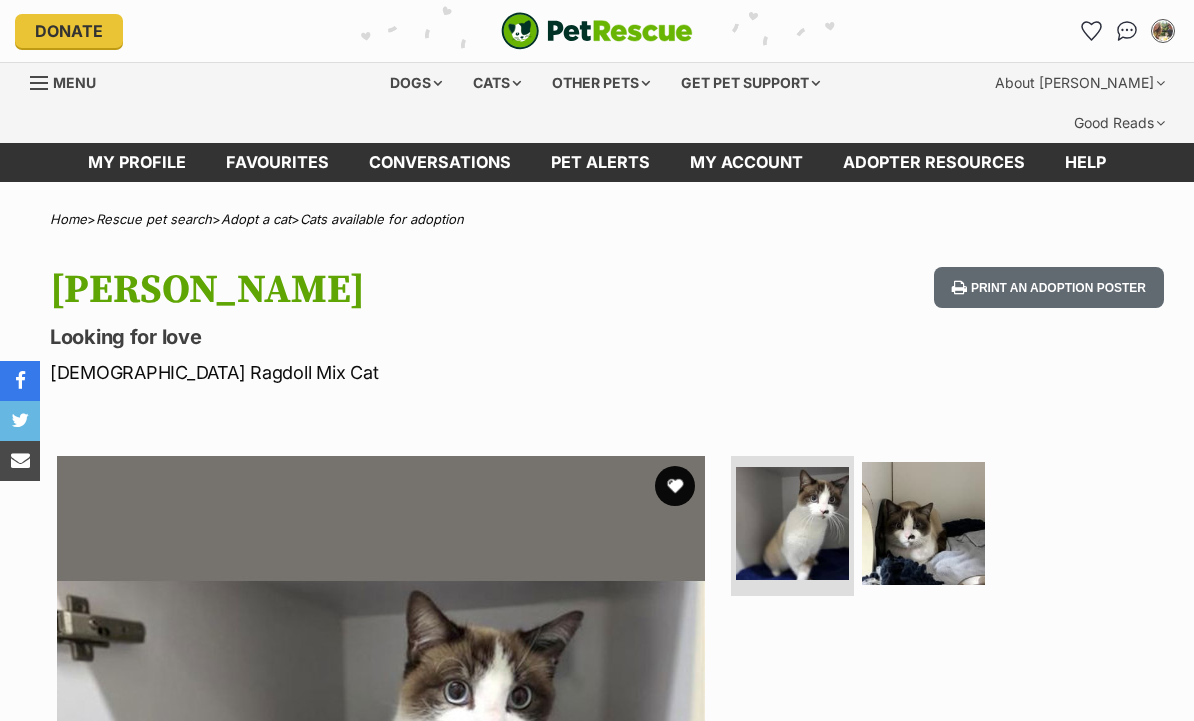 scroll, scrollTop: 0, scrollLeft: 0, axis: both 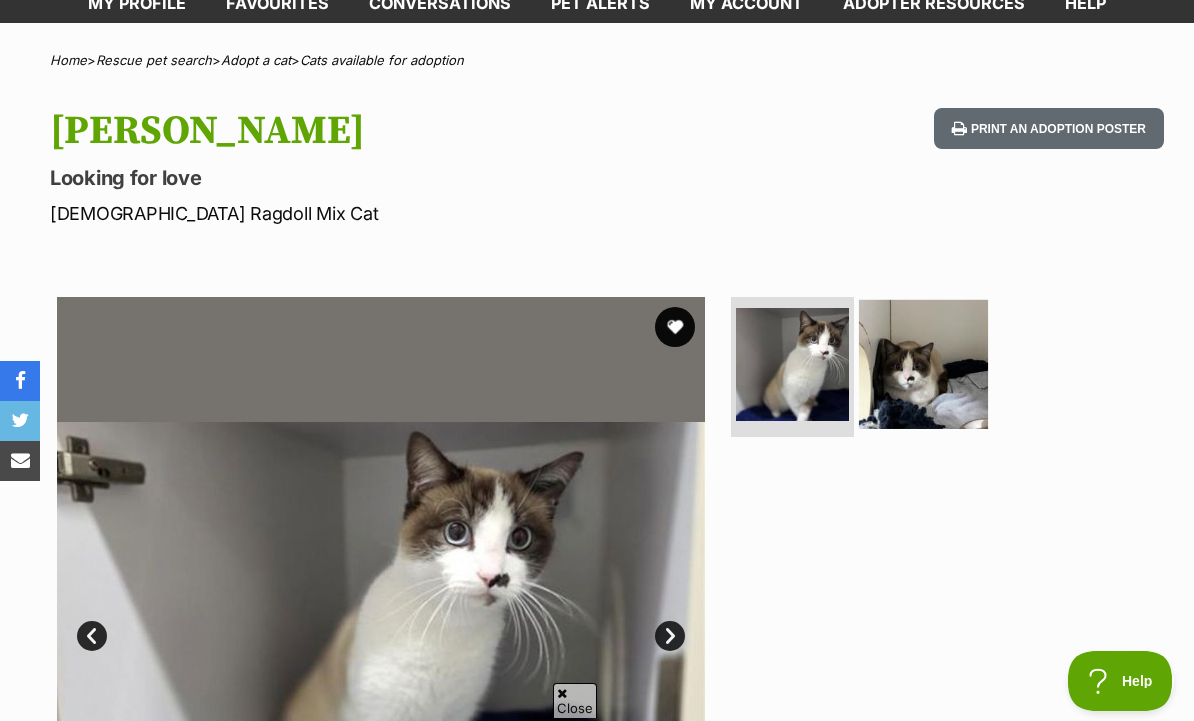 click at bounding box center [923, 364] 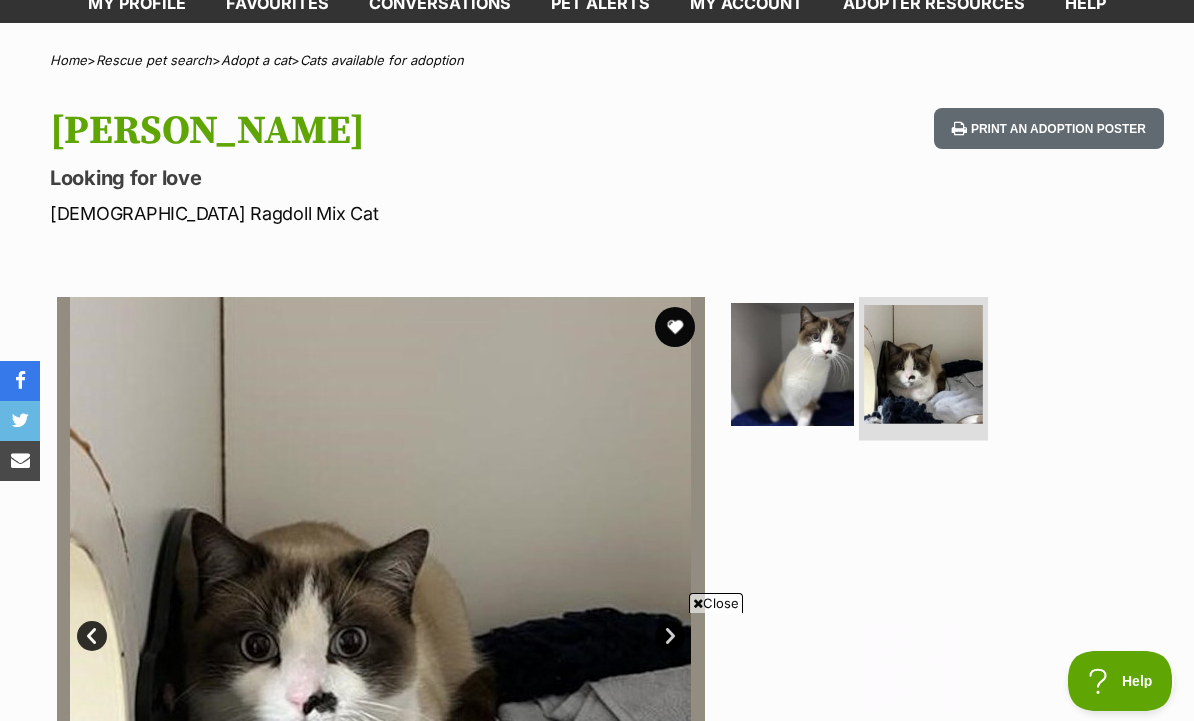 scroll, scrollTop: 0, scrollLeft: 0, axis: both 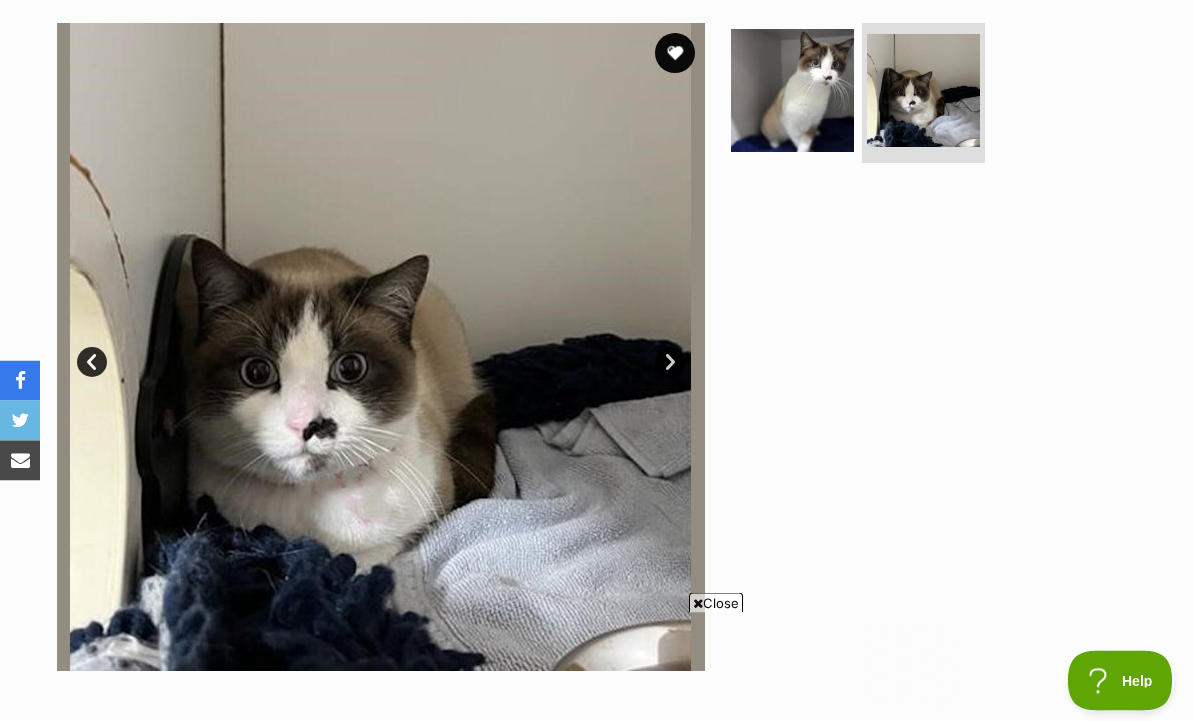 click on "Next" at bounding box center [670, 363] 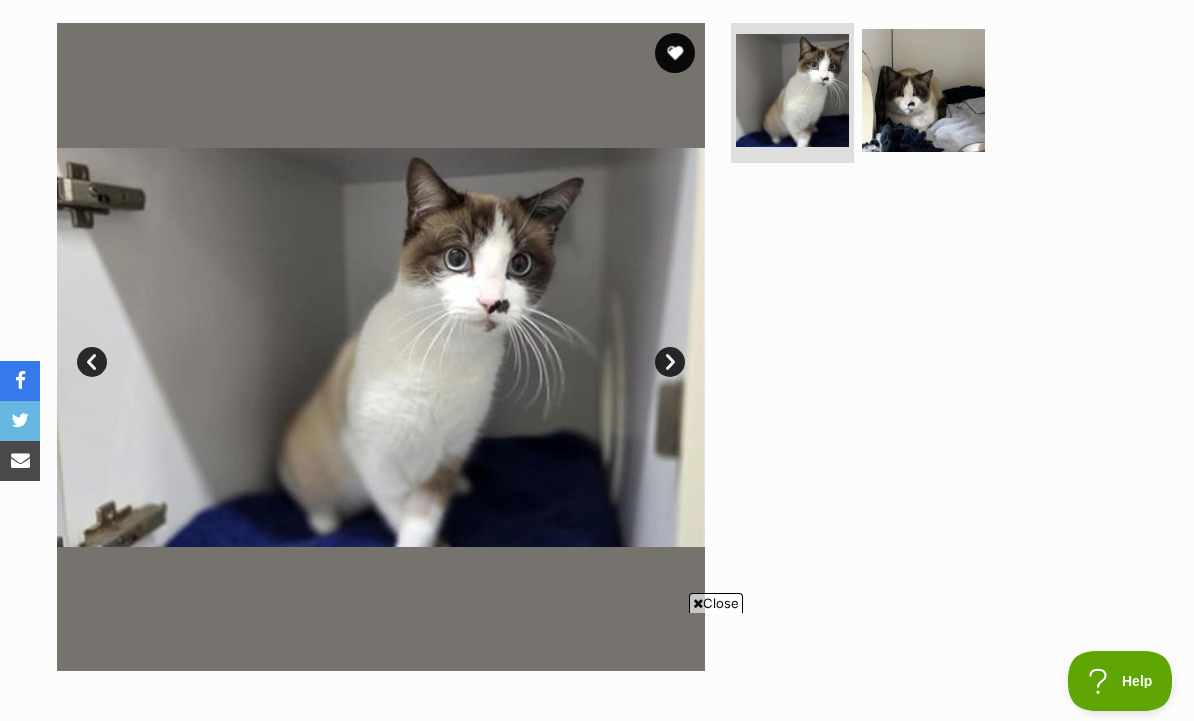 scroll, scrollTop: 0, scrollLeft: 0, axis: both 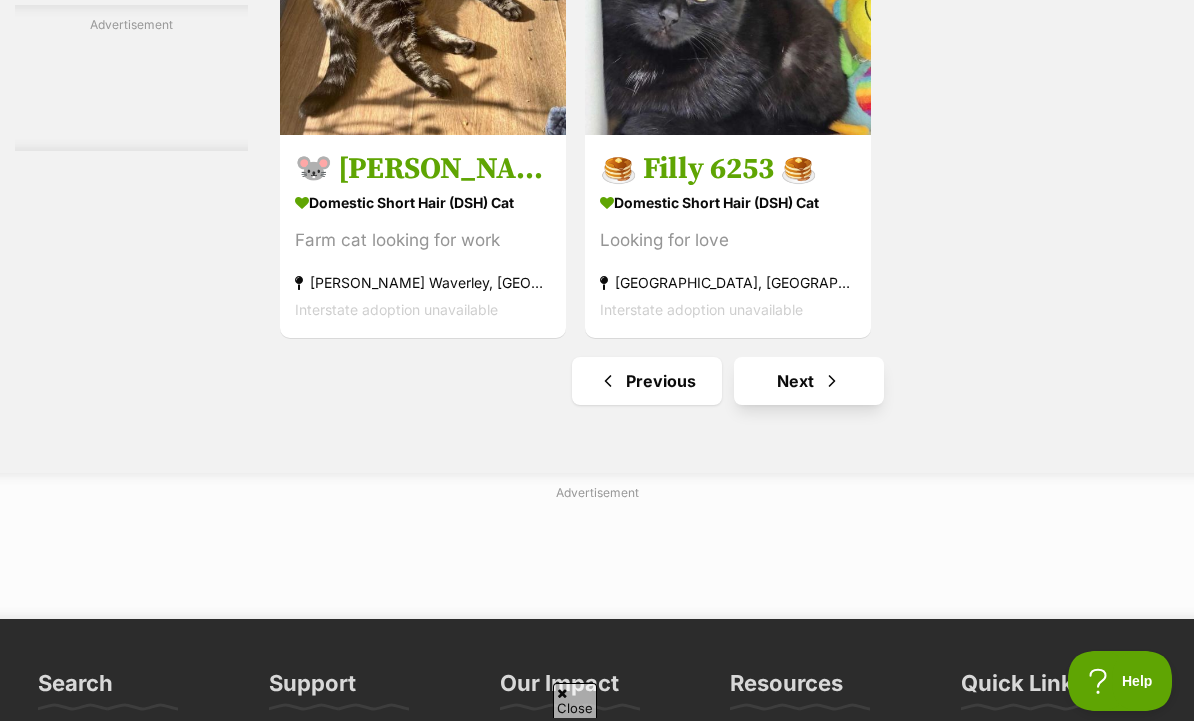 click on "Next" at bounding box center (809, 381) 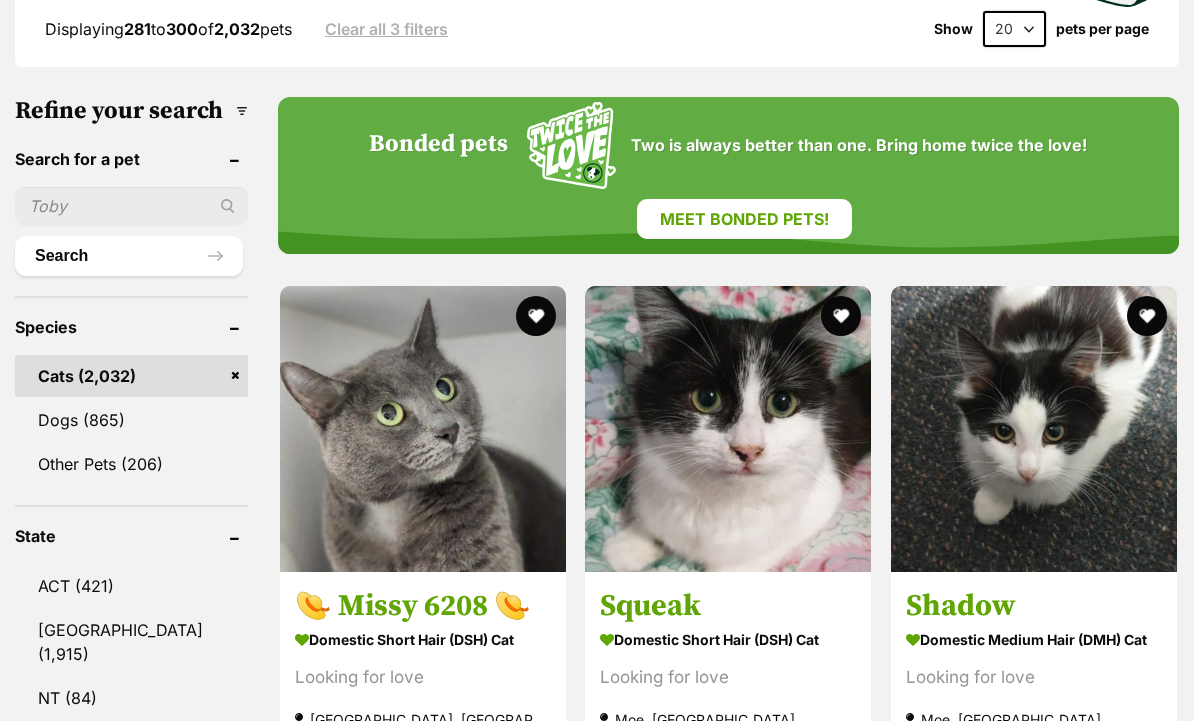 scroll, scrollTop: 0, scrollLeft: 0, axis: both 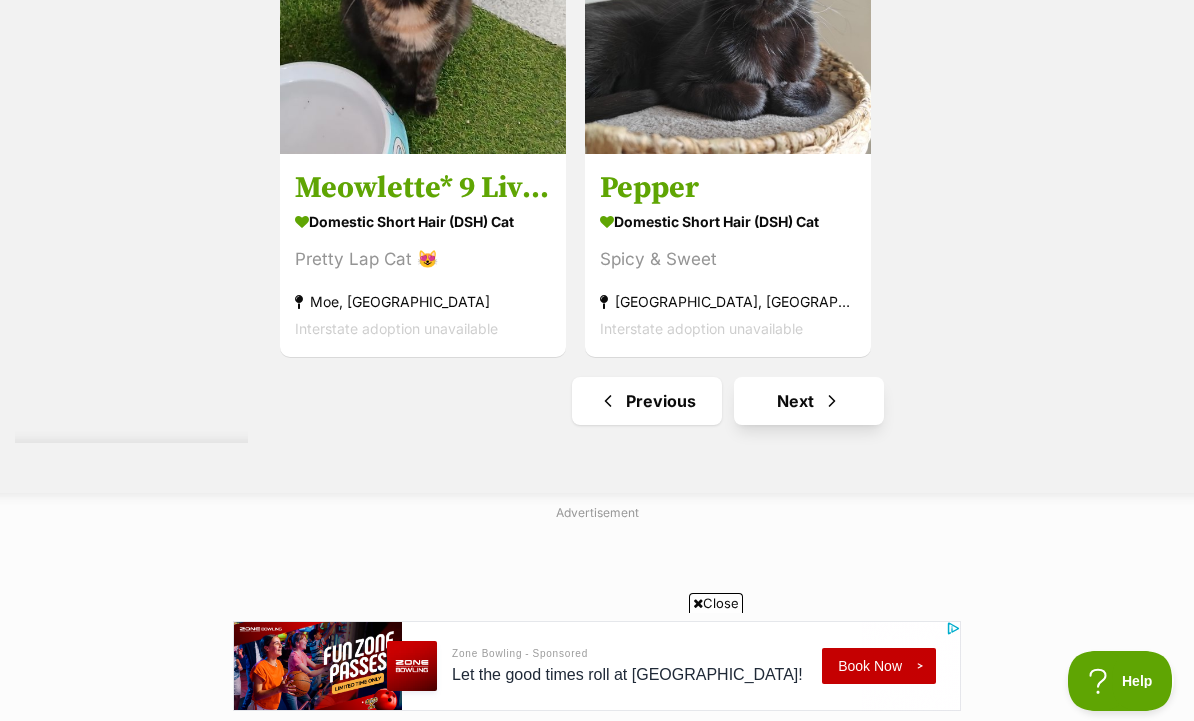 click at bounding box center (832, 401) 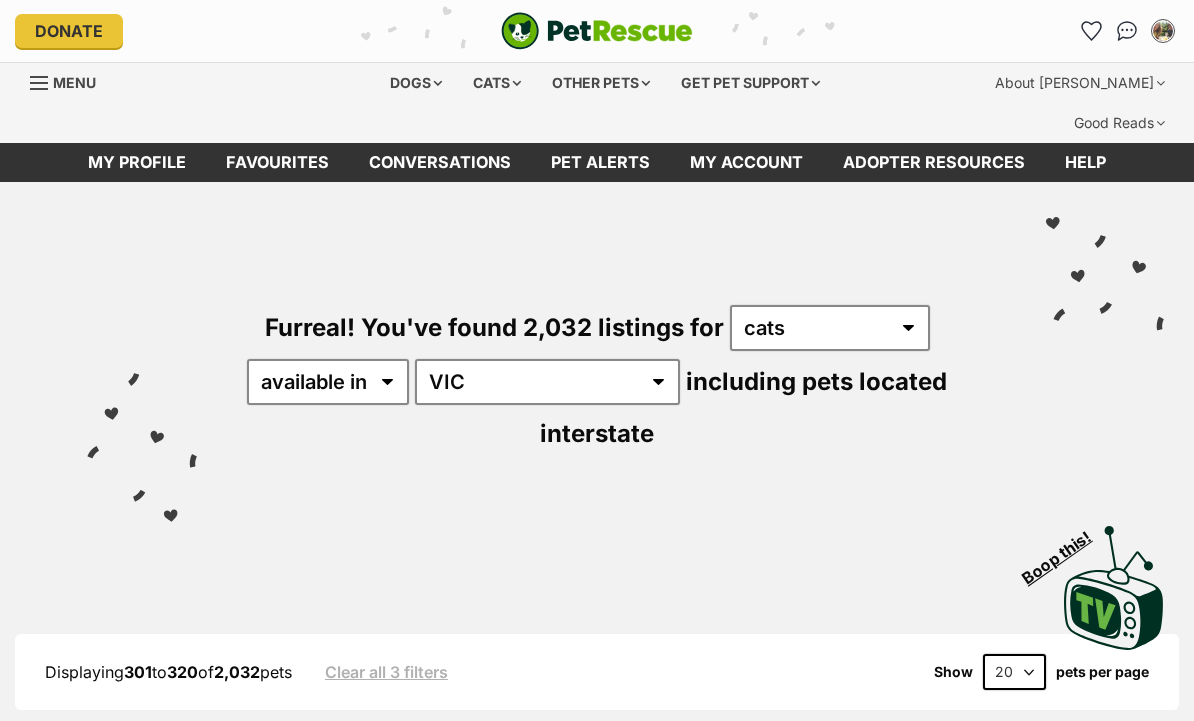 scroll, scrollTop: 210, scrollLeft: 0, axis: vertical 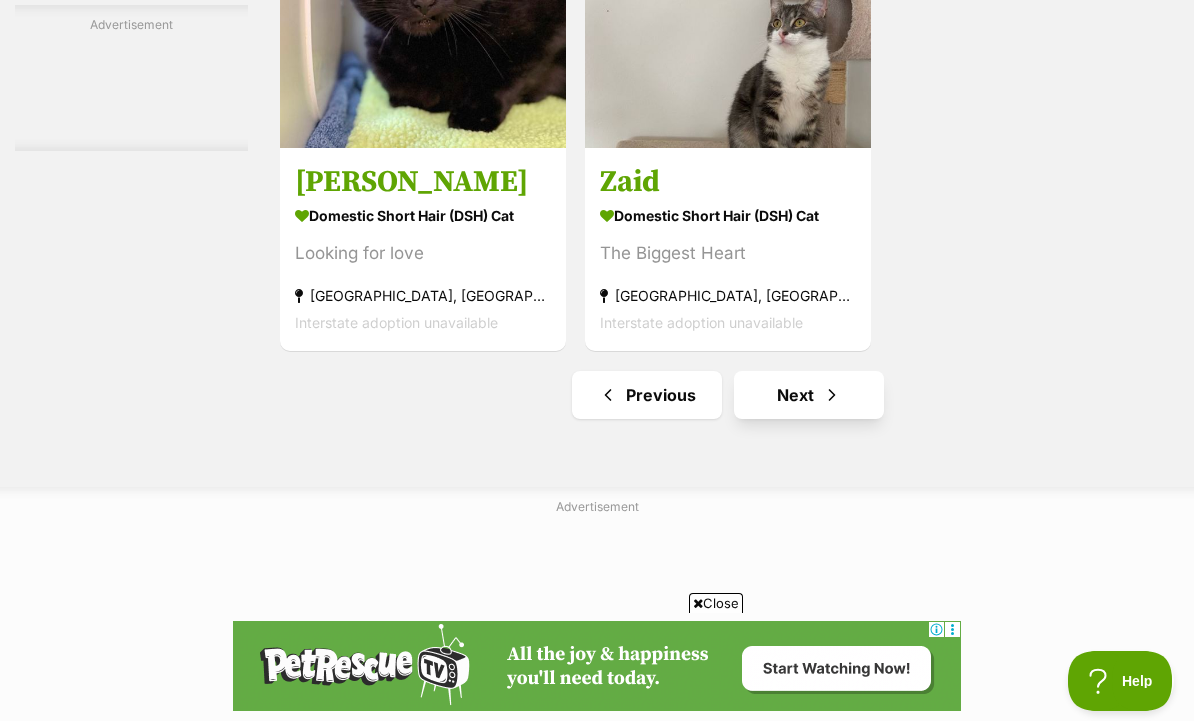 click at bounding box center [832, 395] 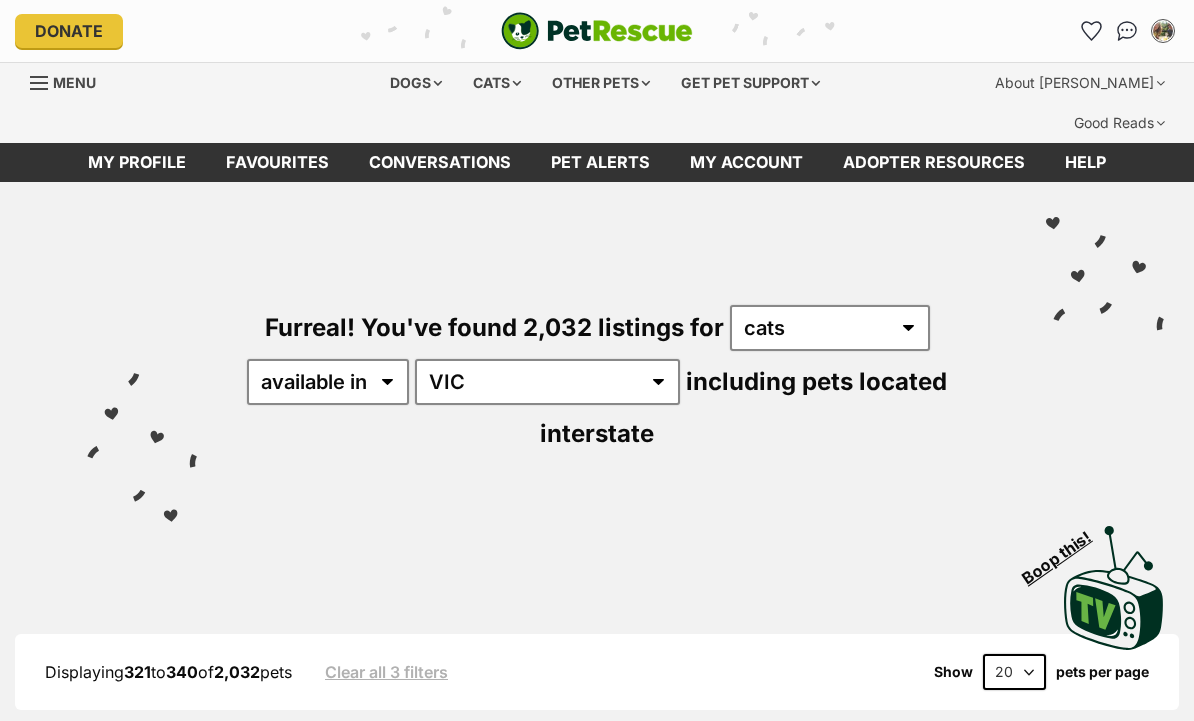 scroll, scrollTop: 201, scrollLeft: 0, axis: vertical 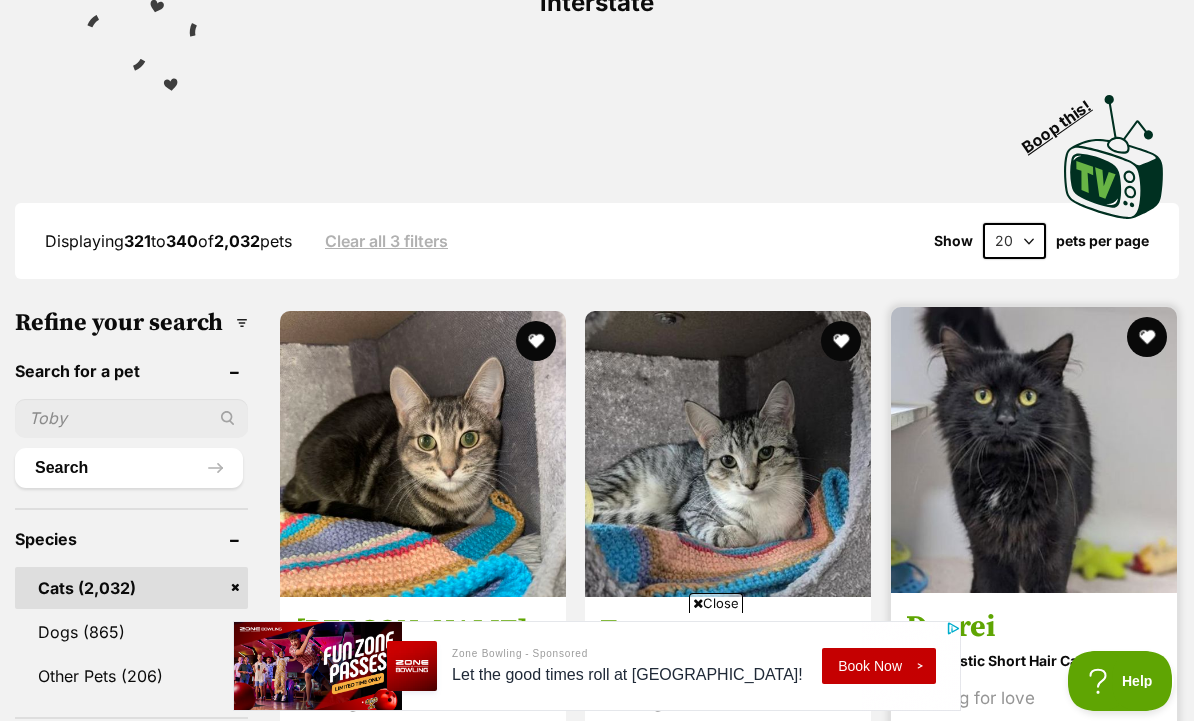 click at bounding box center (1034, 450) 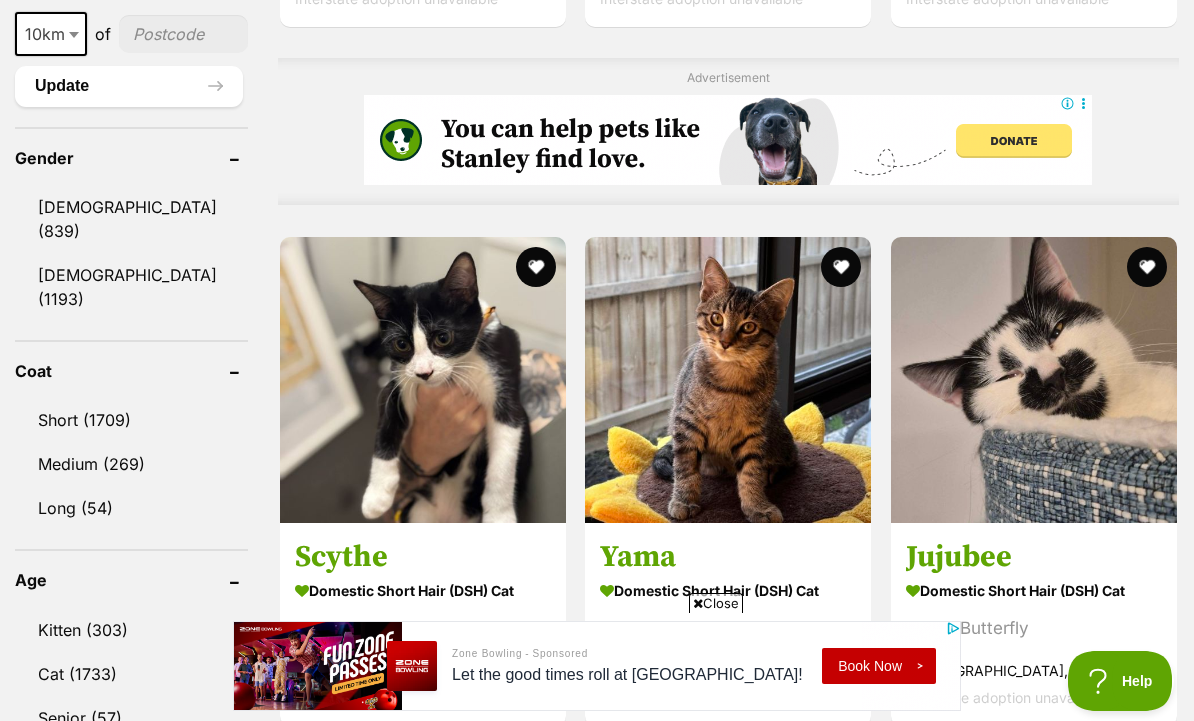 scroll, scrollTop: 1775, scrollLeft: 0, axis: vertical 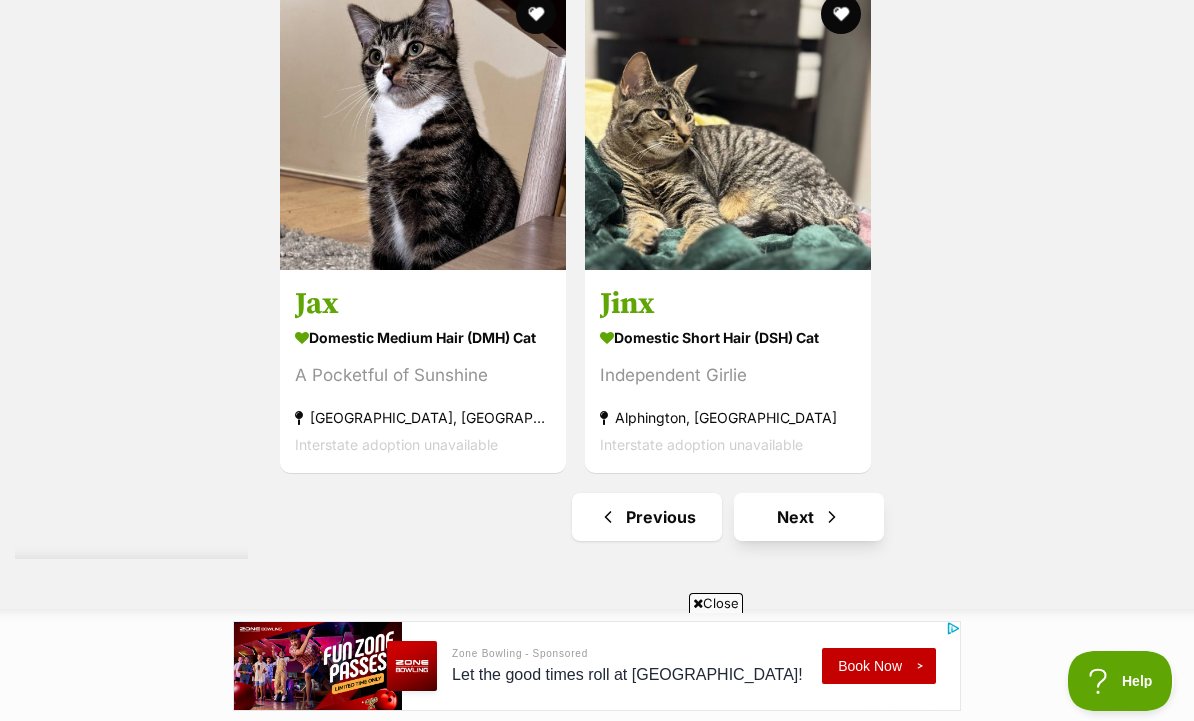 click on "Next" at bounding box center (809, 517) 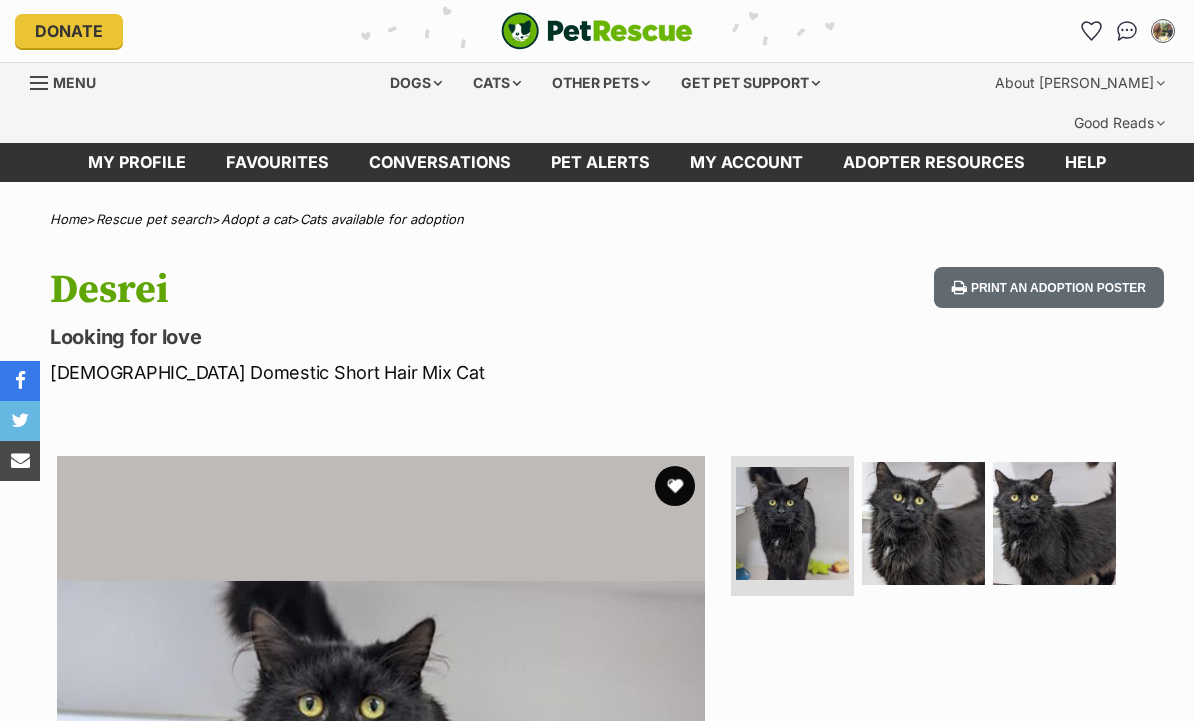scroll, scrollTop: 0, scrollLeft: 0, axis: both 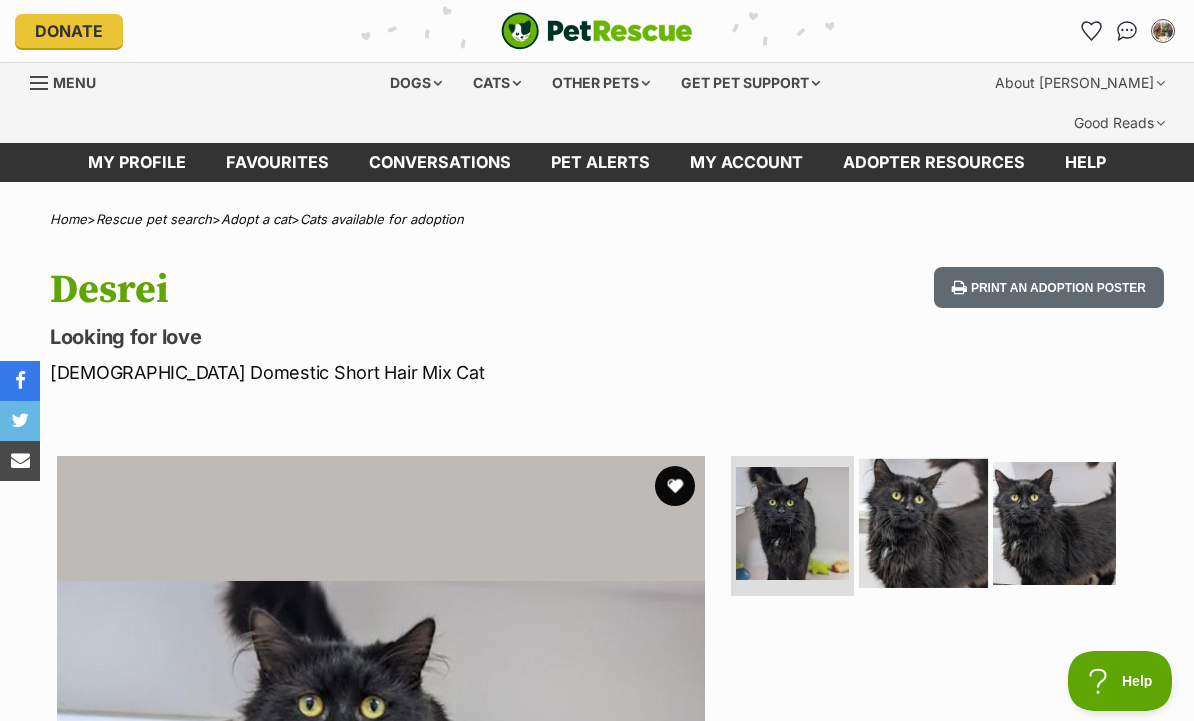 click at bounding box center [923, 523] 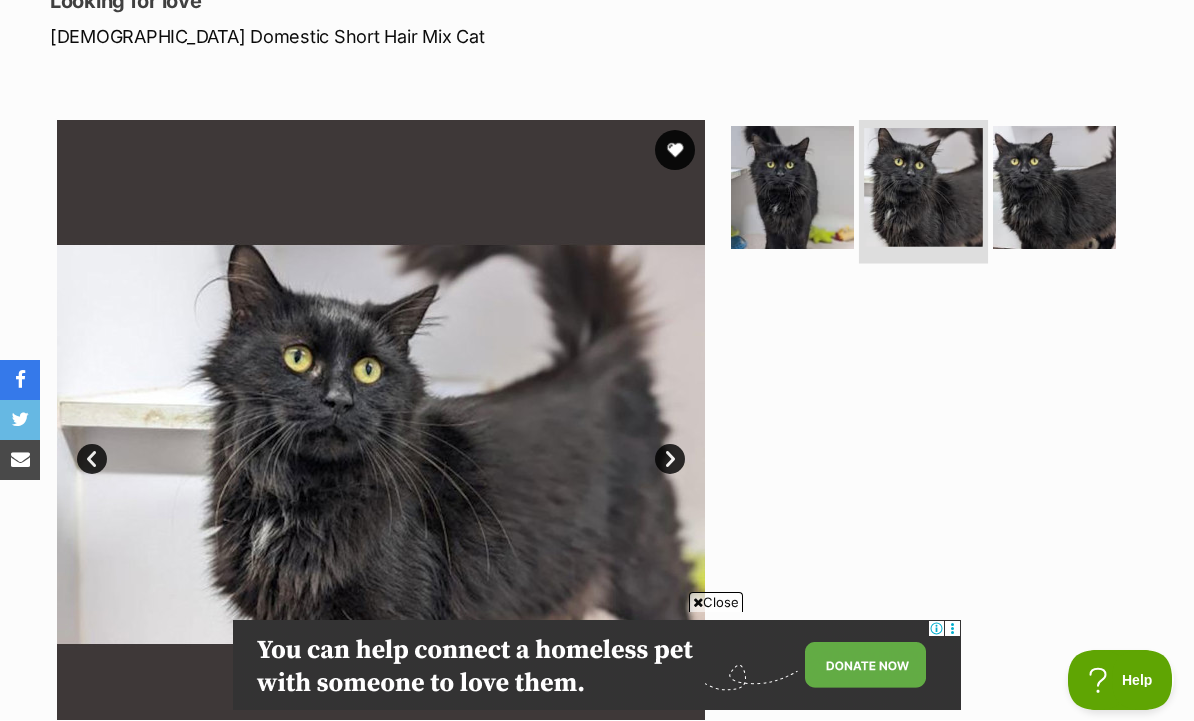 scroll, scrollTop: 0, scrollLeft: 0, axis: both 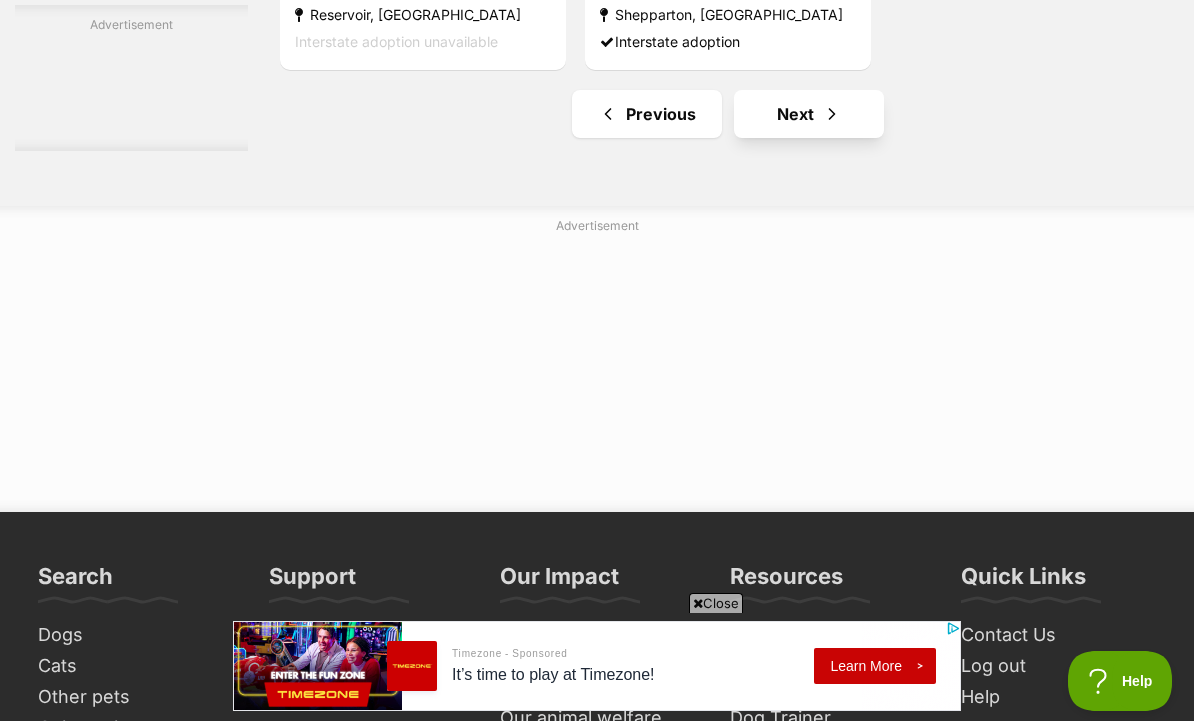 click on "Next" at bounding box center (809, 114) 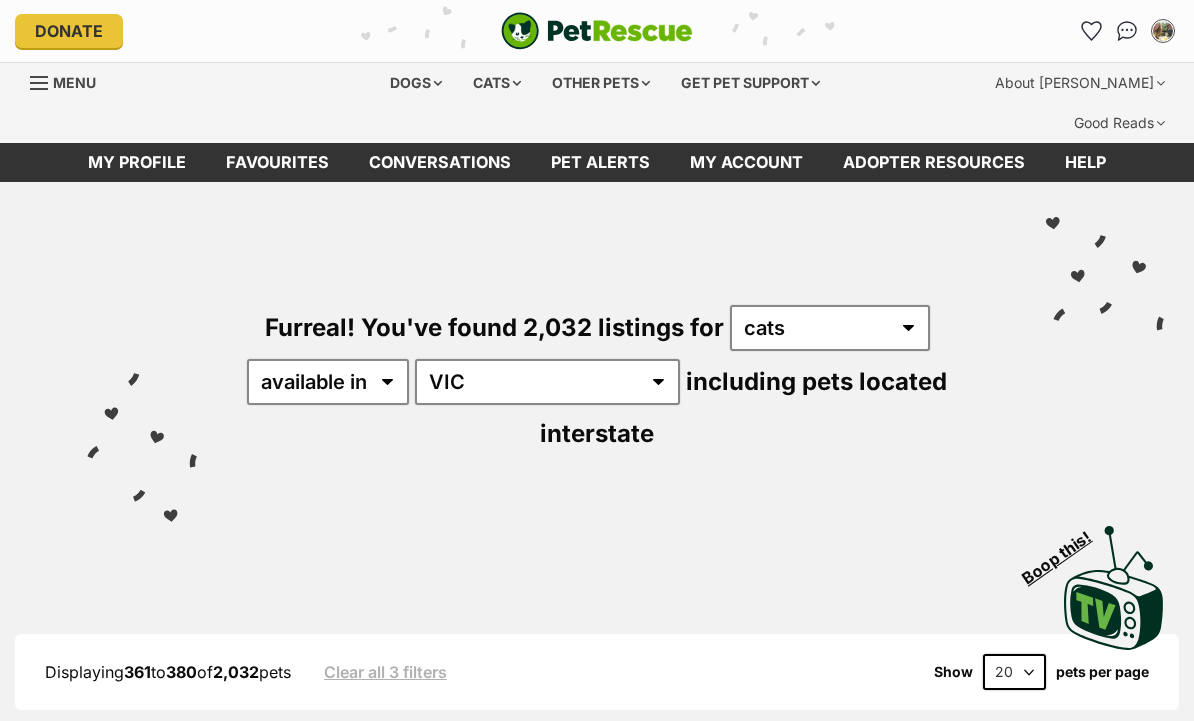 scroll, scrollTop: 66, scrollLeft: 0, axis: vertical 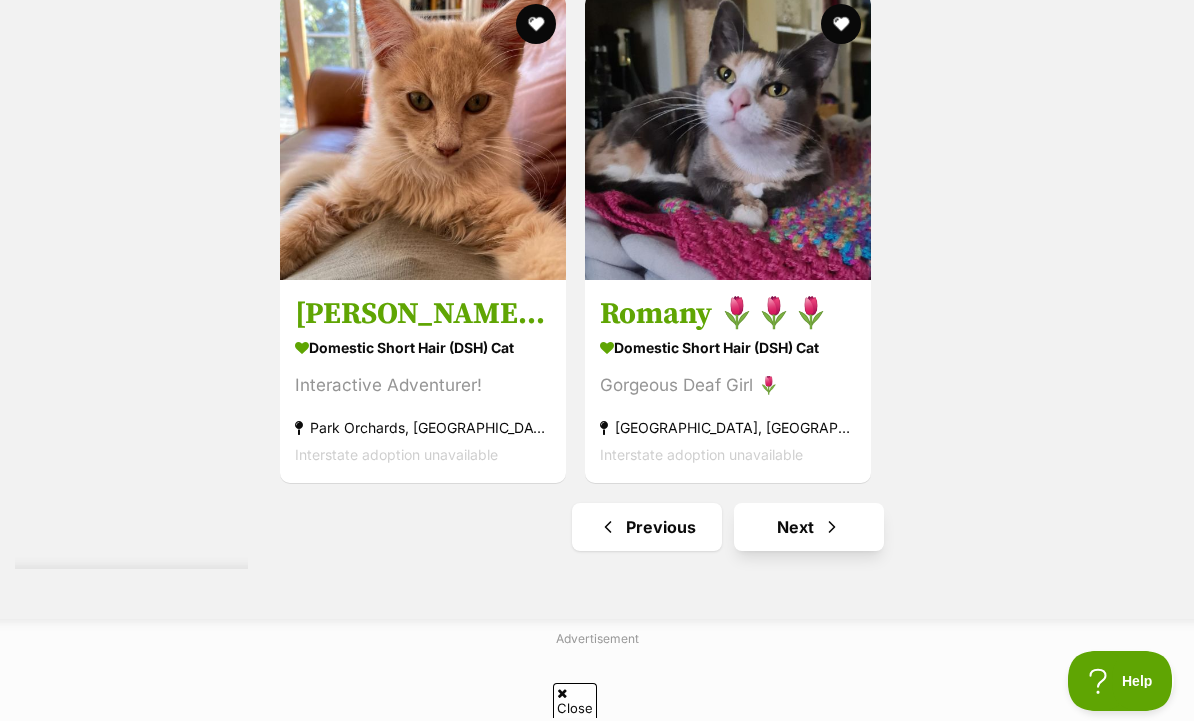 click on "Next" at bounding box center (809, 527) 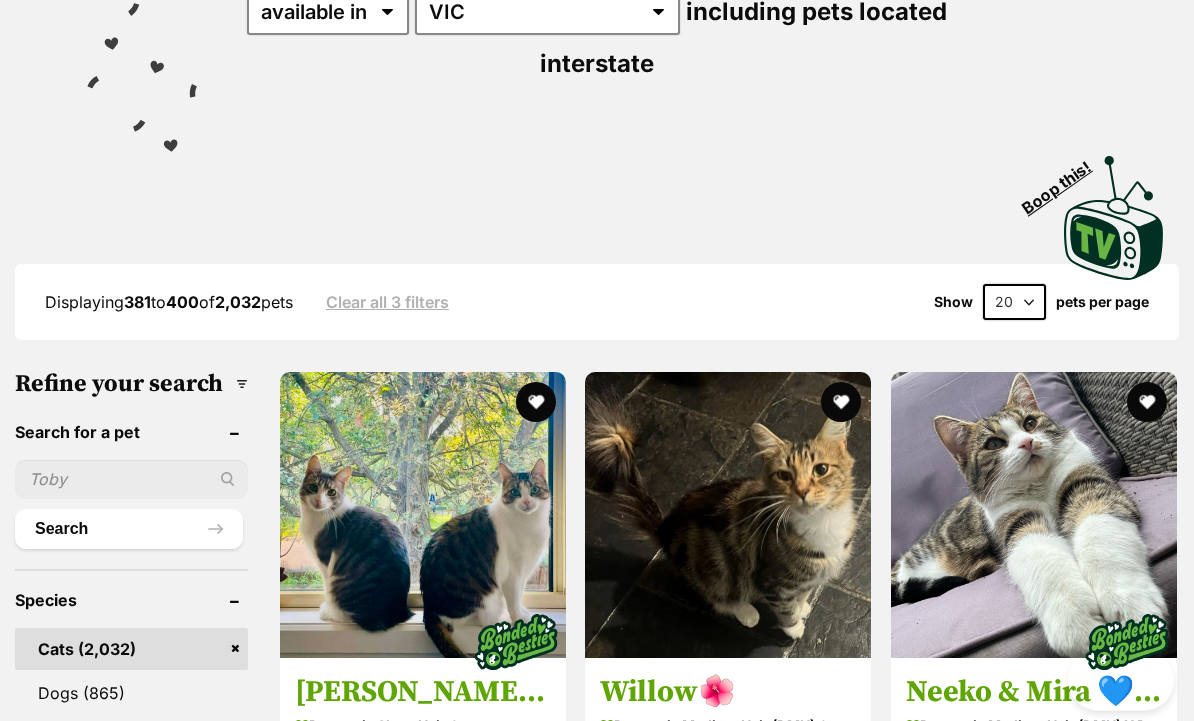 scroll, scrollTop: 0, scrollLeft: 0, axis: both 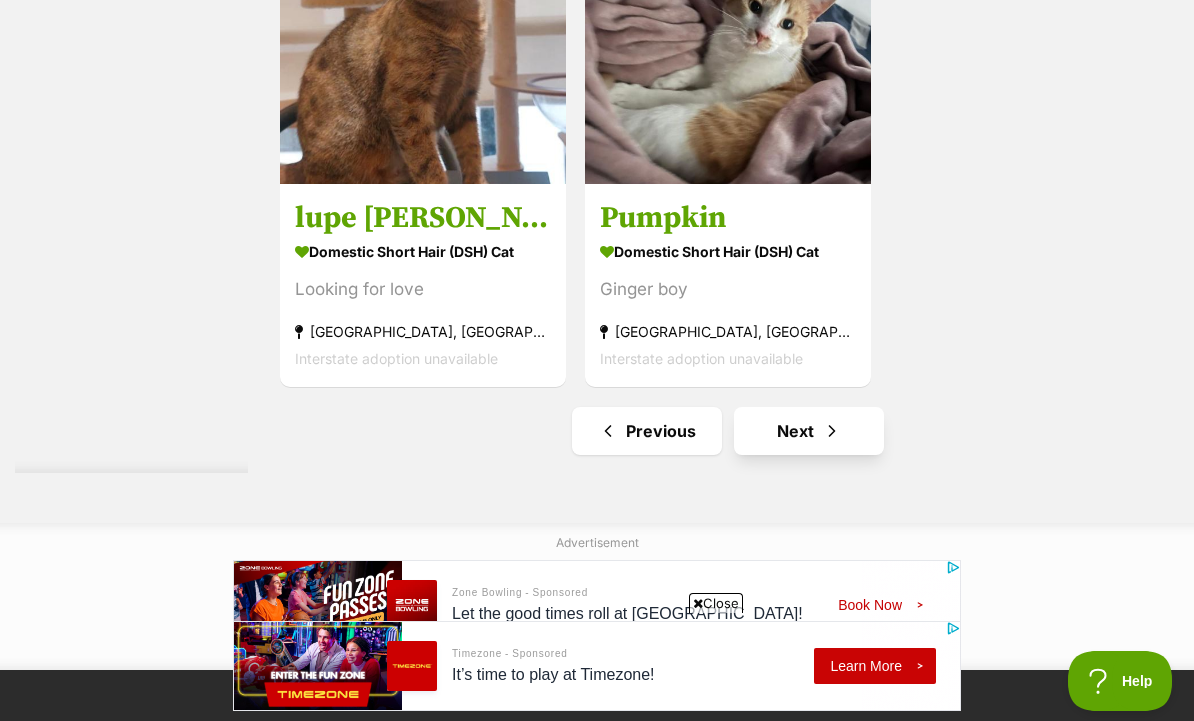 click on "Next" at bounding box center (809, 431) 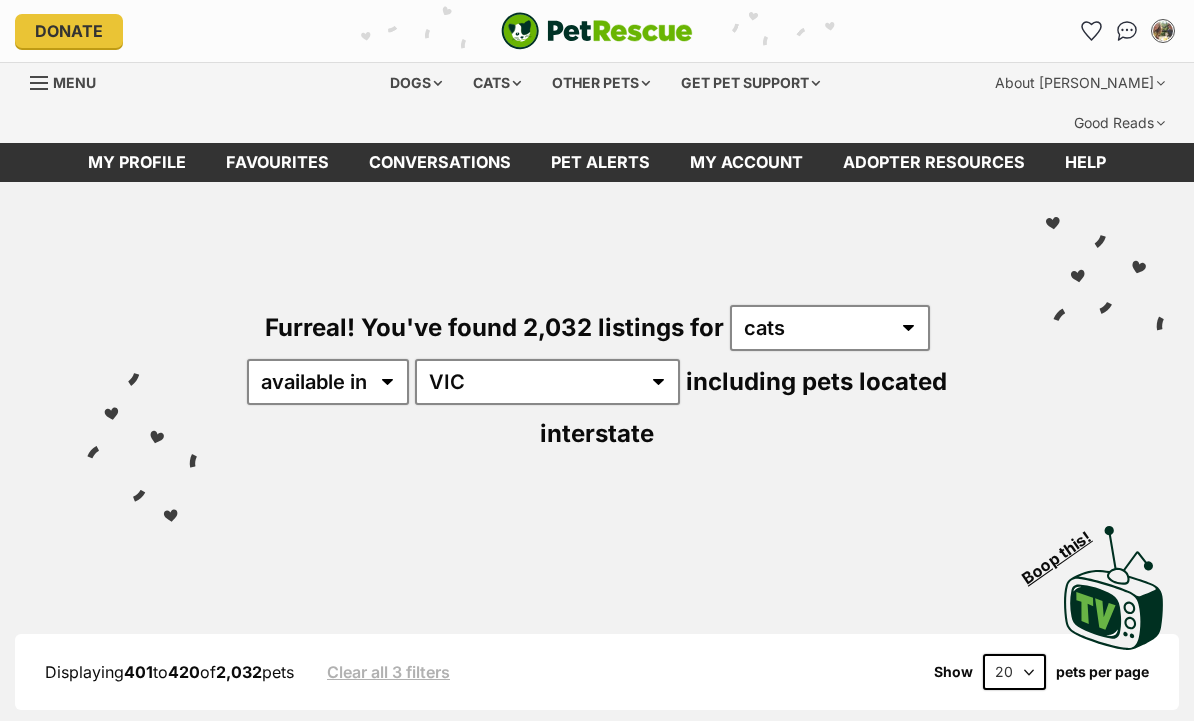 scroll, scrollTop: 522, scrollLeft: 0, axis: vertical 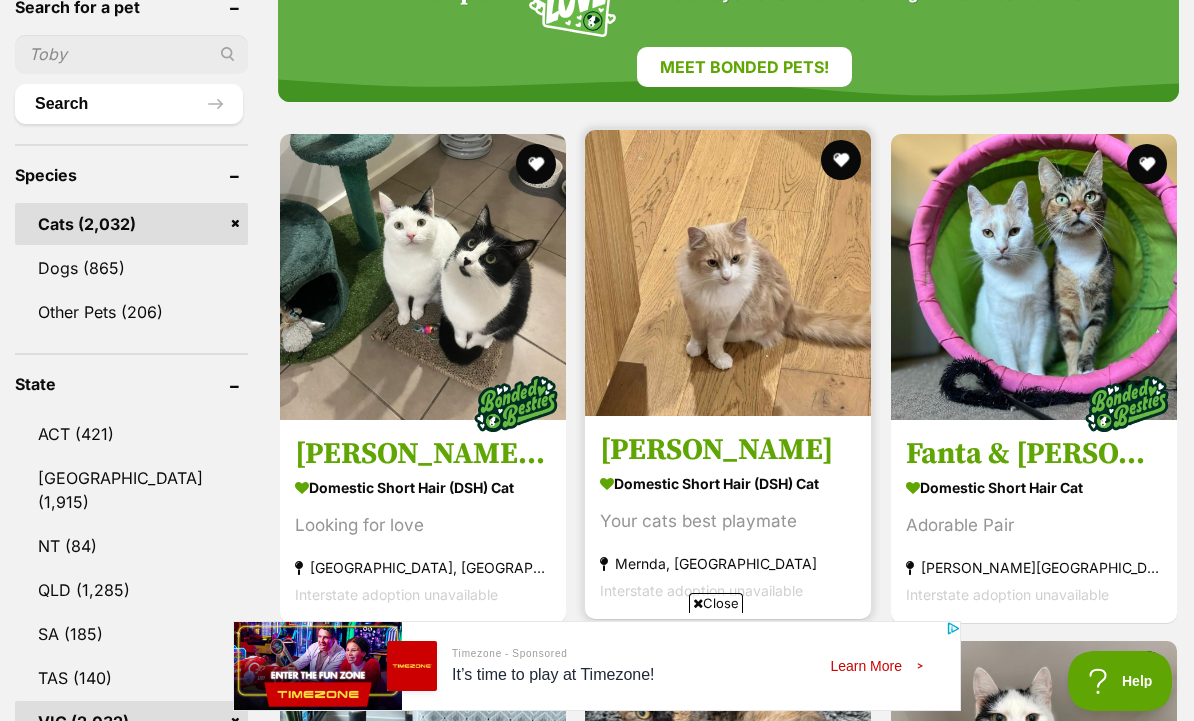 click at bounding box center [728, 273] 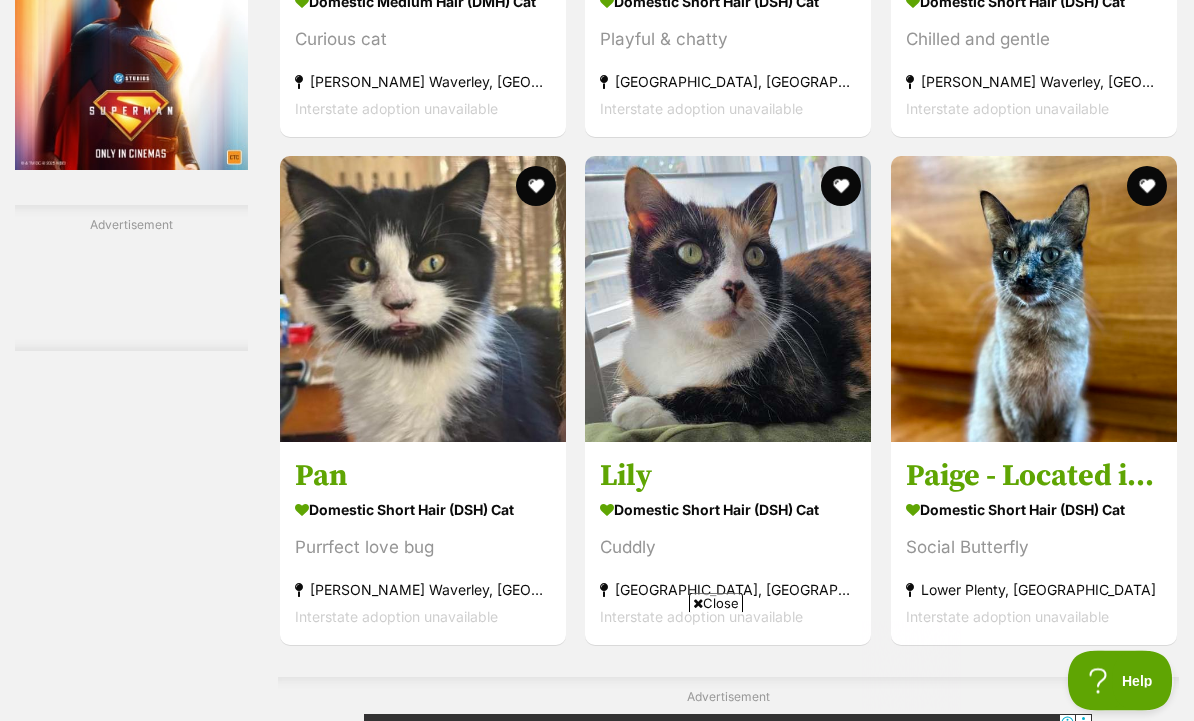 scroll, scrollTop: 3677, scrollLeft: 0, axis: vertical 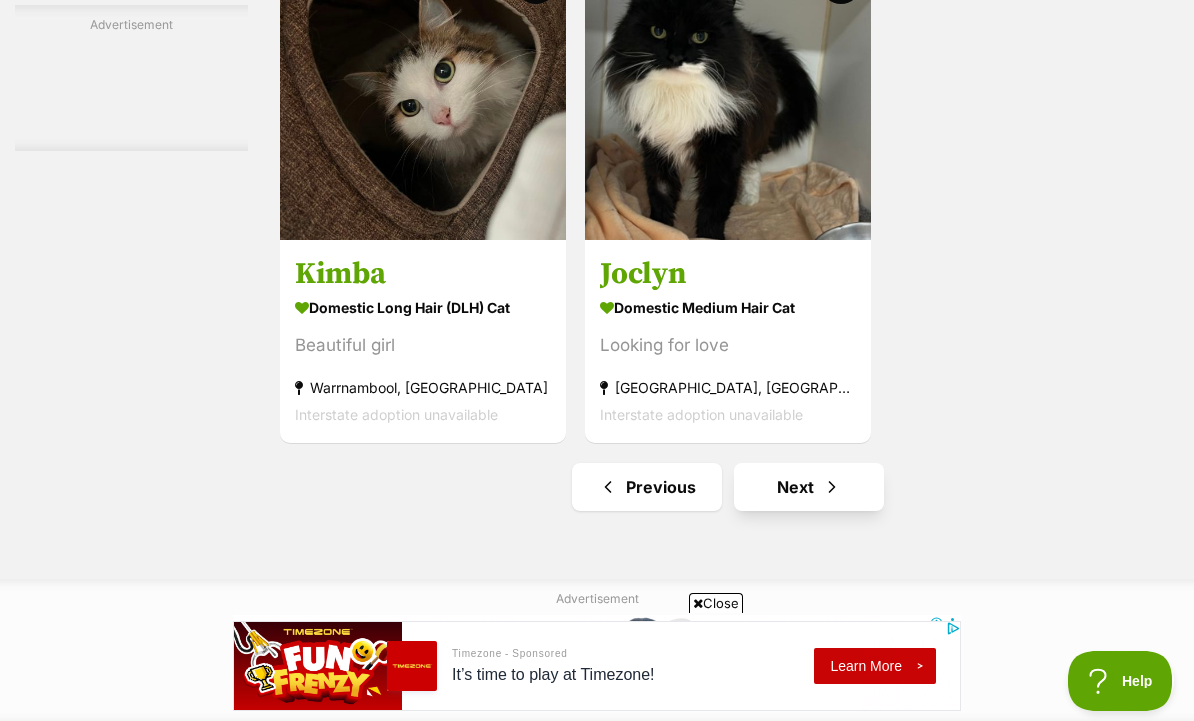 click on "Next" at bounding box center [809, 487] 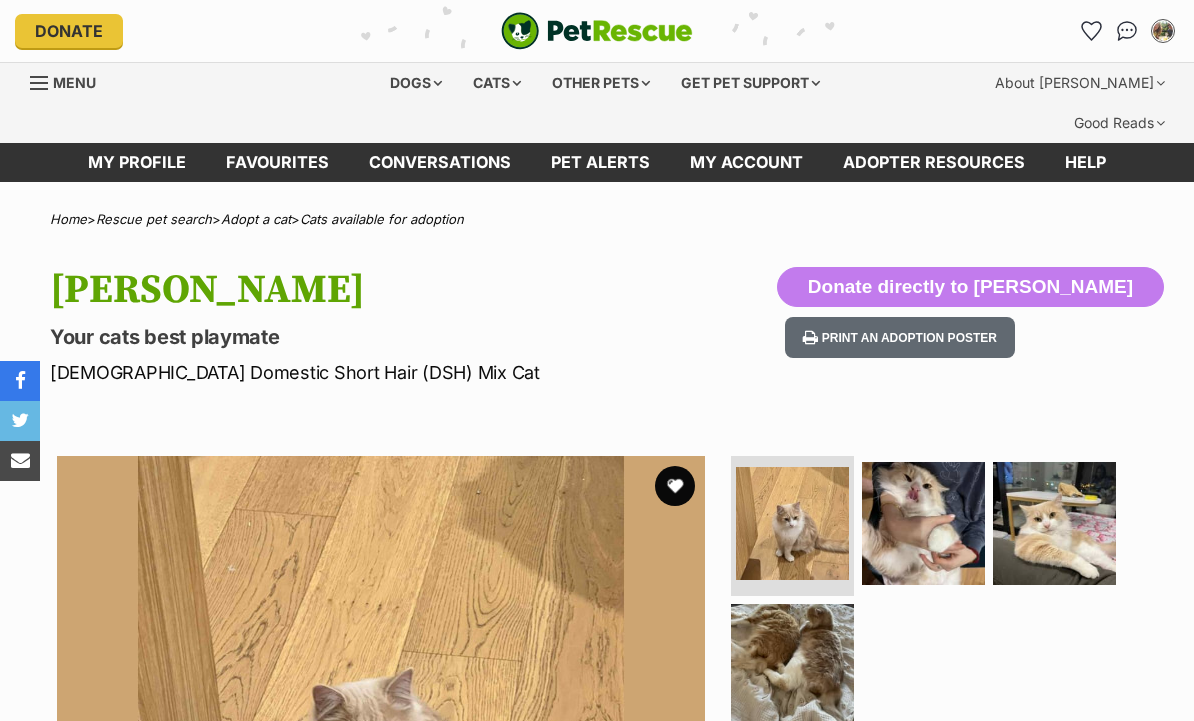 scroll, scrollTop: 0, scrollLeft: 0, axis: both 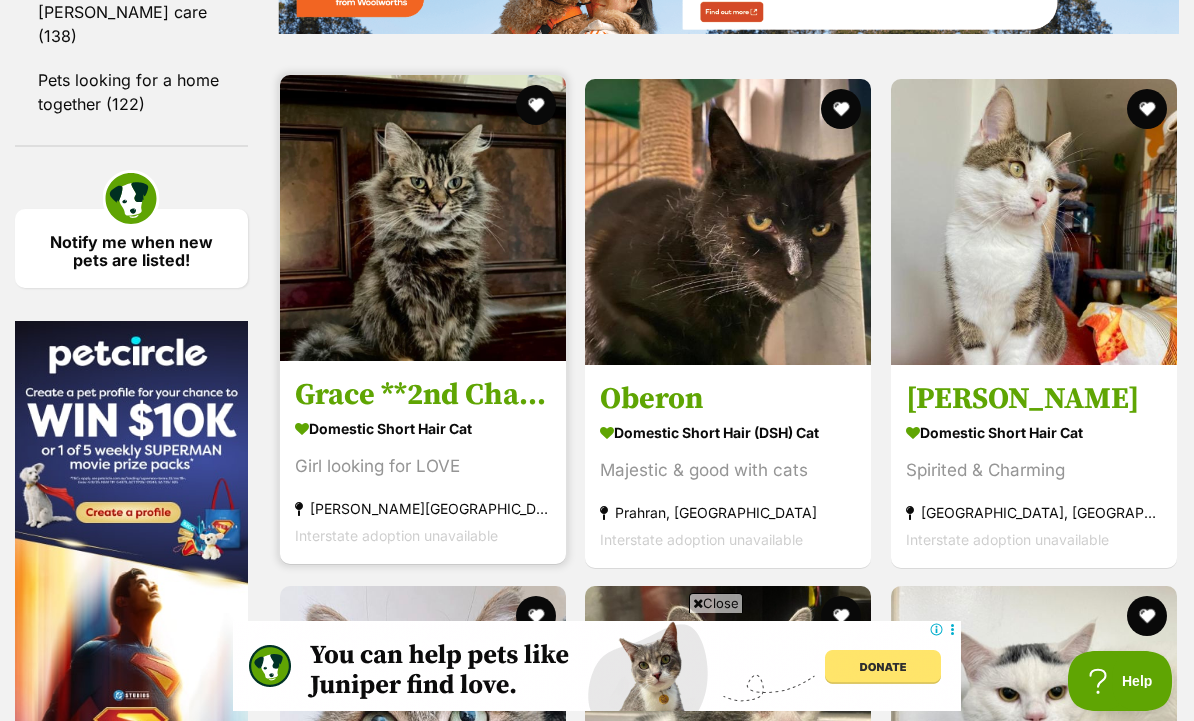 click at bounding box center [423, 218] 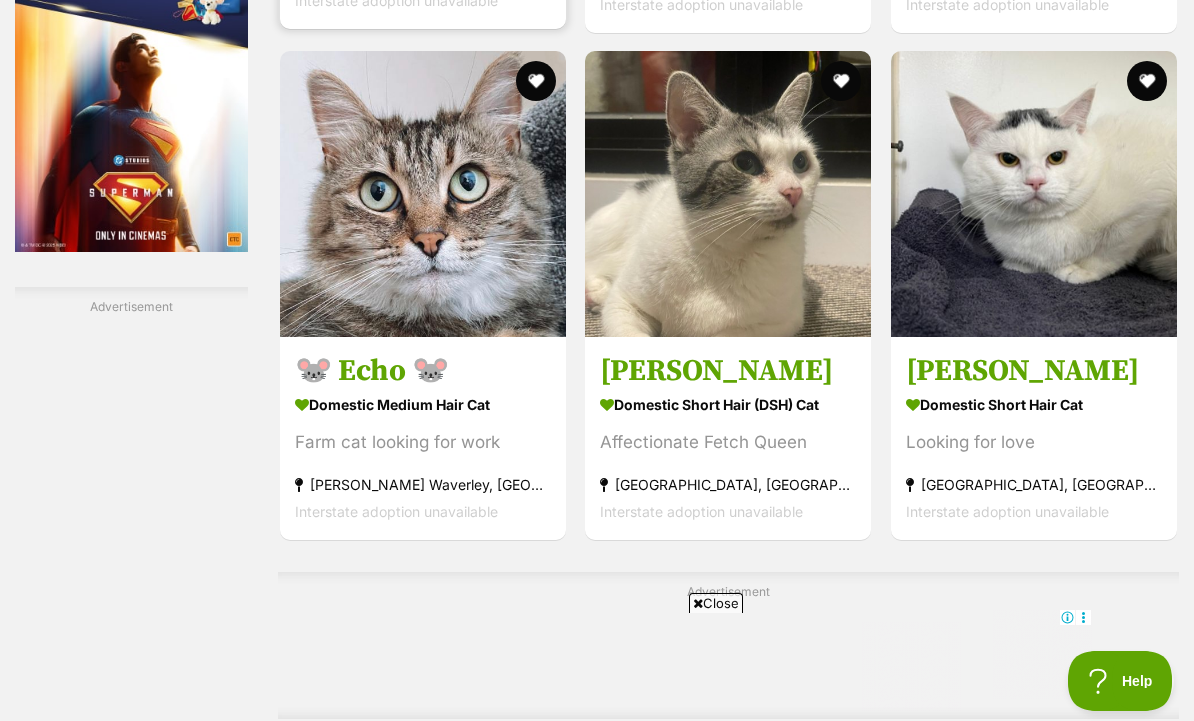 scroll, scrollTop: 0, scrollLeft: 0, axis: both 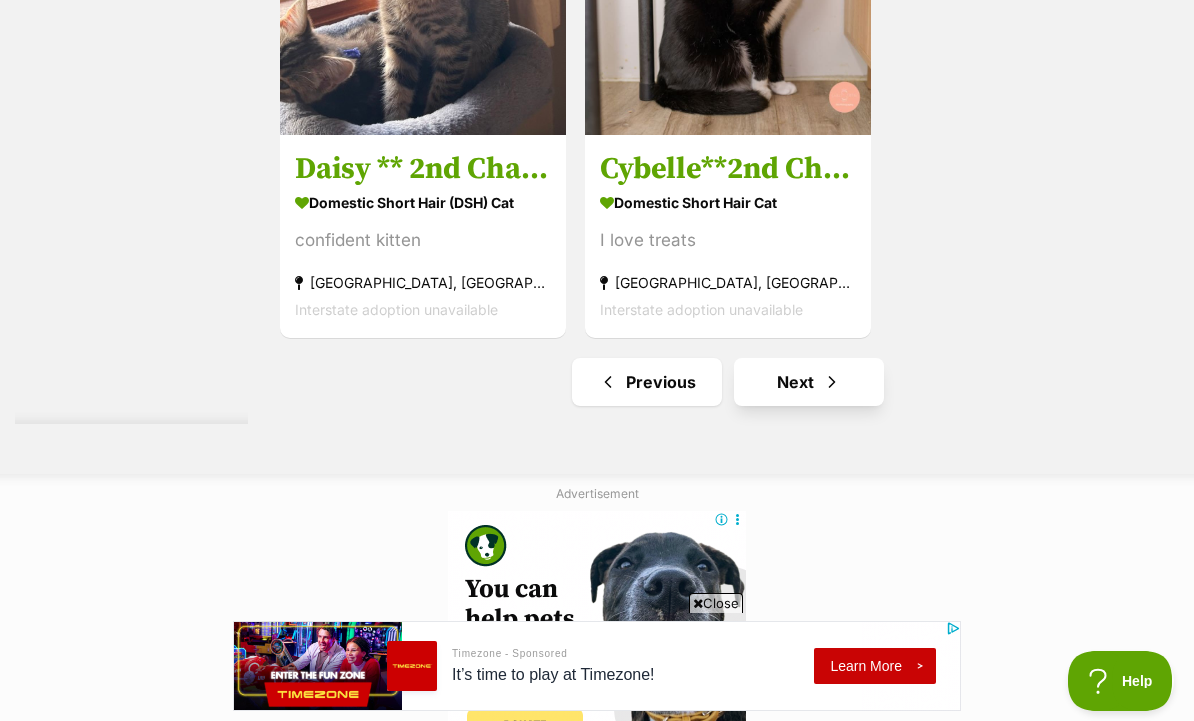 click on "Next" at bounding box center (809, 382) 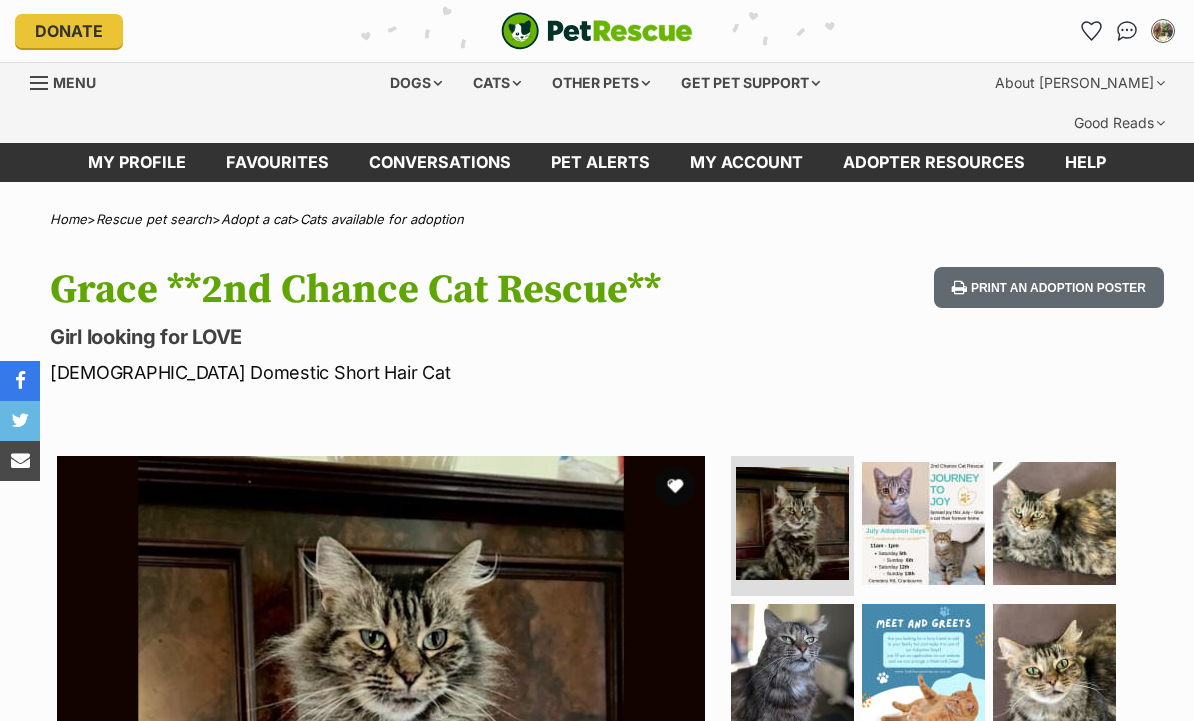 scroll, scrollTop: 0, scrollLeft: 0, axis: both 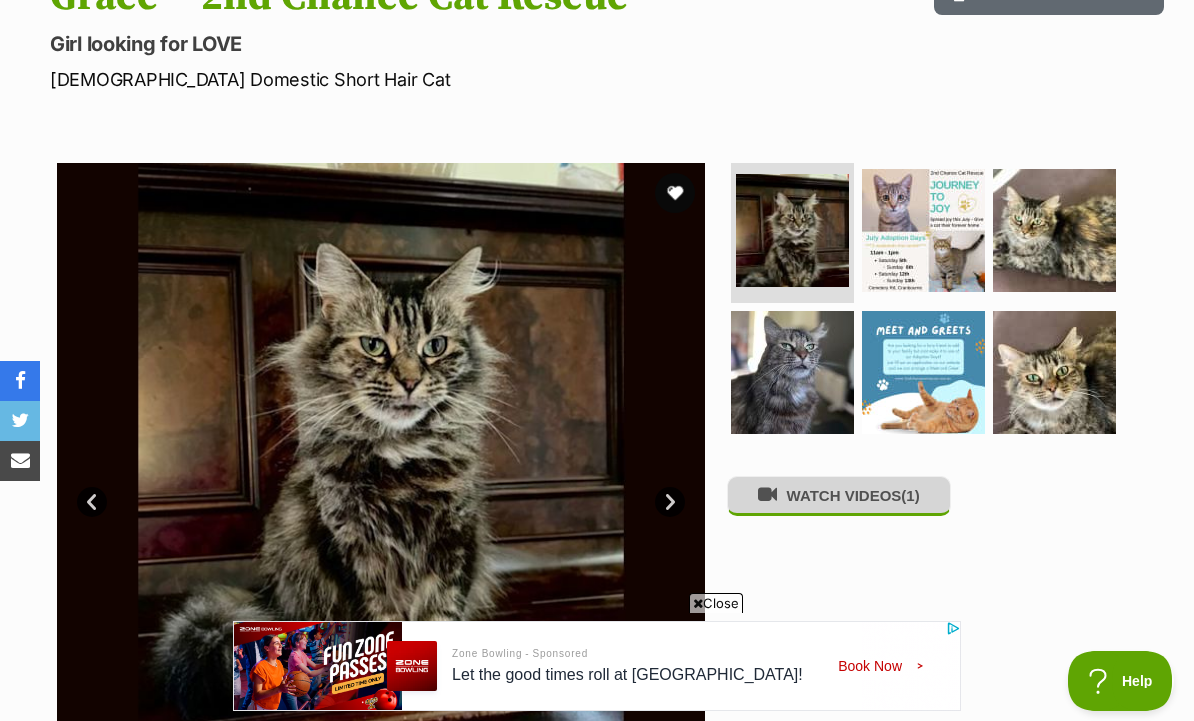 click on "WATCH VIDEOS
(1)" at bounding box center [839, 495] 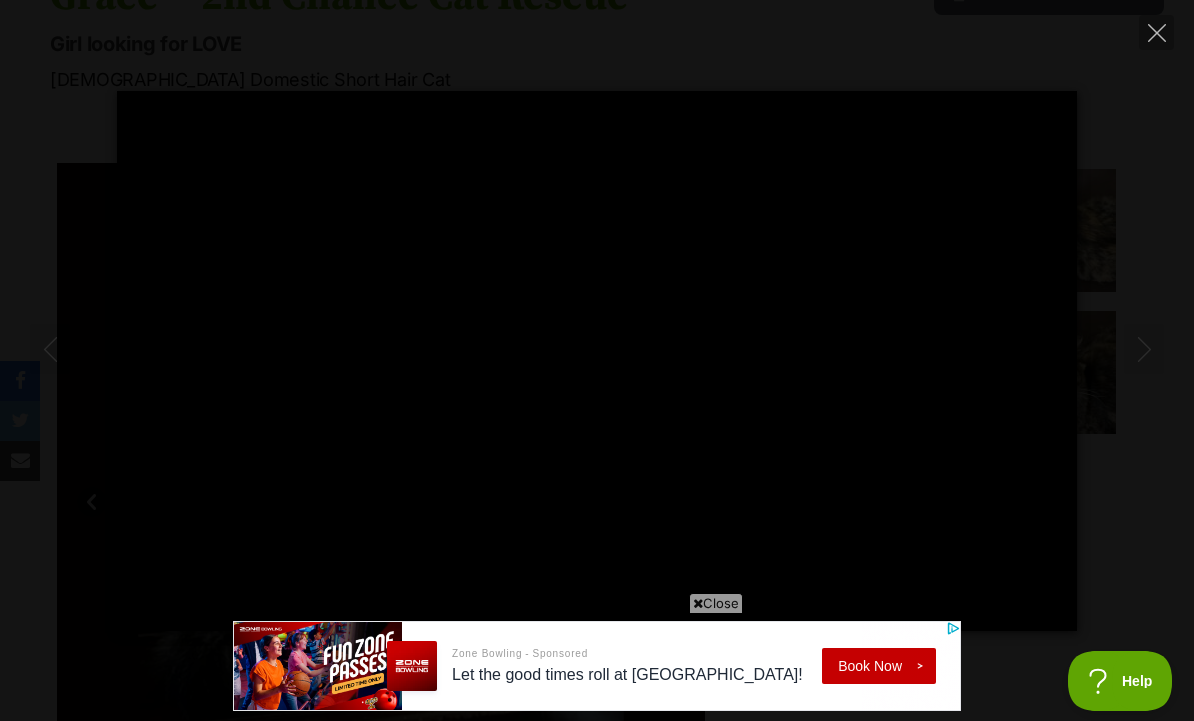scroll, scrollTop: 0, scrollLeft: 0, axis: both 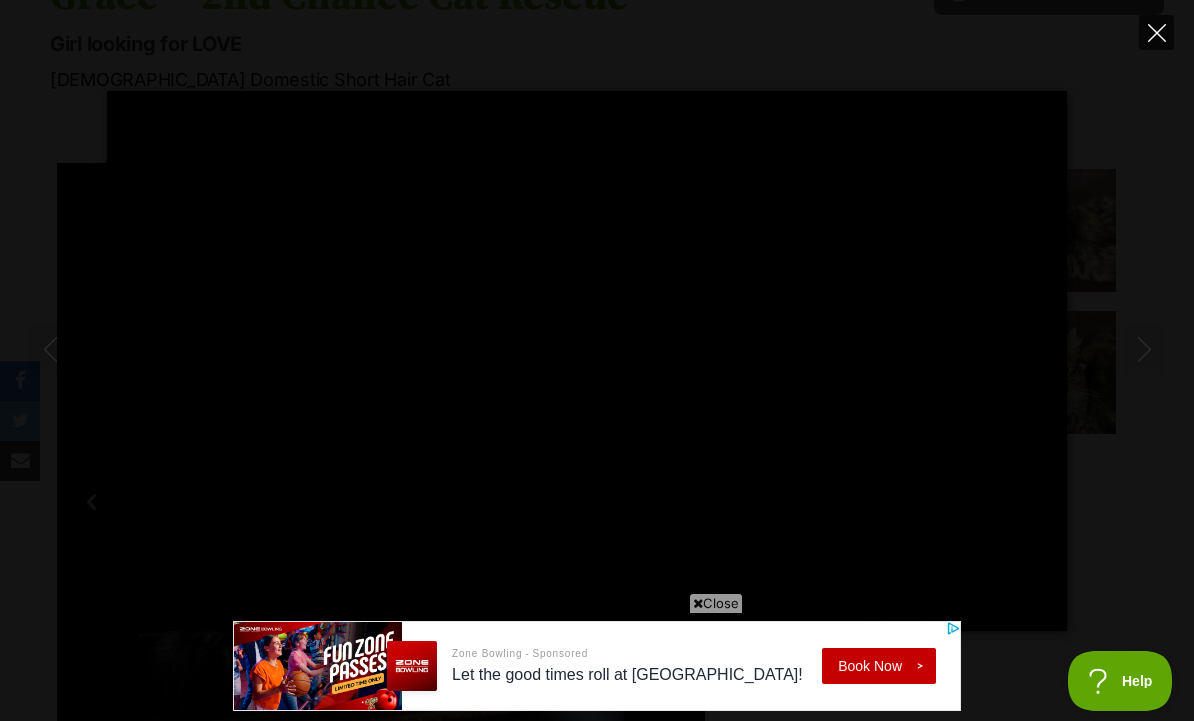 click at bounding box center (1156, 32) 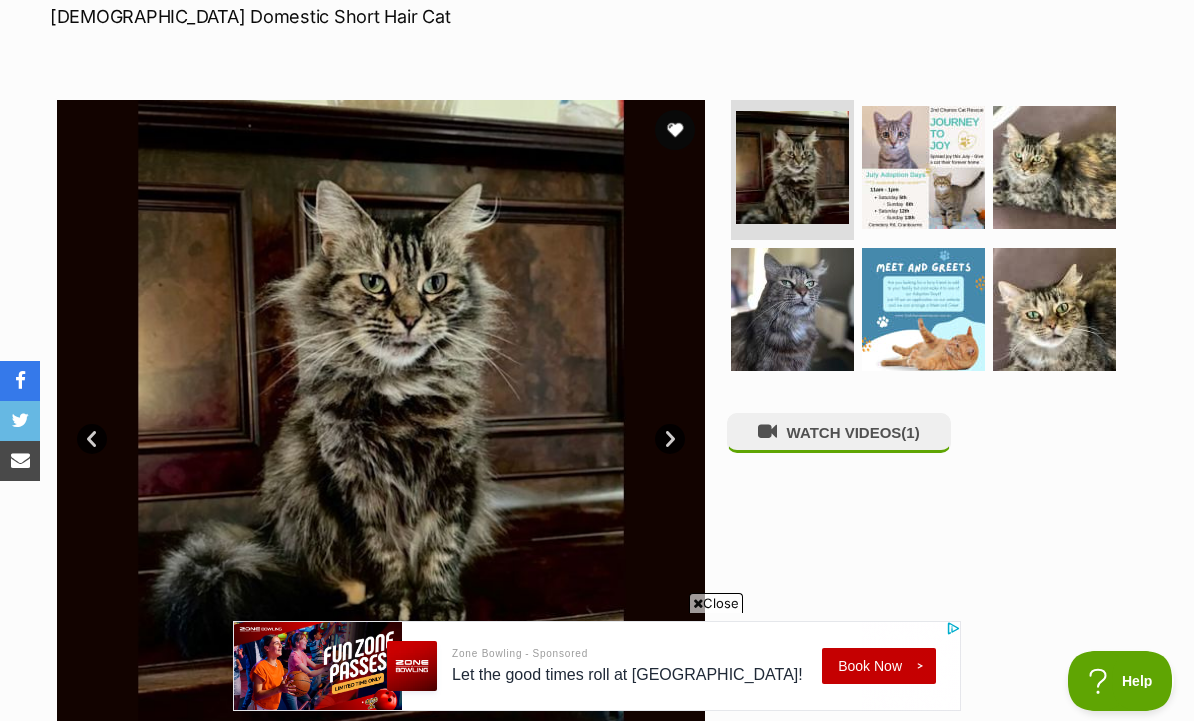 scroll, scrollTop: 360, scrollLeft: 0, axis: vertical 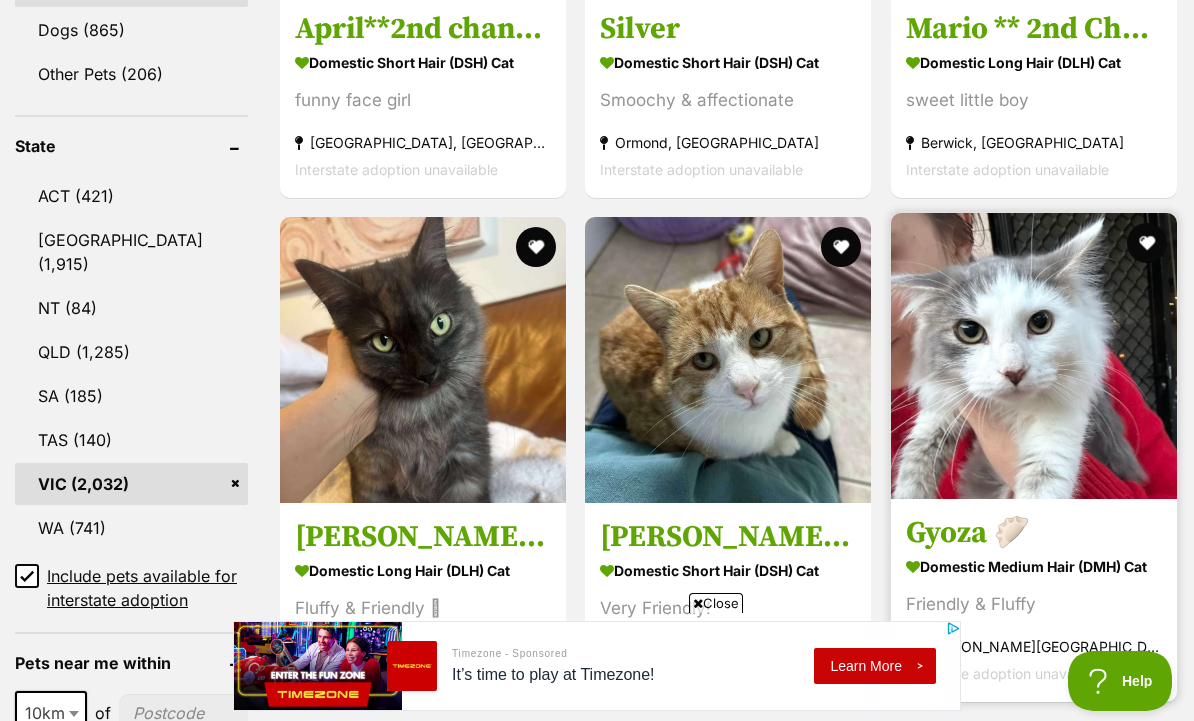 click at bounding box center (1034, 356) 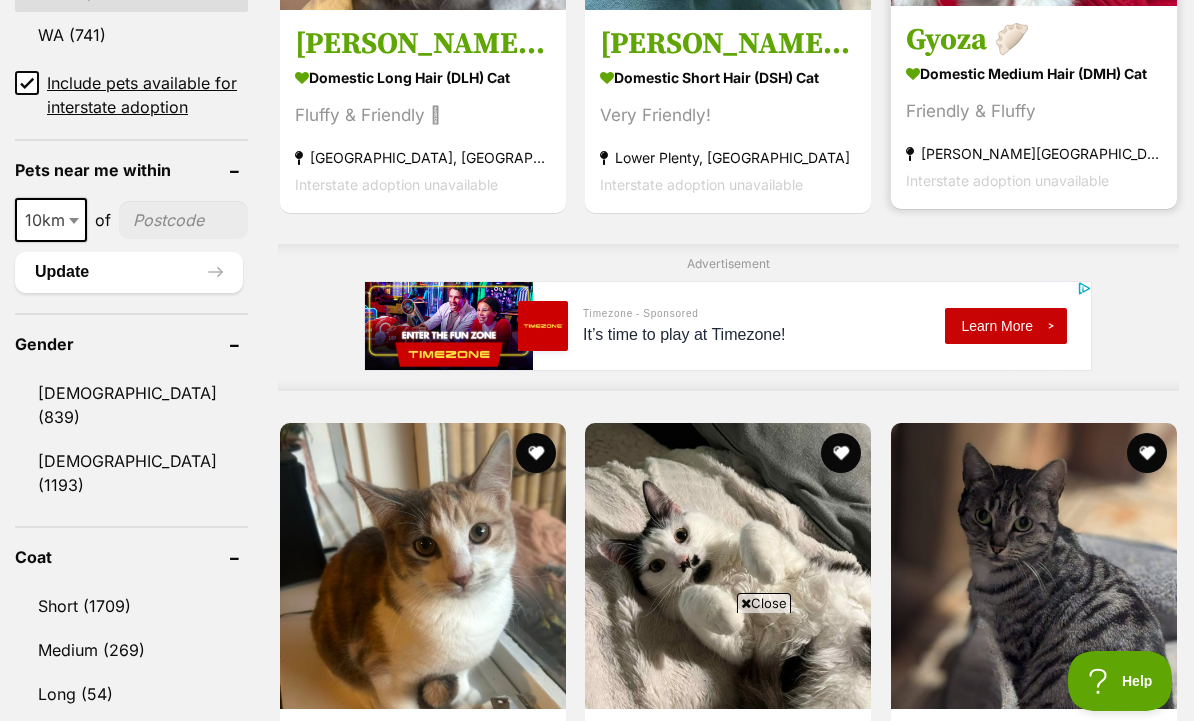 scroll, scrollTop: 1499, scrollLeft: 0, axis: vertical 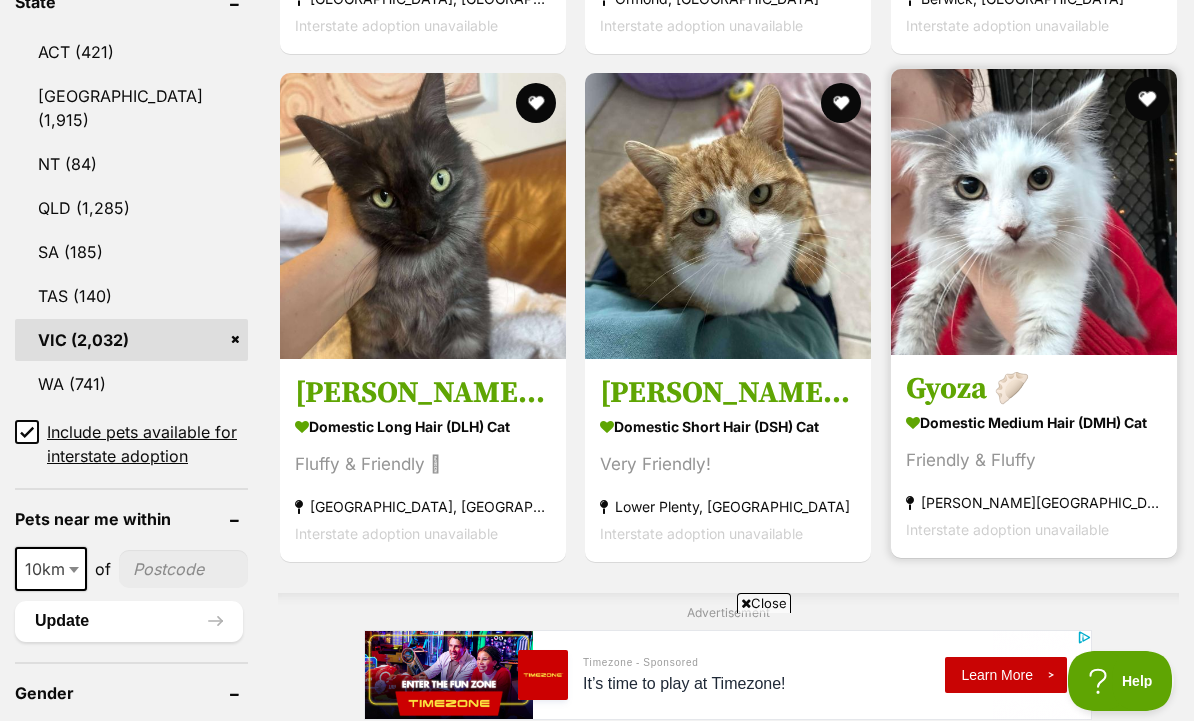 click at bounding box center [1147, 99] 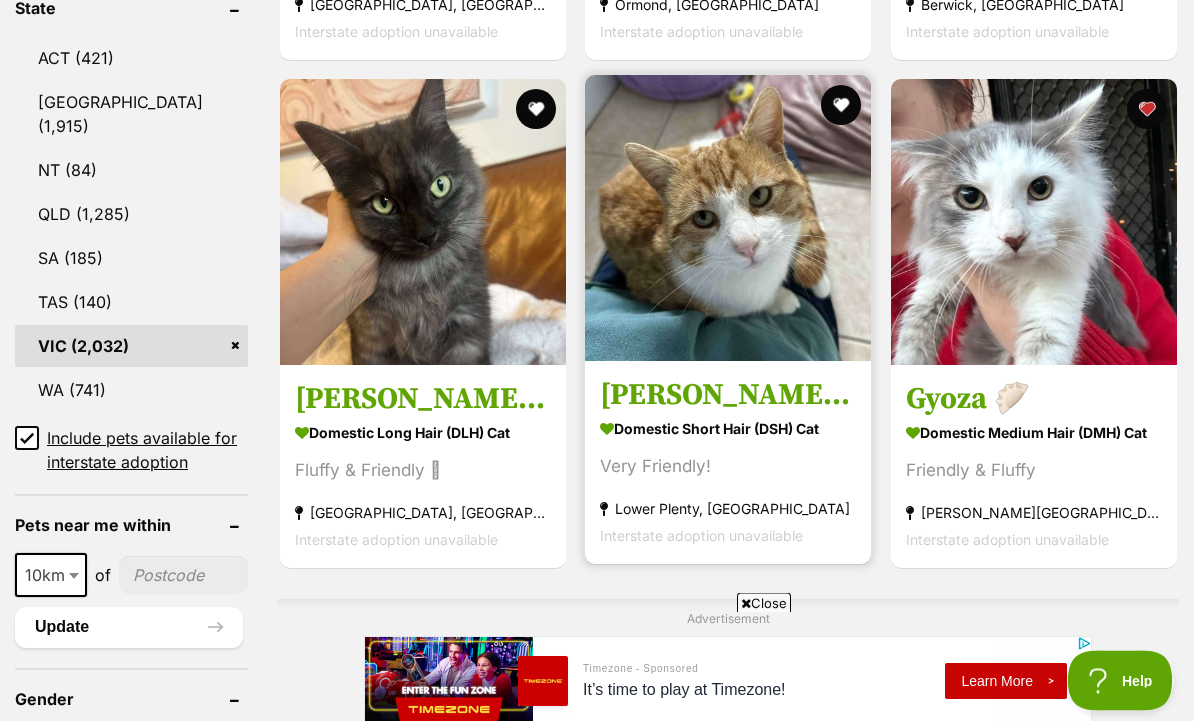 scroll, scrollTop: 1171, scrollLeft: 0, axis: vertical 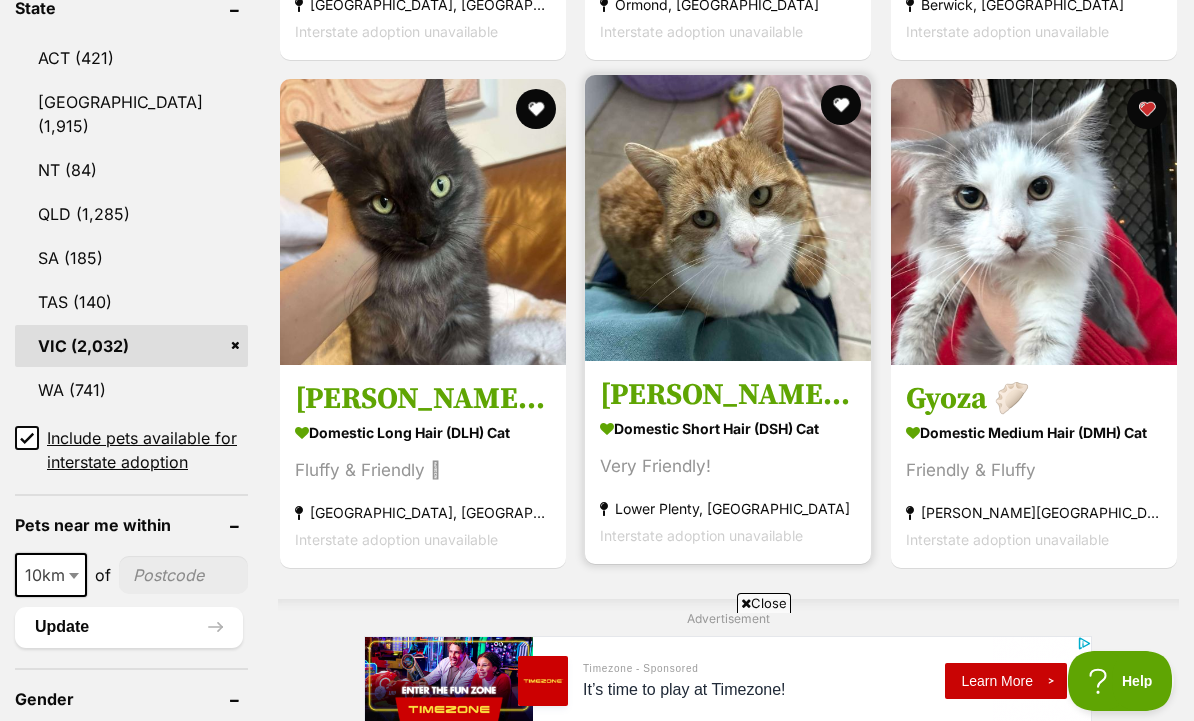 click at bounding box center (728, 218) 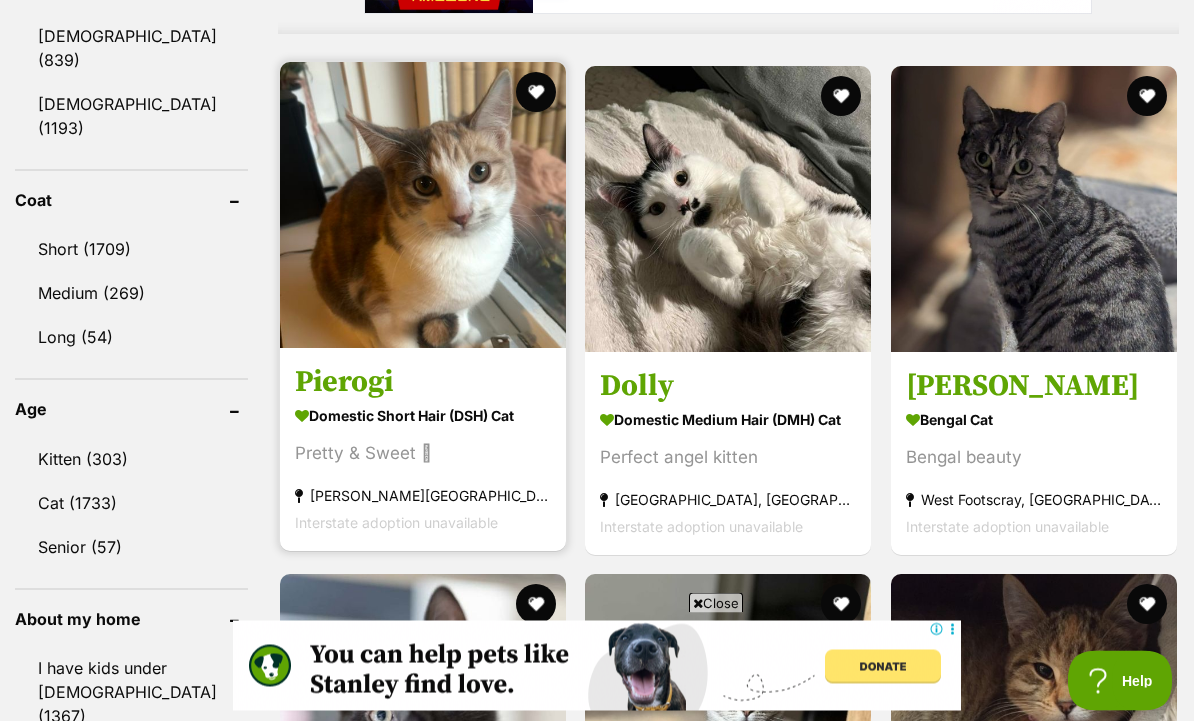 scroll, scrollTop: 1883, scrollLeft: 0, axis: vertical 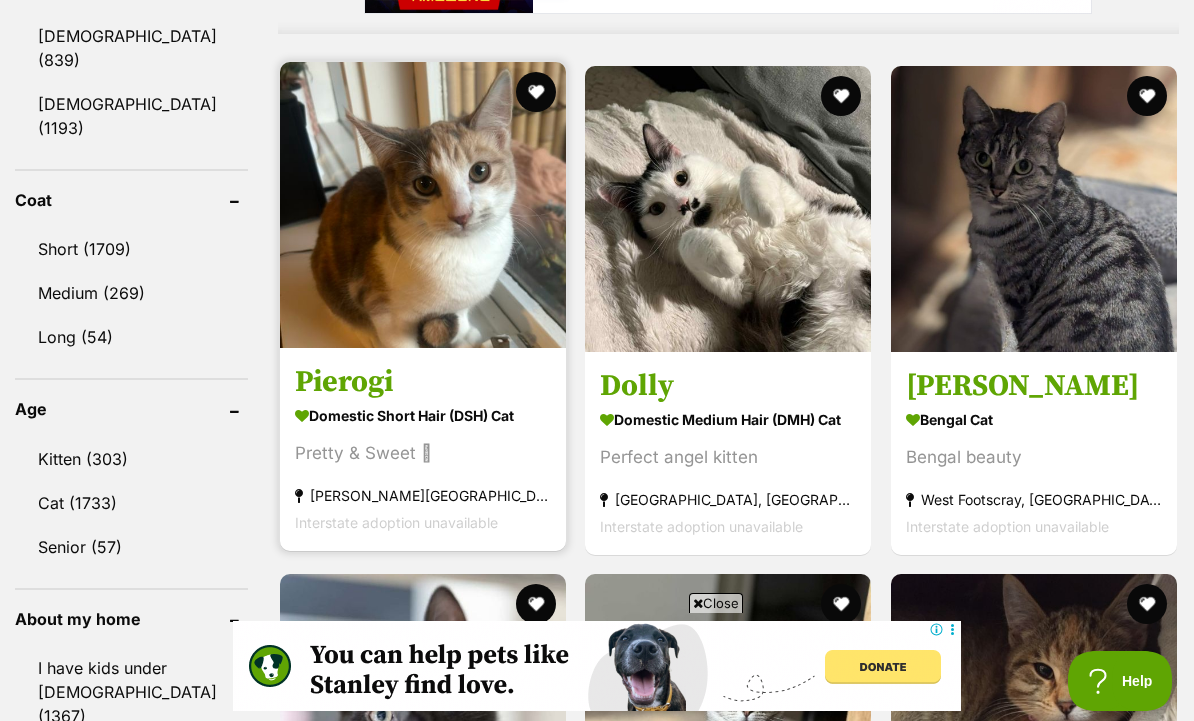 click at bounding box center (423, 205) 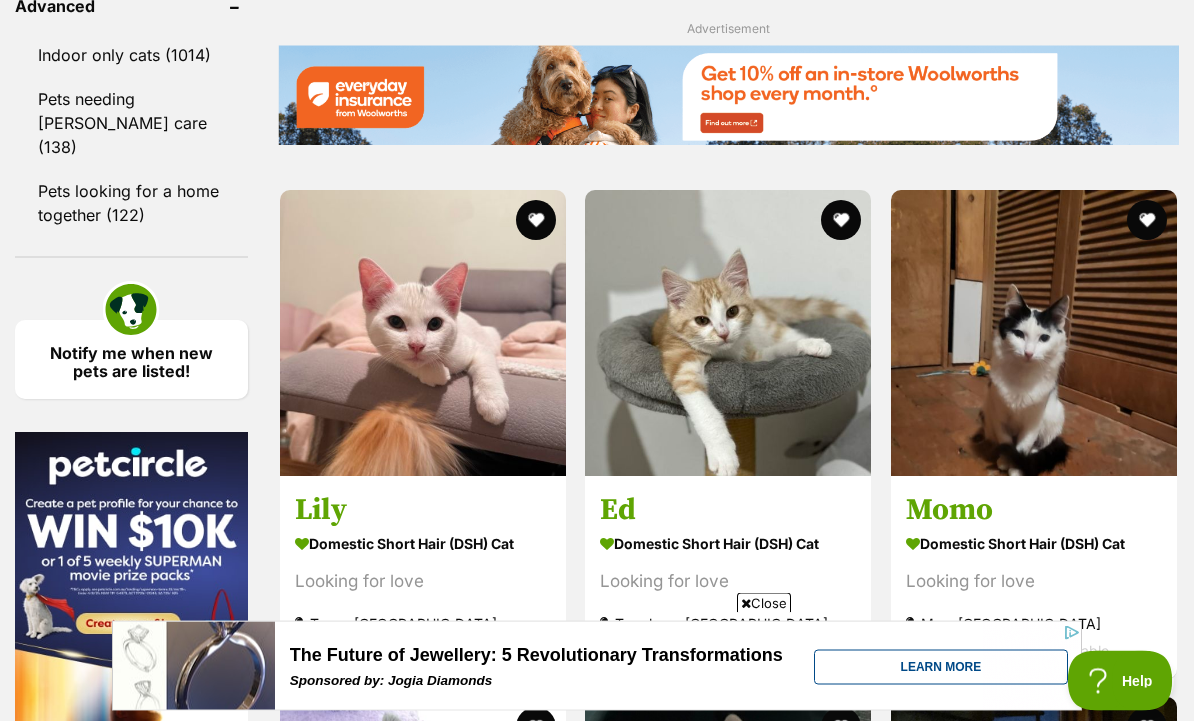scroll, scrollTop: 2994, scrollLeft: 0, axis: vertical 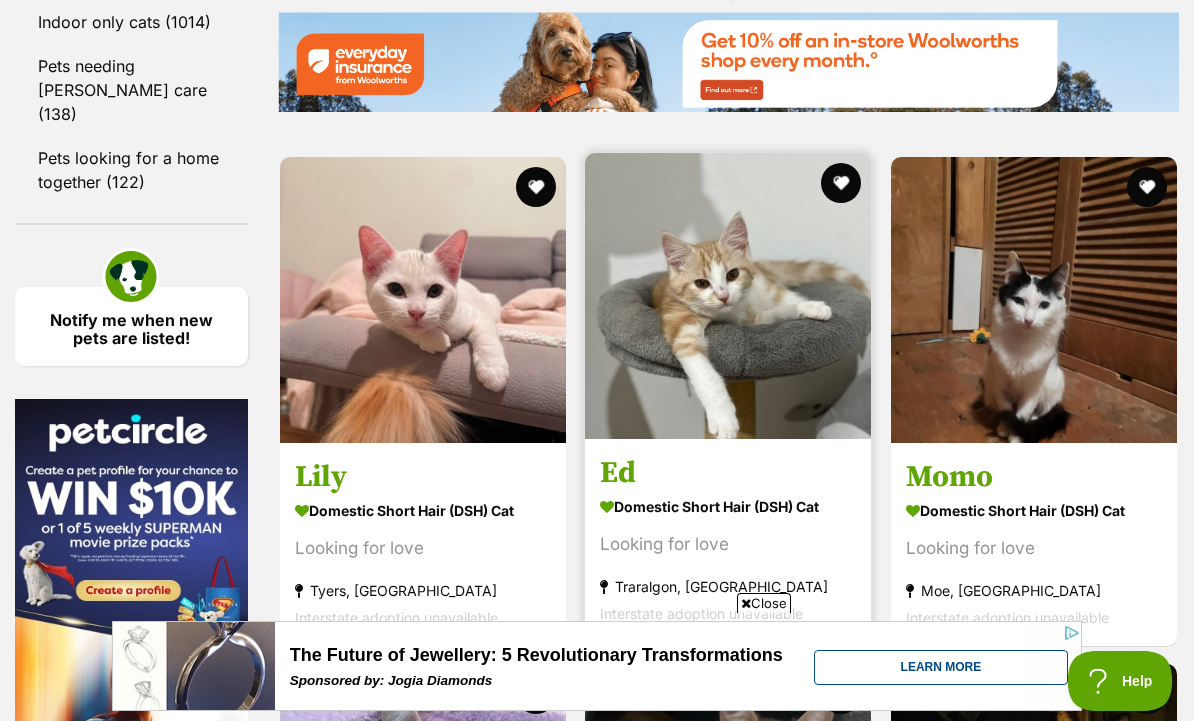 click at bounding box center (728, 296) 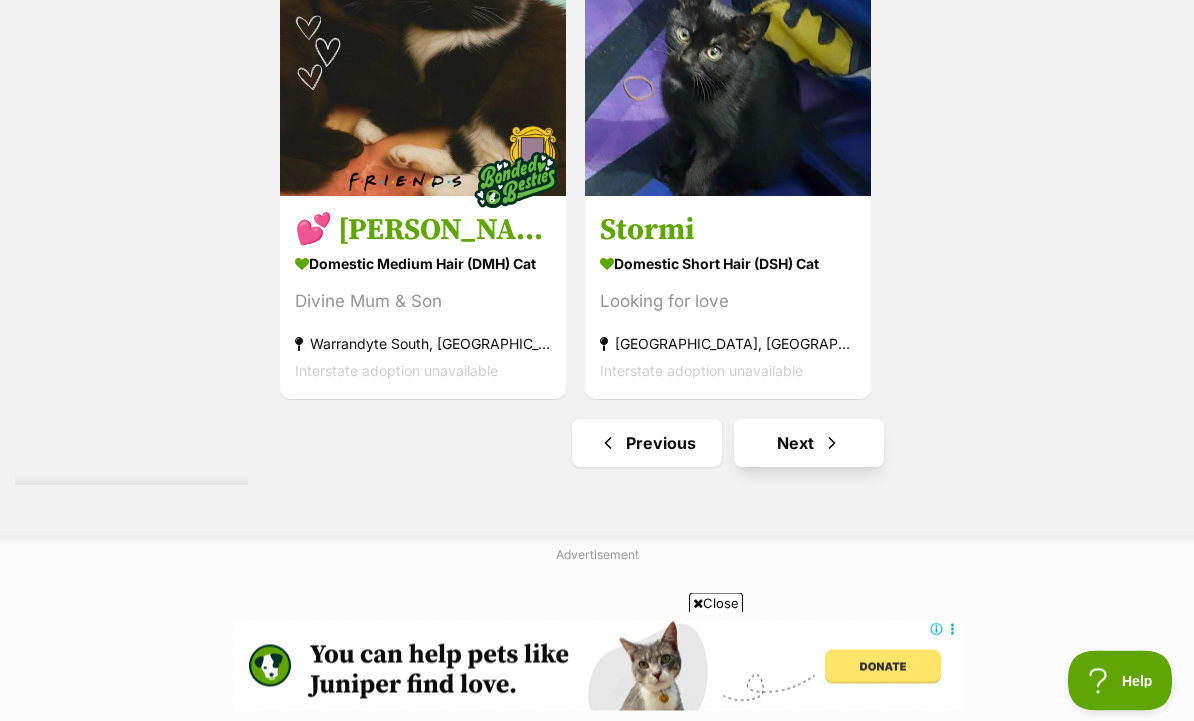 scroll, scrollTop: 4448, scrollLeft: 0, axis: vertical 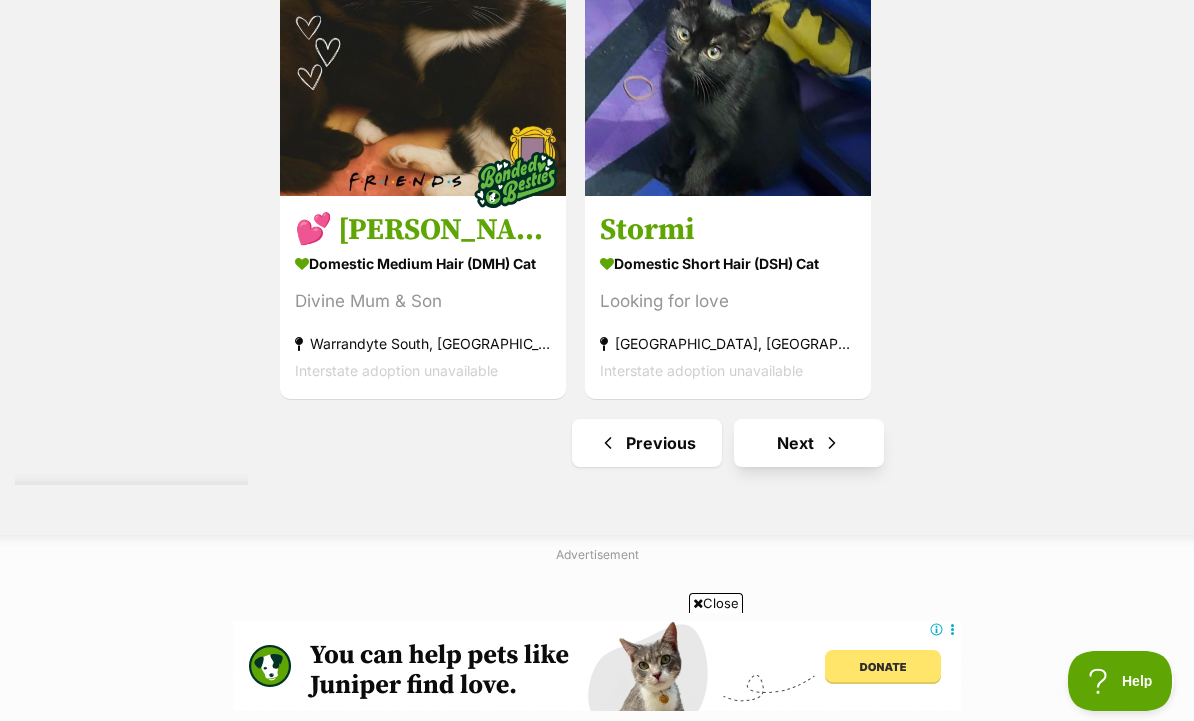 click on "Next" at bounding box center (809, 443) 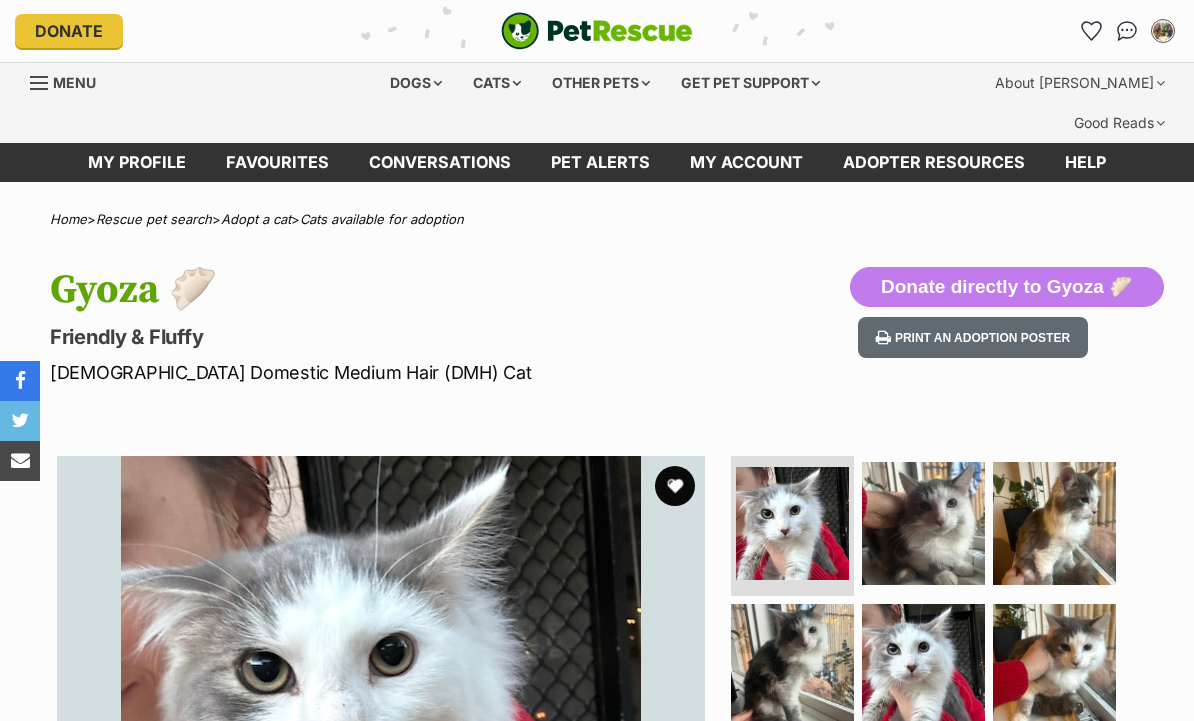 scroll, scrollTop: 0, scrollLeft: 0, axis: both 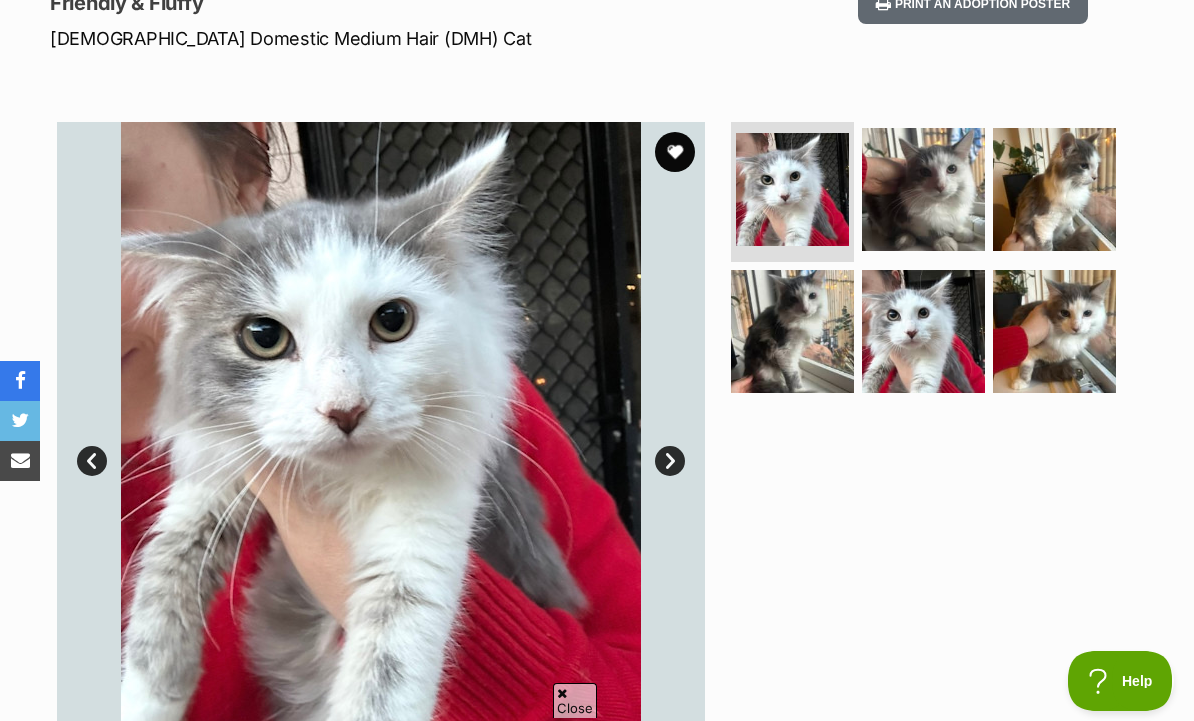 click on "Next" at bounding box center [670, 461] 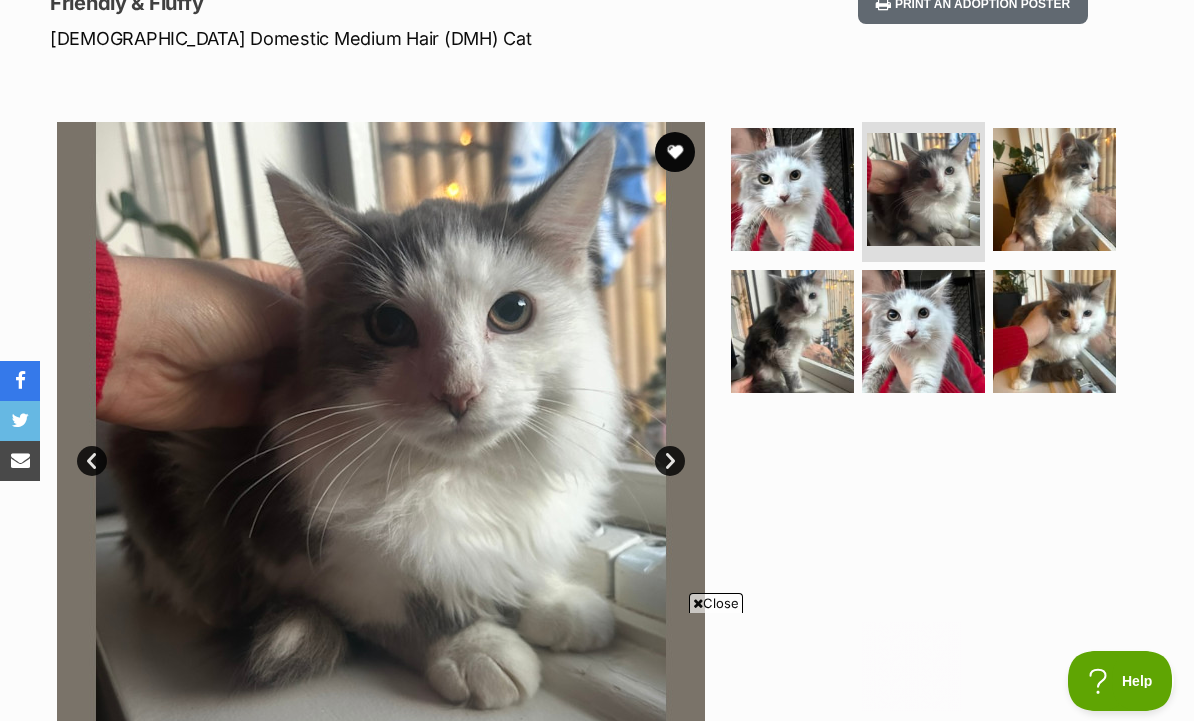 scroll, scrollTop: 0, scrollLeft: 0, axis: both 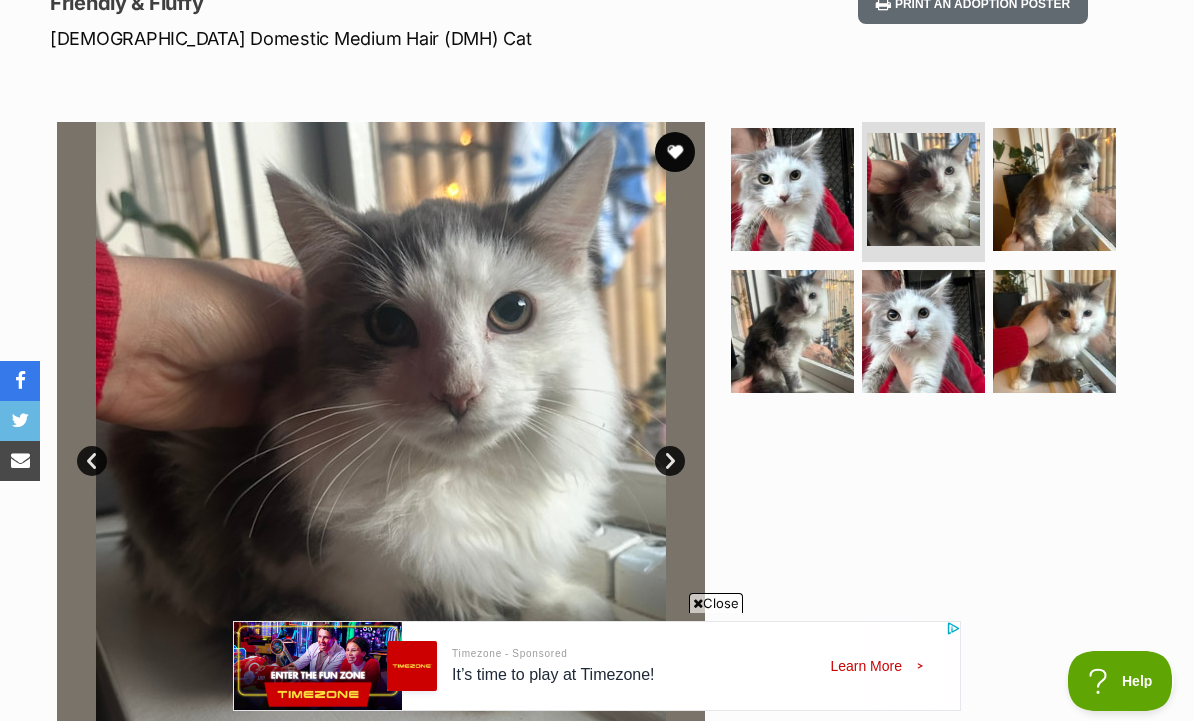 click on "Next" at bounding box center [670, 461] 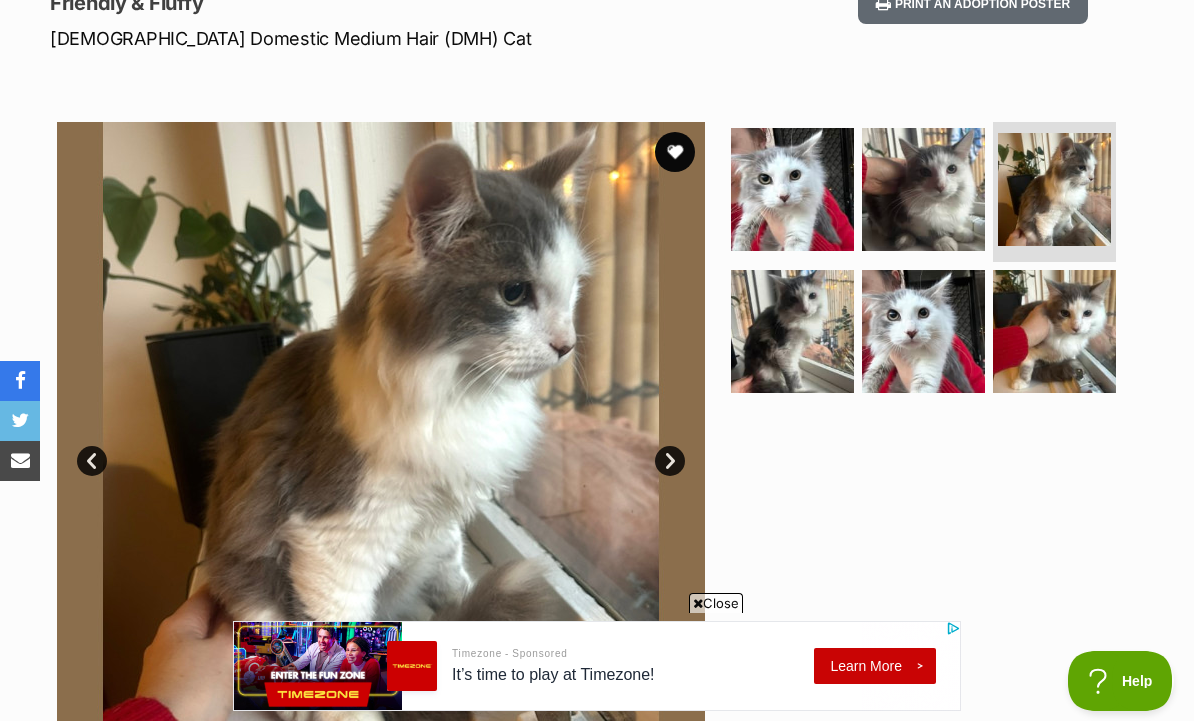 click on "Next" at bounding box center (670, 461) 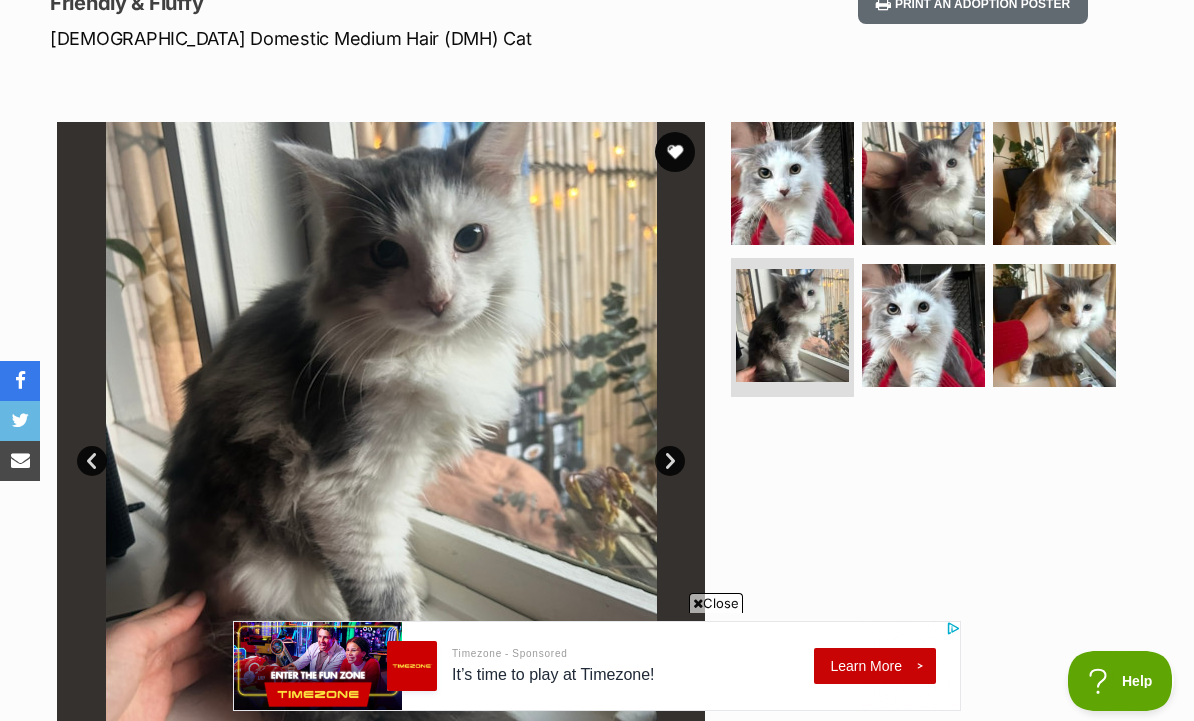 click on "Next" at bounding box center [670, 461] 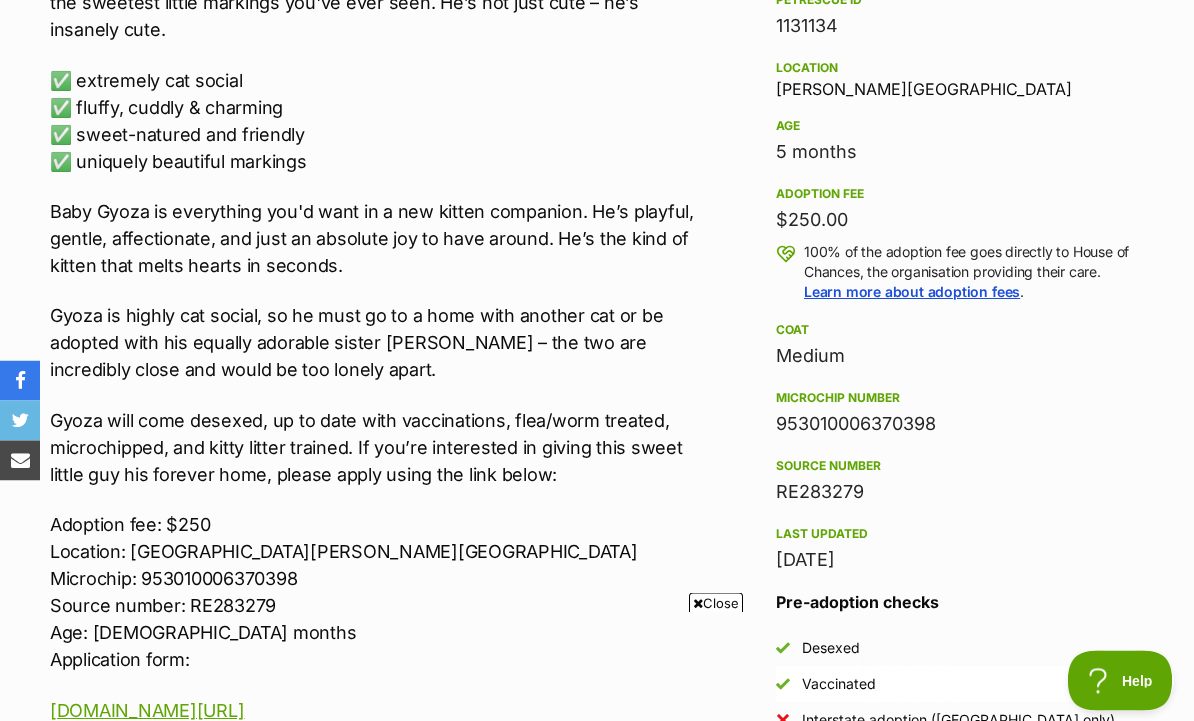 scroll, scrollTop: 1324, scrollLeft: 0, axis: vertical 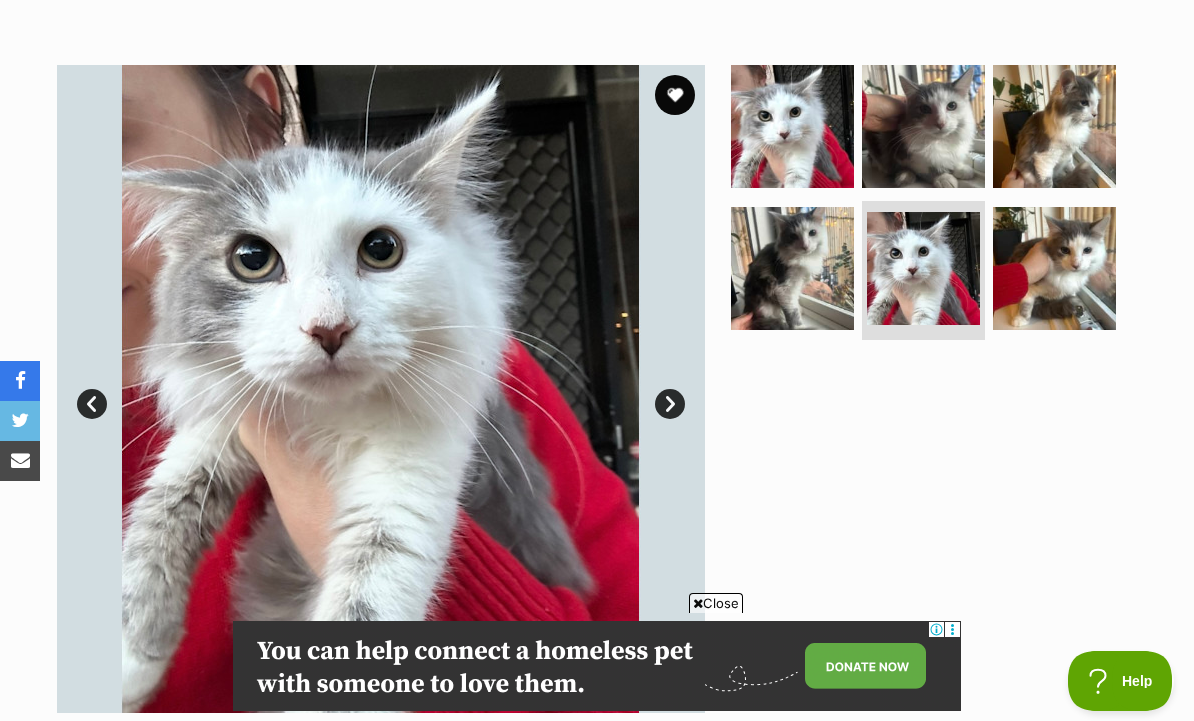 click on "Next" at bounding box center [670, 404] 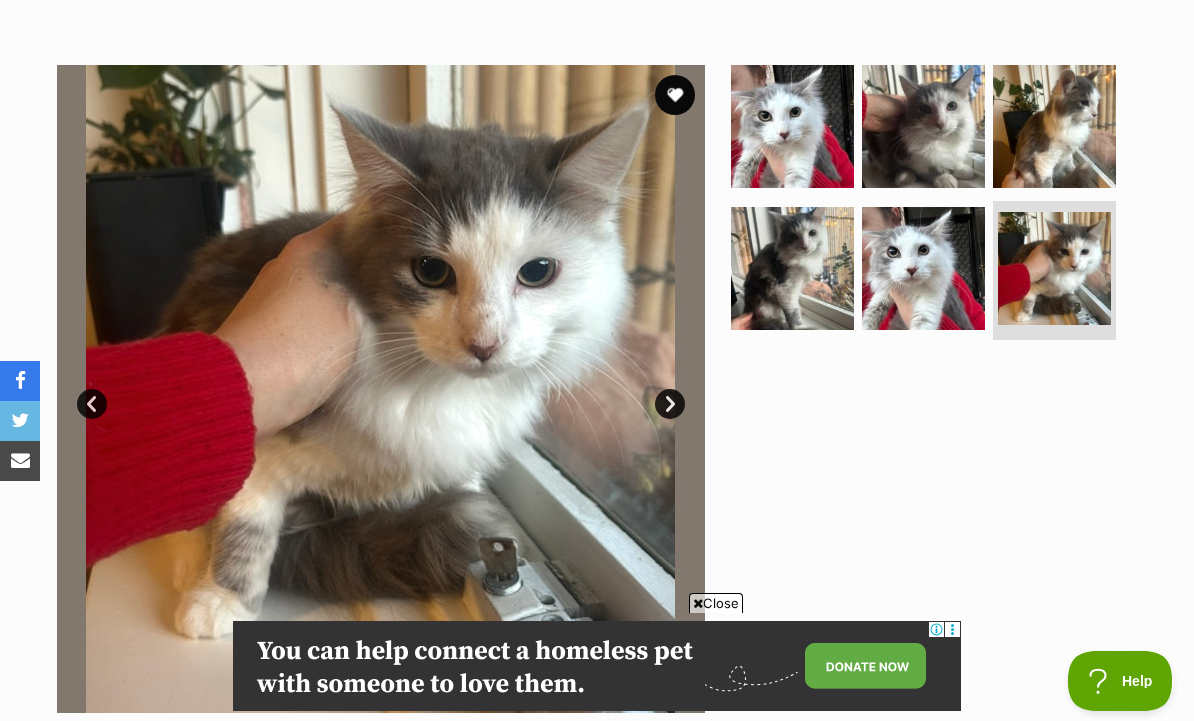 scroll, scrollTop: 0, scrollLeft: 0, axis: both 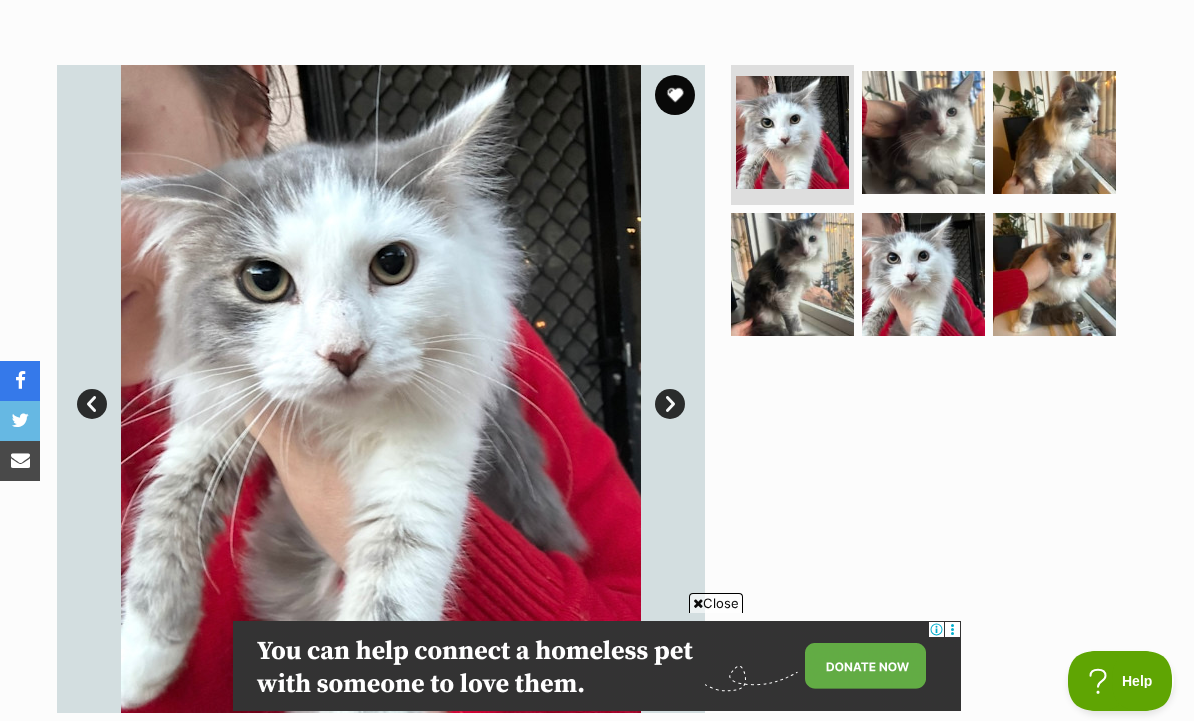 click on "Next" at bounding box center (670, 404) 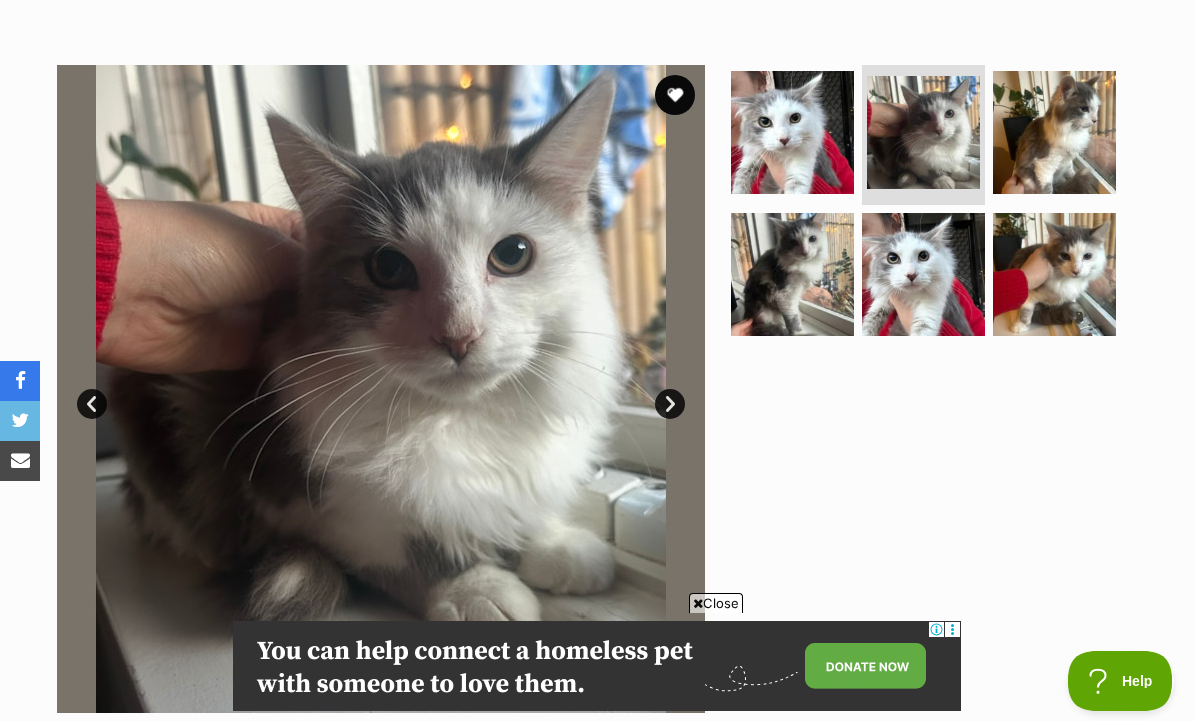 click on "Next" at bounding box center (670, 404) 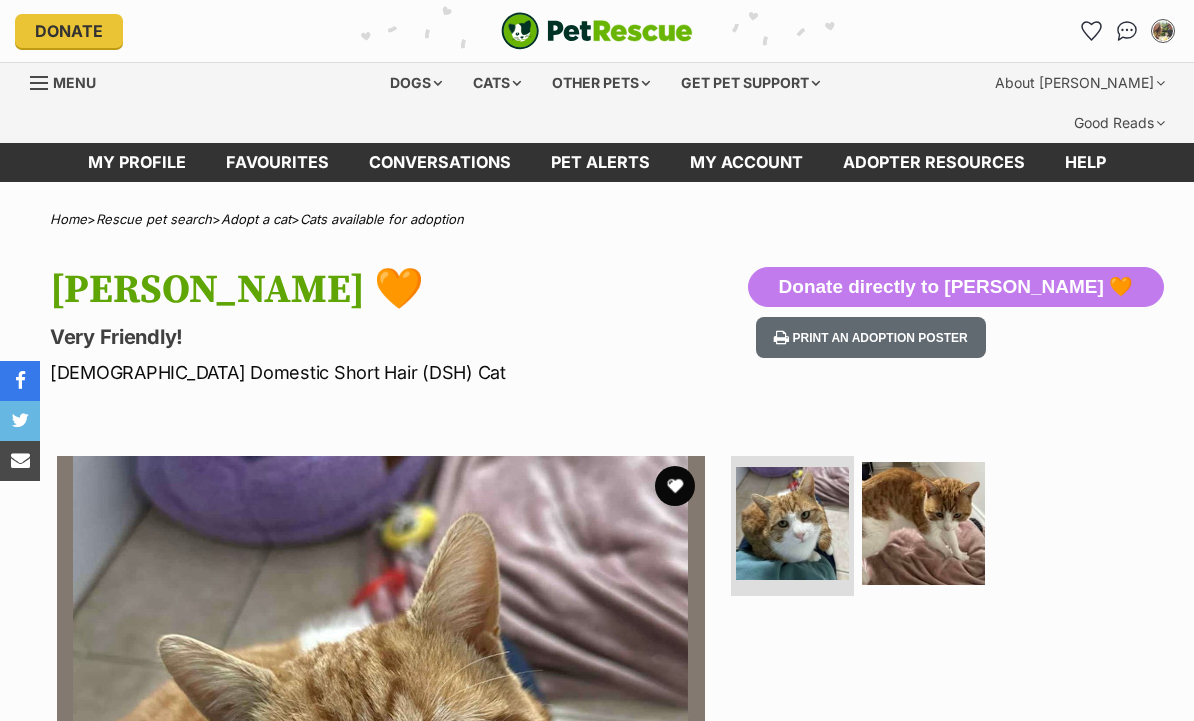 scroll, scrollTop: 0, scrollLeft: 0, axis: both 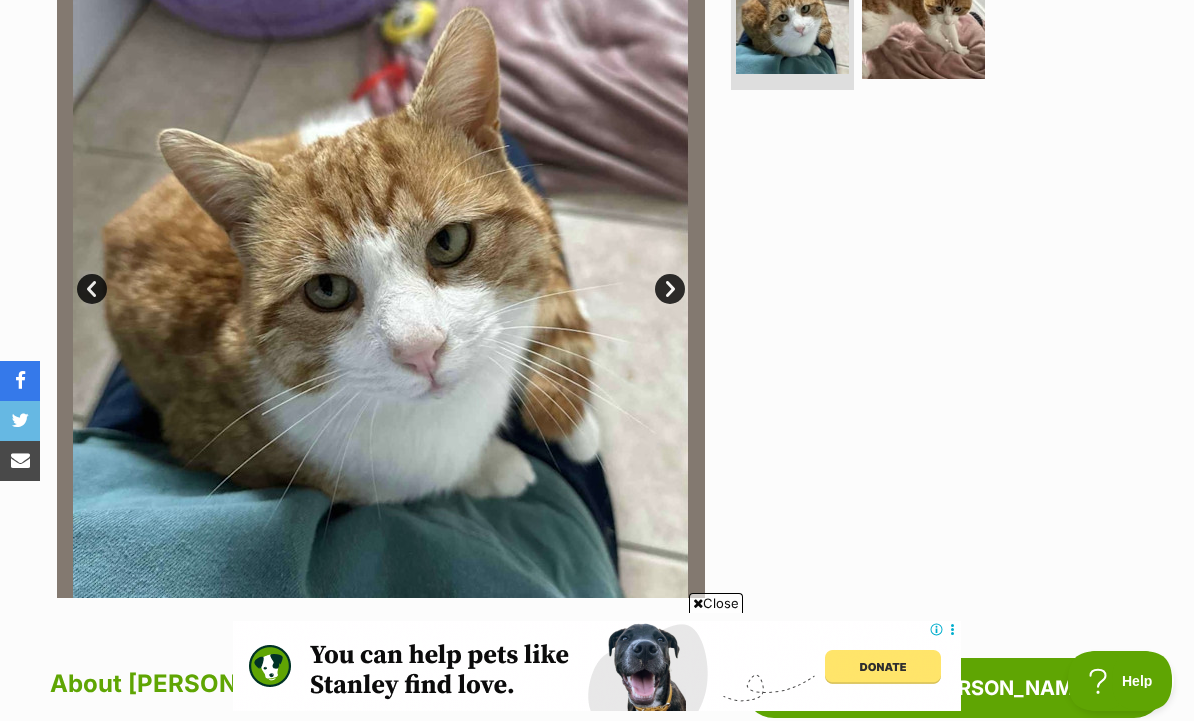 click on "Next" at bounding box center (670, 289) 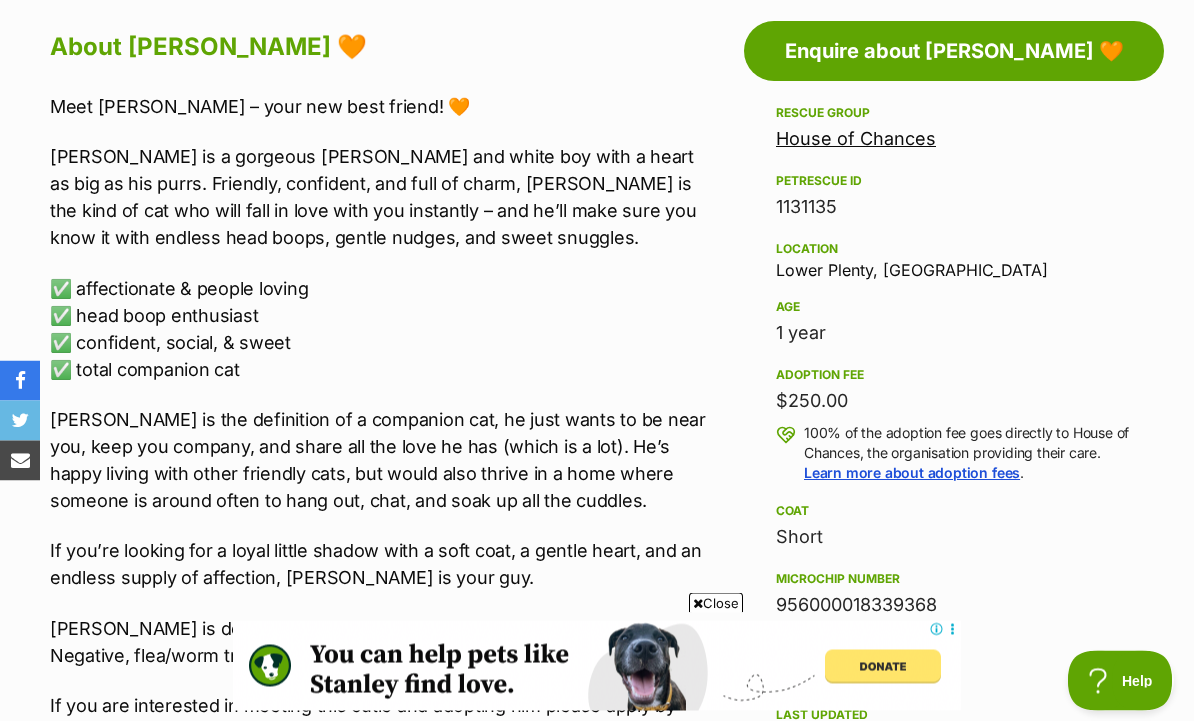 scroll, scrollTop: 1209, scrollLeft: 0, axis: vertical 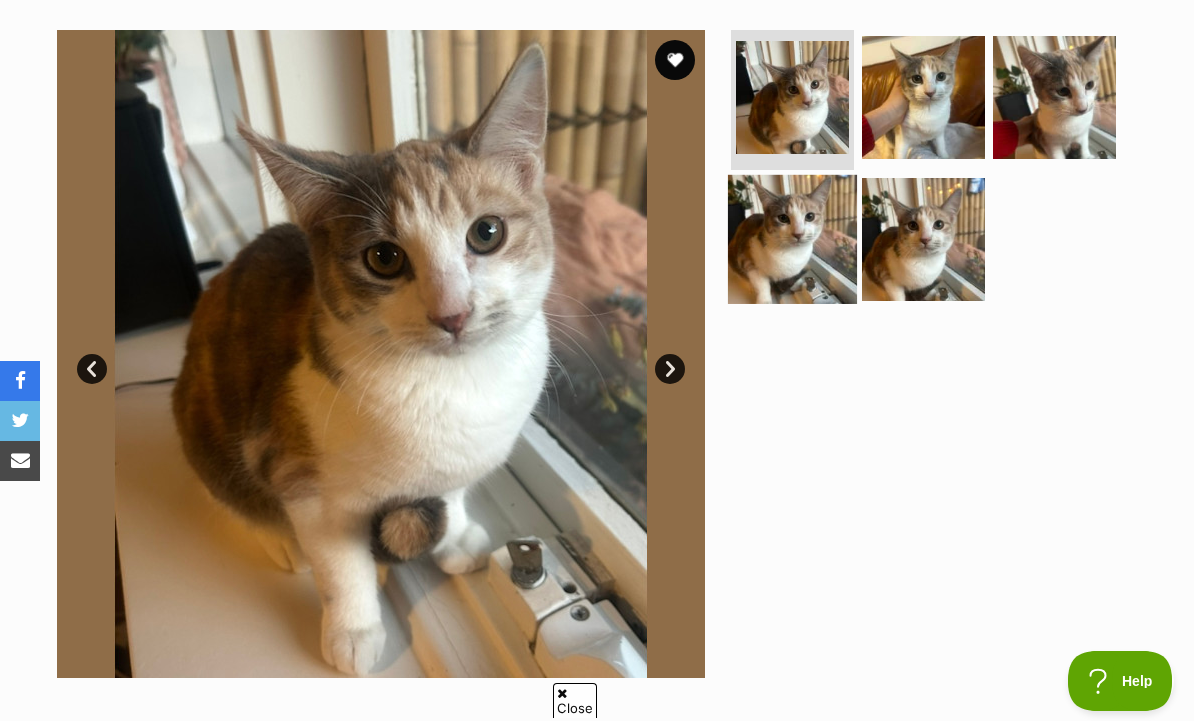 click at bounding box center [792, 238] 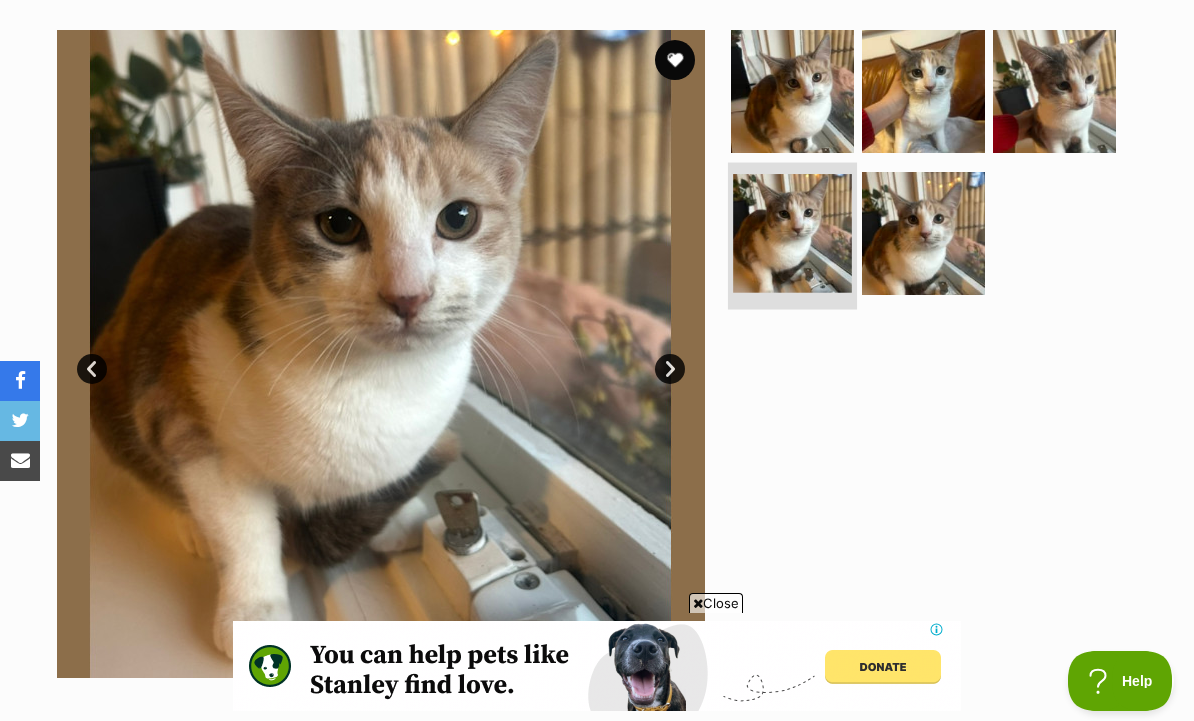 scroll, scrollTop: 0, scrollLeft: 0, axis: both 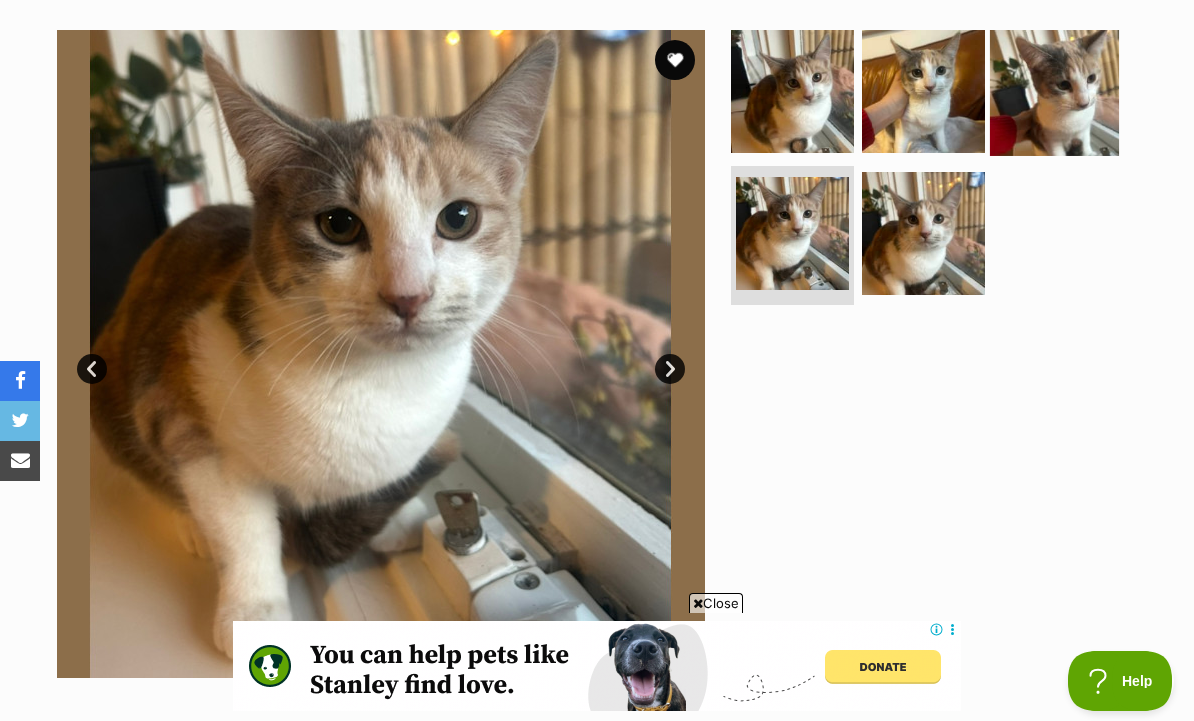 click at bounding box center [1054, 91] 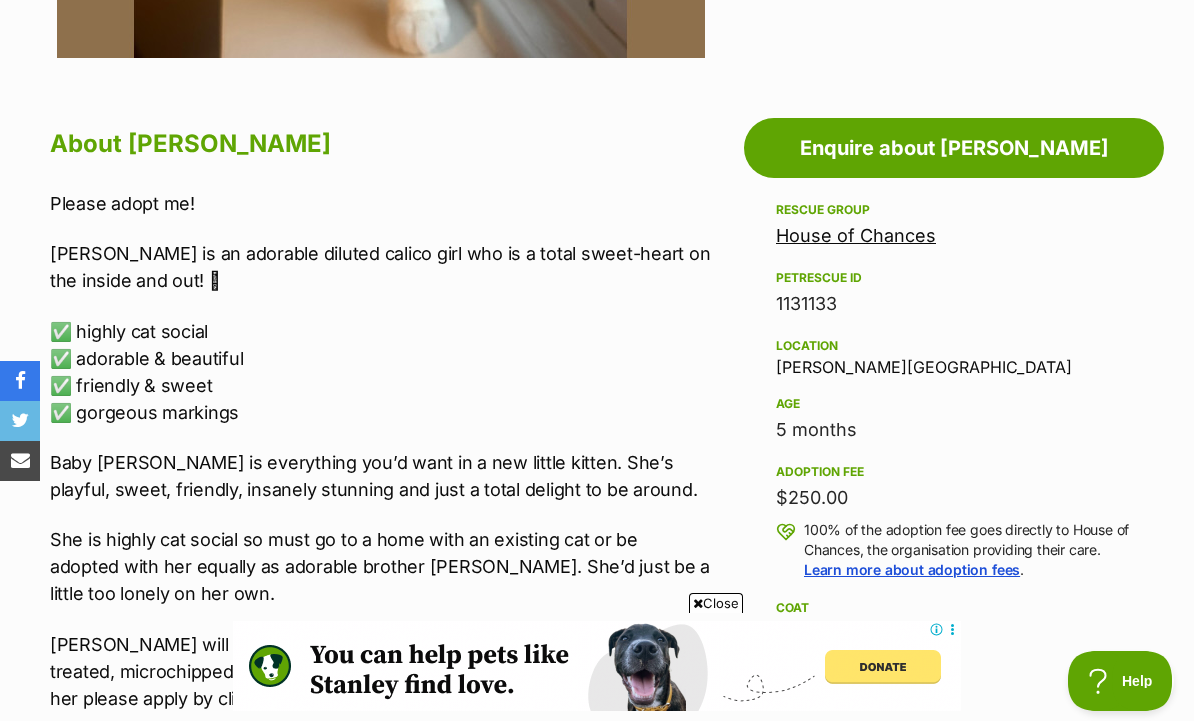 scroll, scrollTop: 1051, scrollLeft: 0, axis: vertical 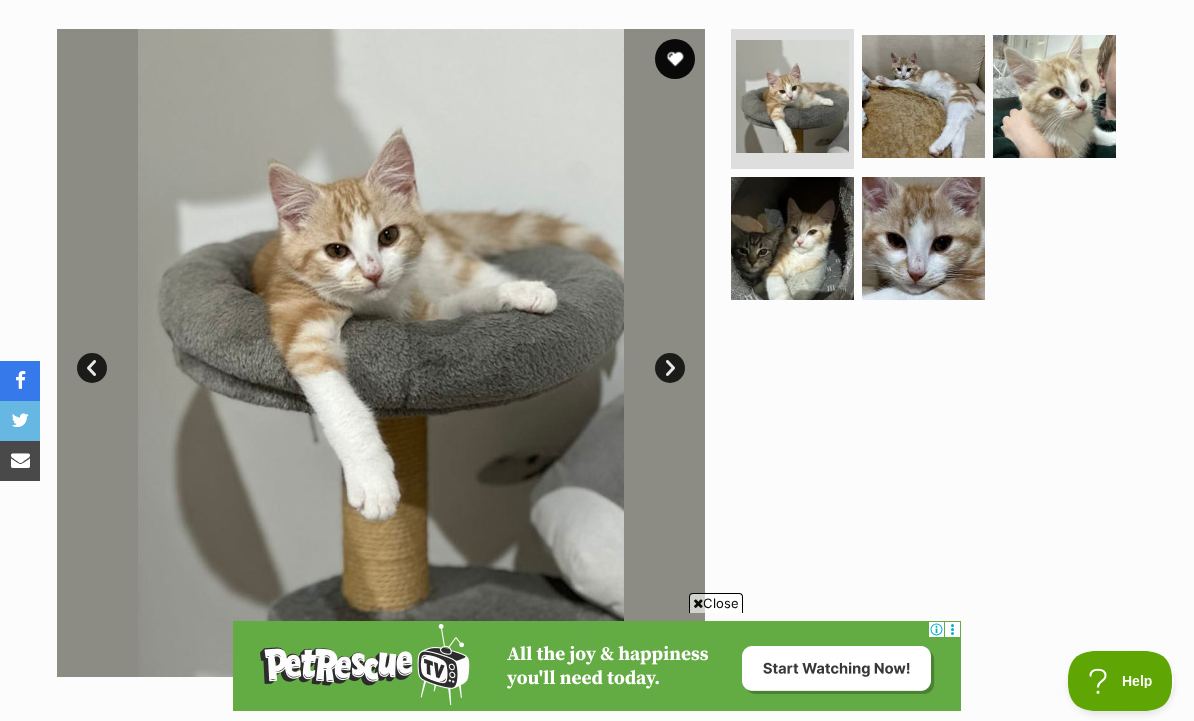 click on "Next" at bounding box center (670, 368) 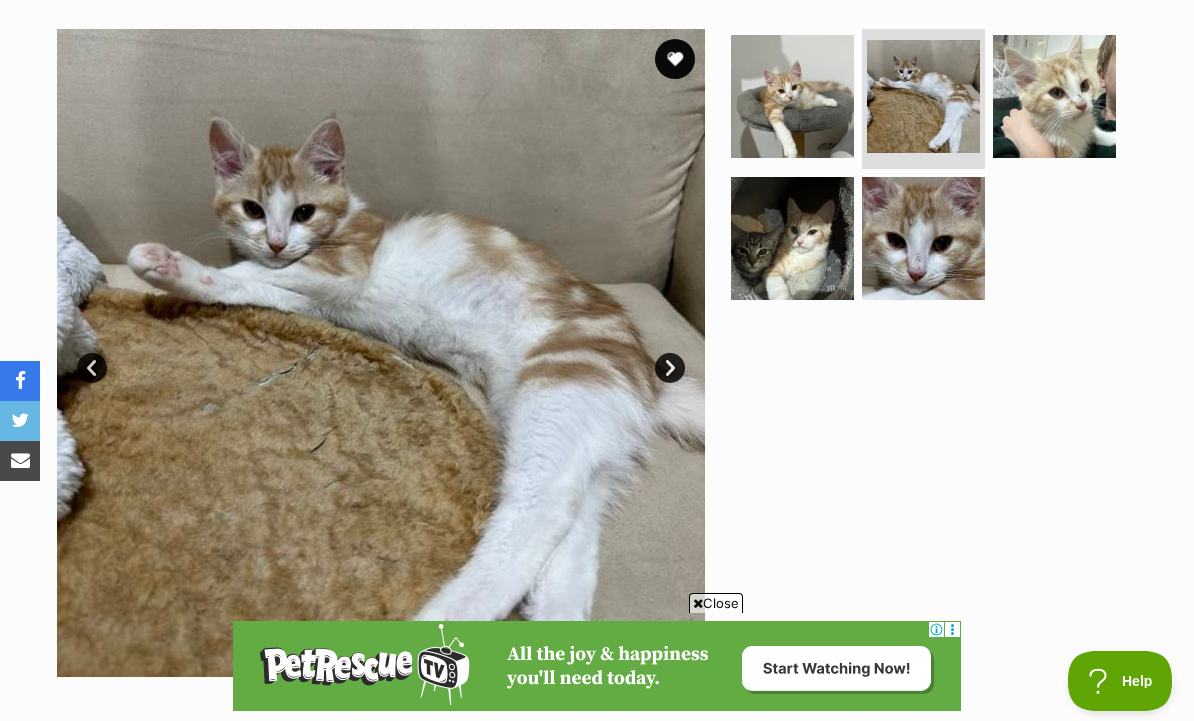 click on "Next" at bounding box center [670, 368] 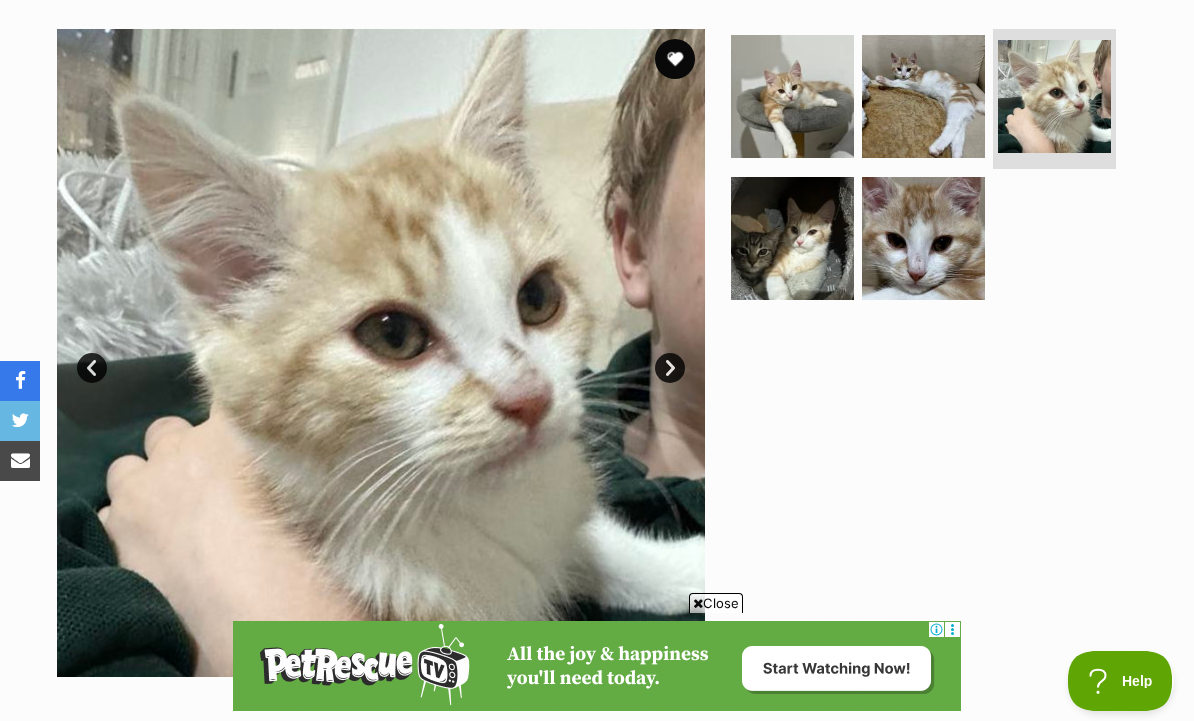 click on "Next" at bounding box center (670, 368) 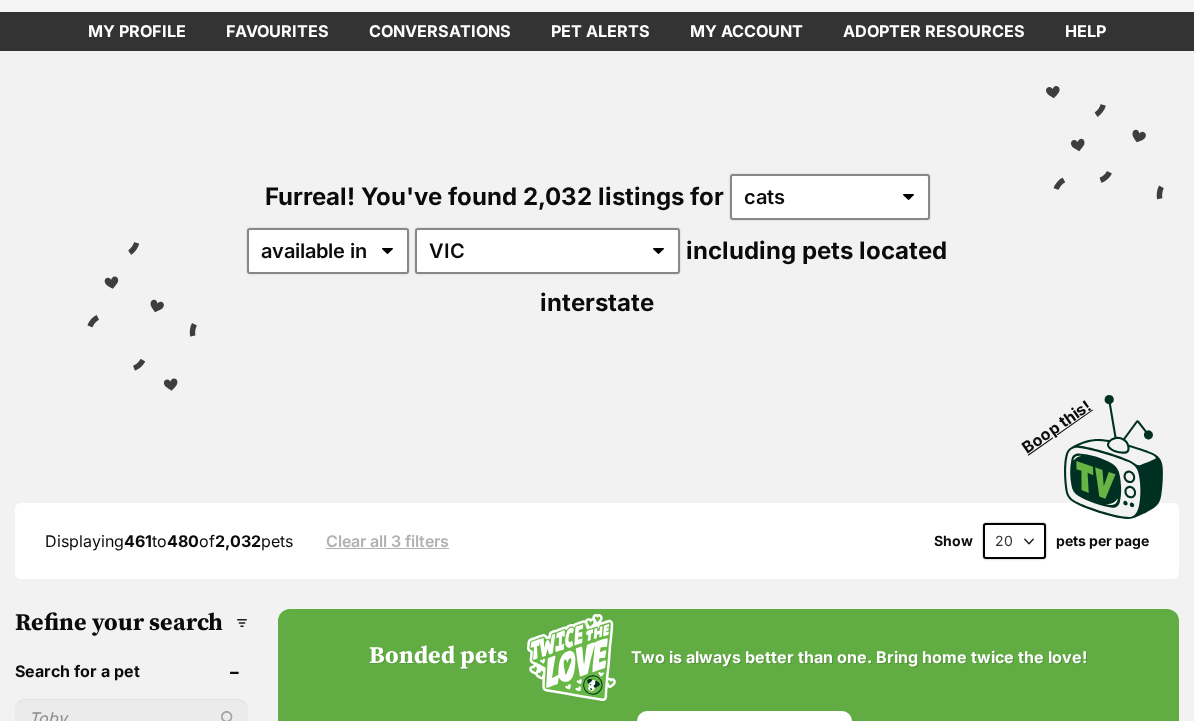 scroll, scrollTop: 0, scrollLeft: 0, axis: both 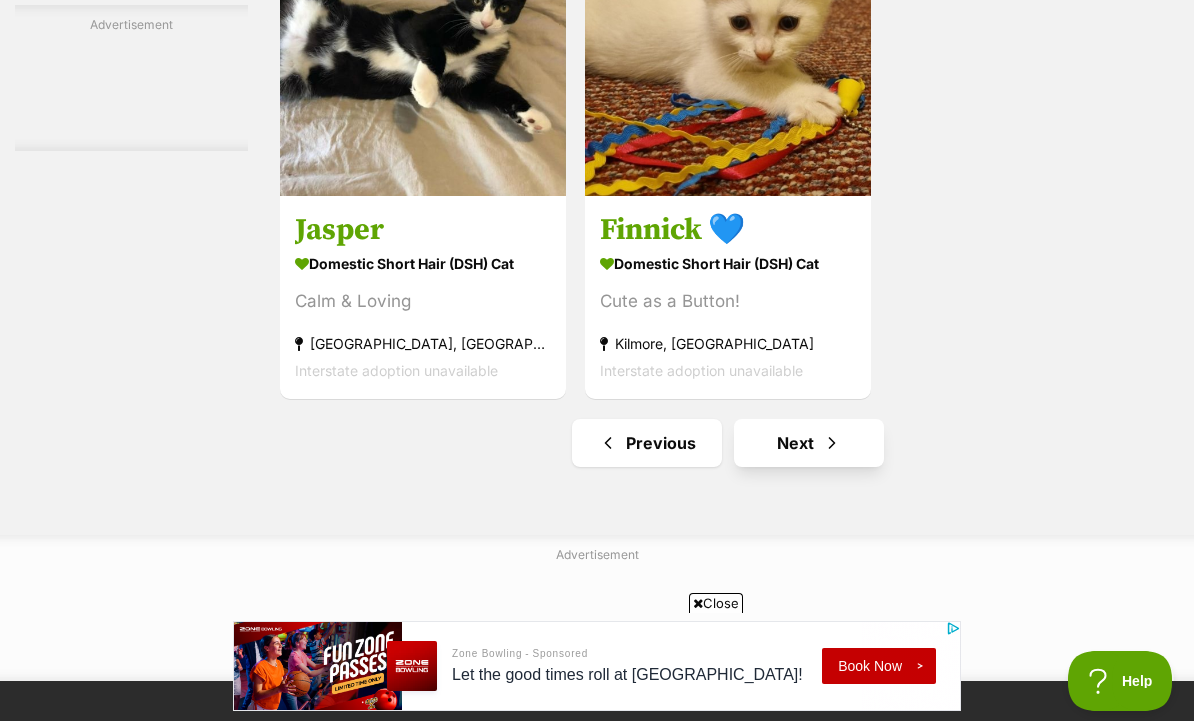 click on "Next" at bounding box center [809, 443] 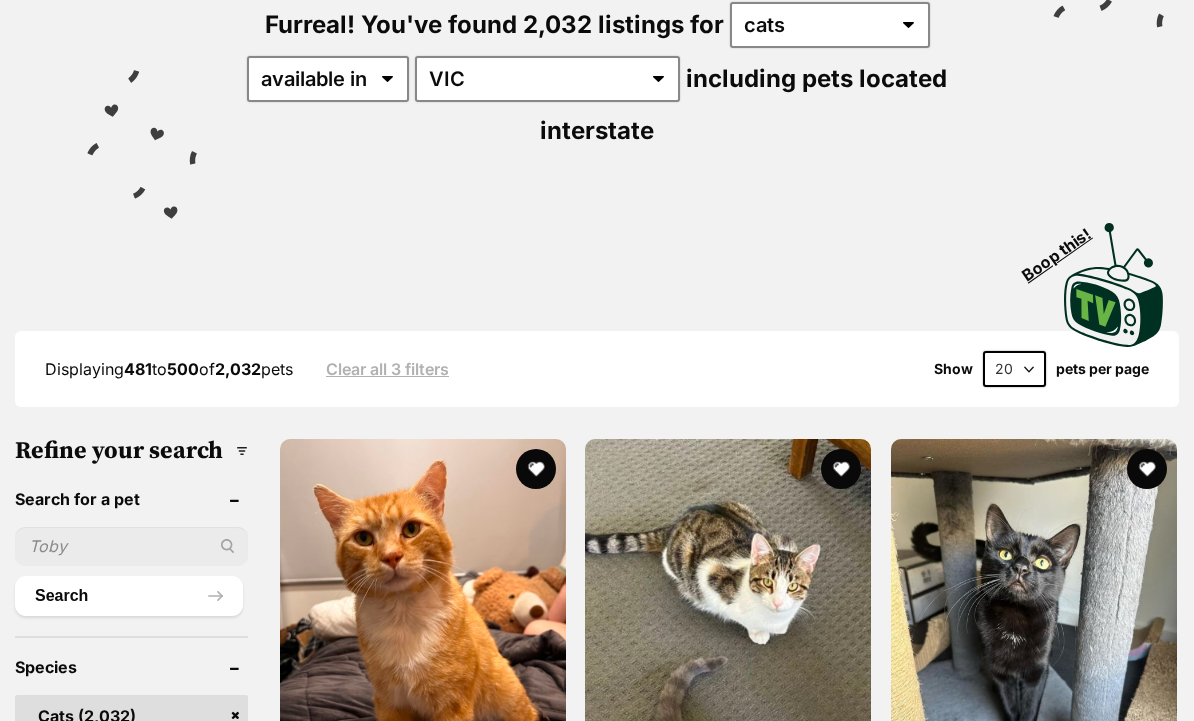 scroll, scrollTop: 0, scrollLeft: 0, axis: both 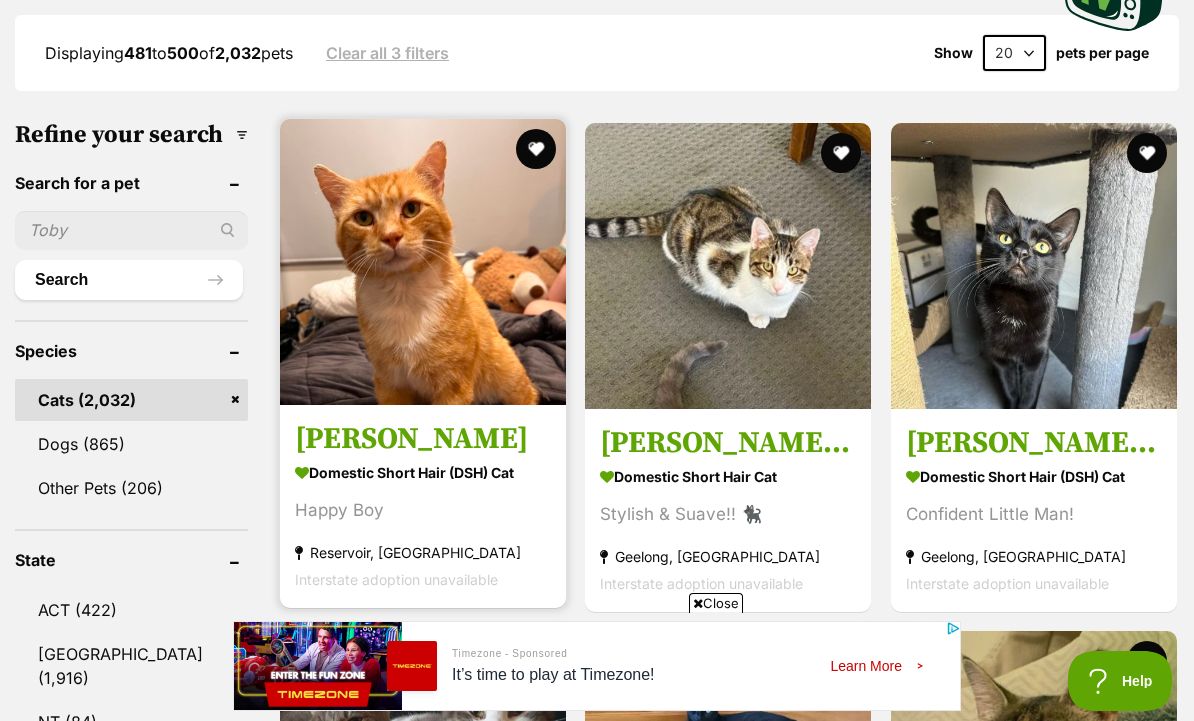 click at bounding box center (423, 262) 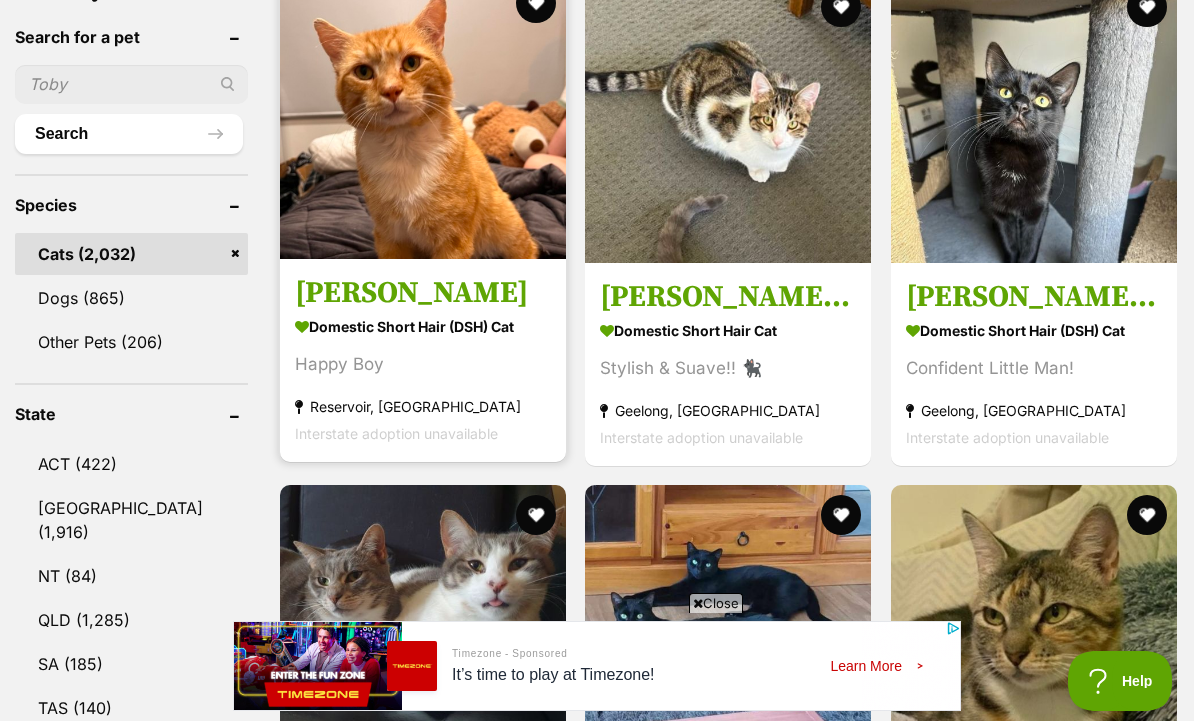 scroll, scrollTop: 1146, scrollLeft: 0, axis: vertical 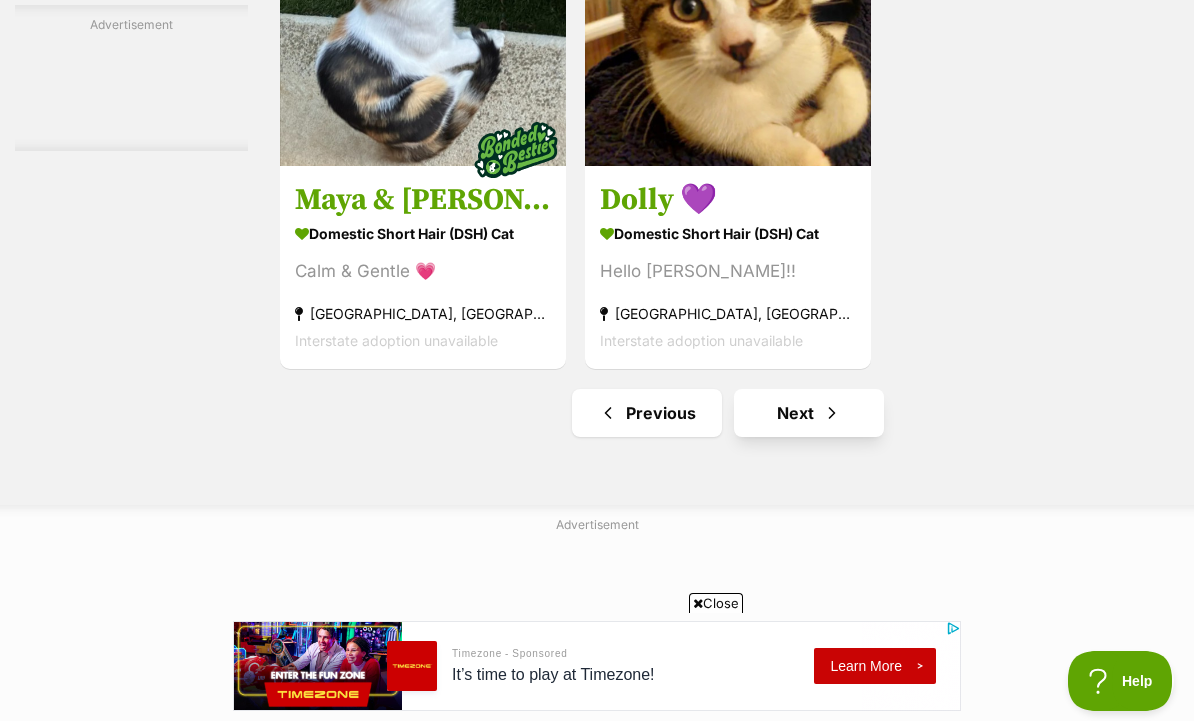 click on "Next" at bounding box center (809, 413) 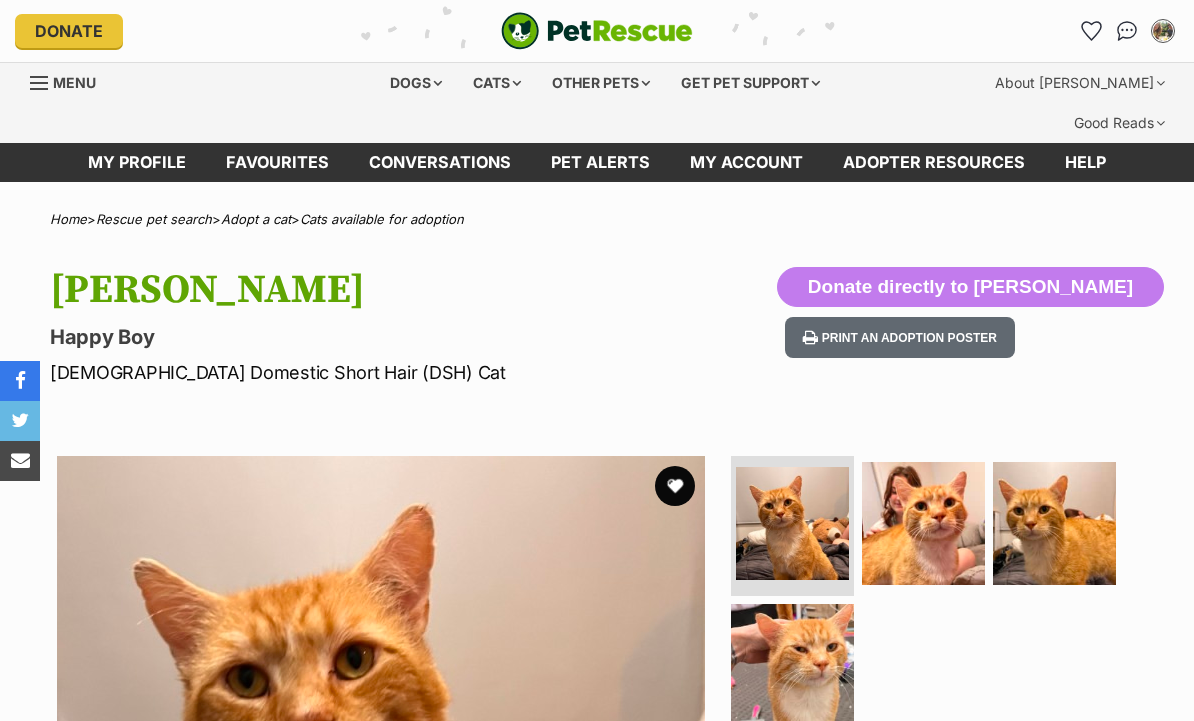 scroll, scrollTop: 0, scrollLeft: 0, axis: both 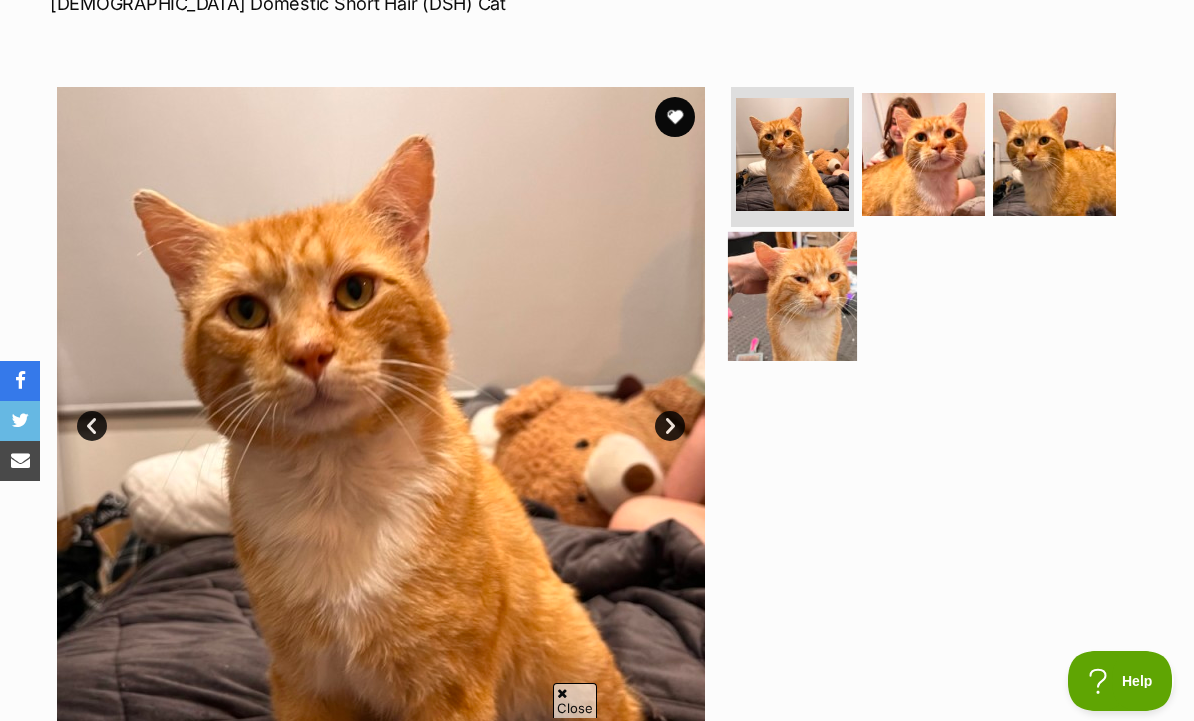 click at bounding box center [792, 295] 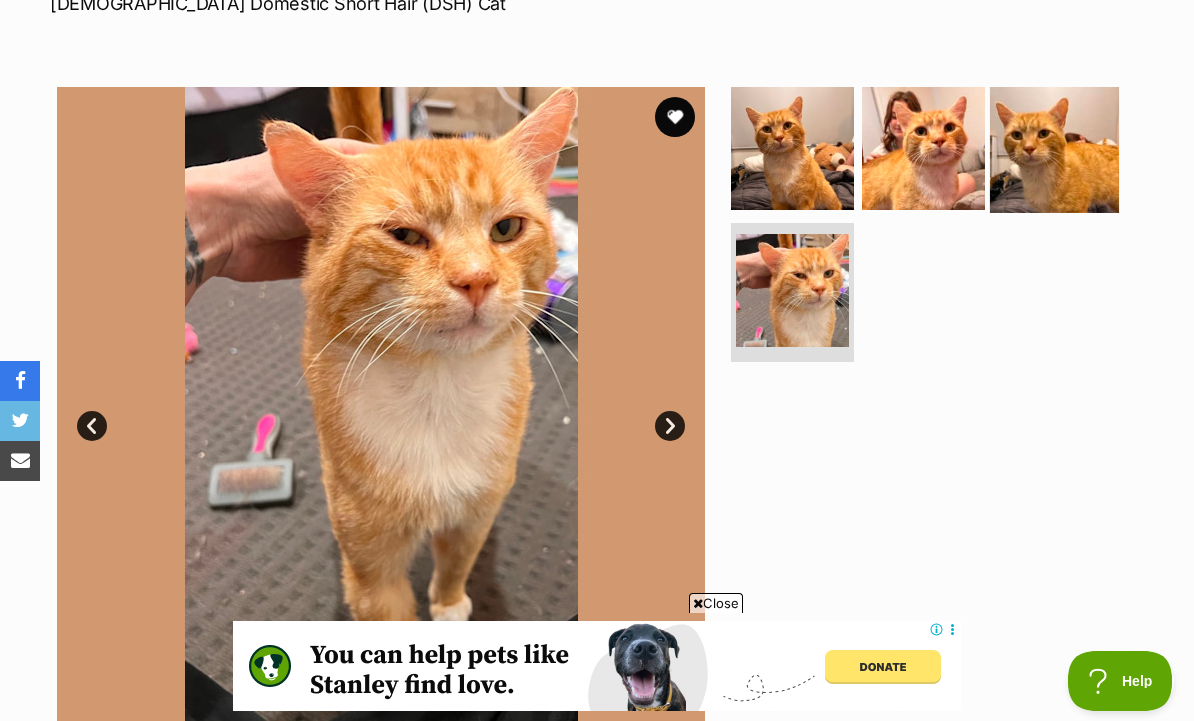 scroll, scrollTop: 0, scrollLeft: 0, axis: both 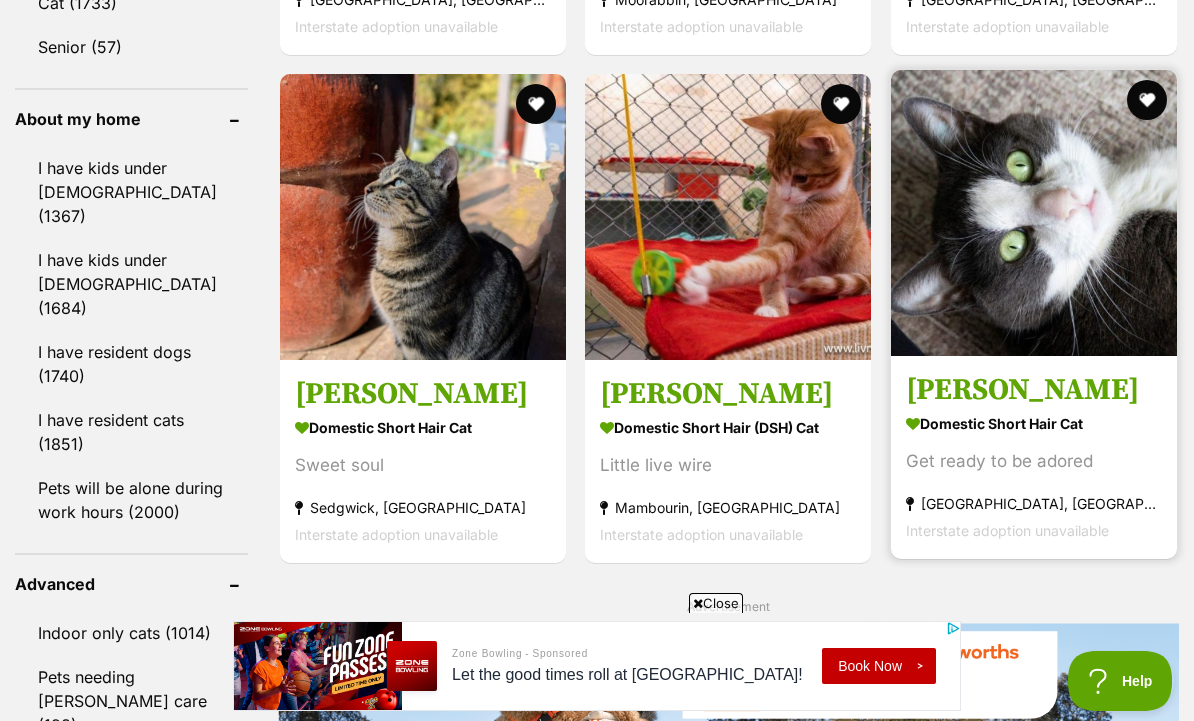 click at bounding box center [1034, 213] 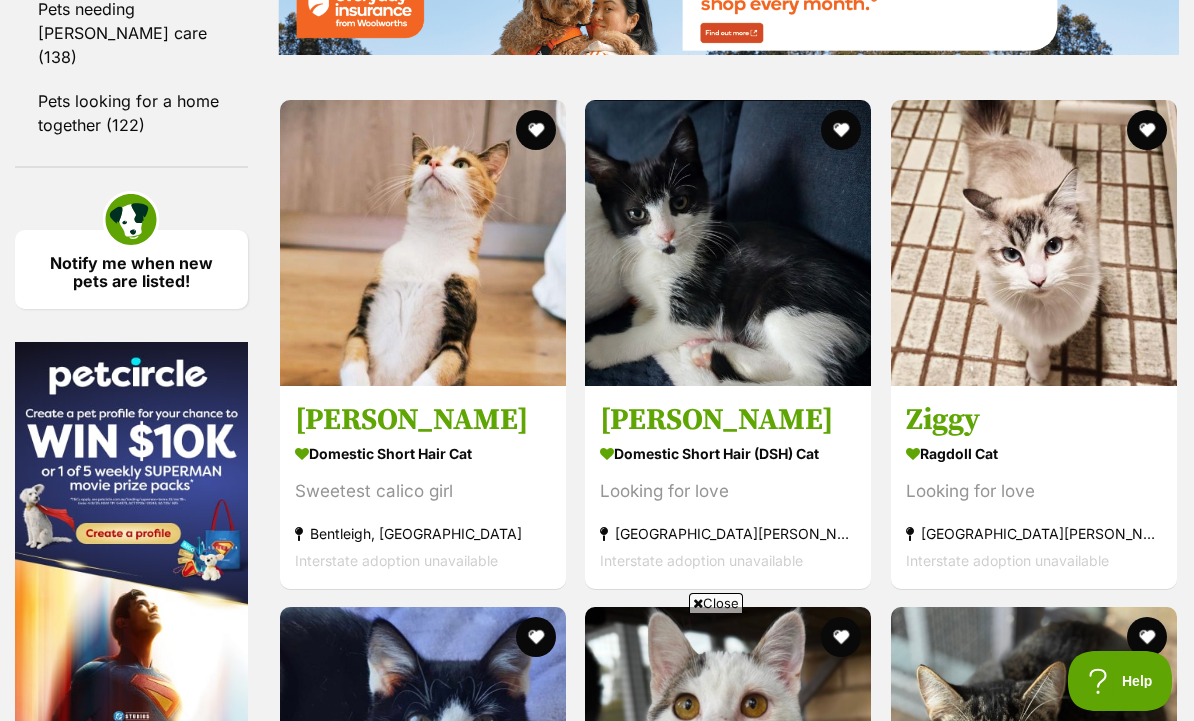 scroll, scrollTop: 0, scrollLeft: 0, axis: both 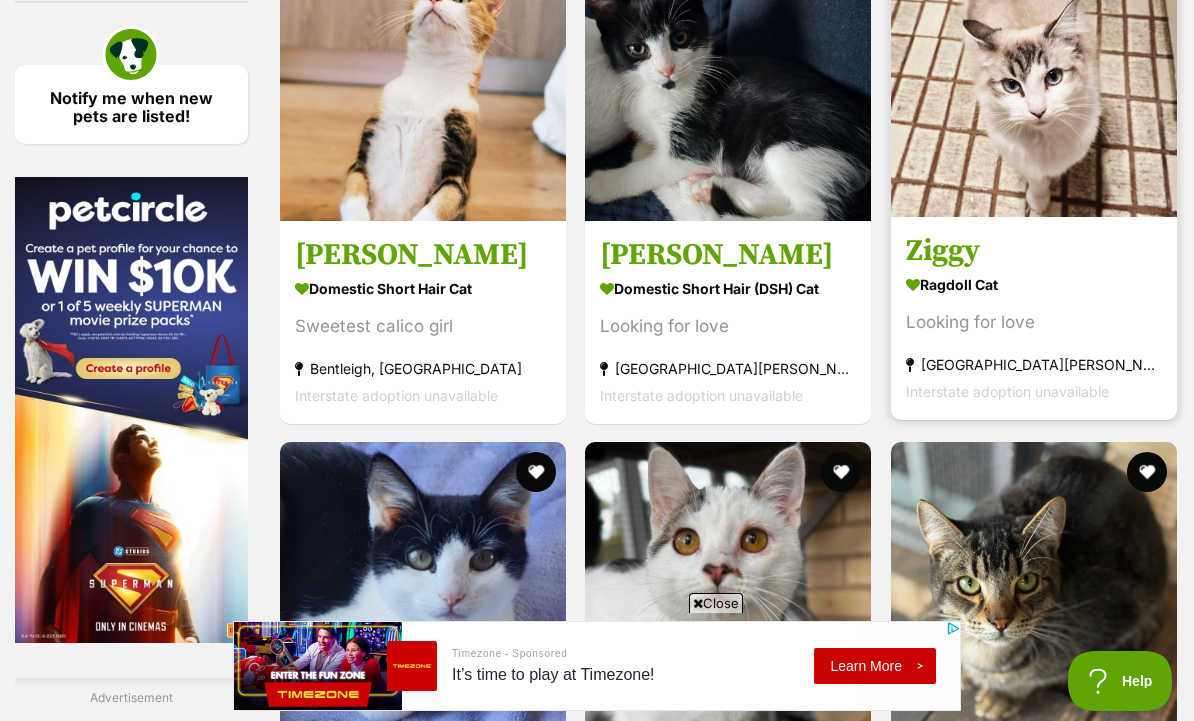 click at bounding box center (1034, 74) 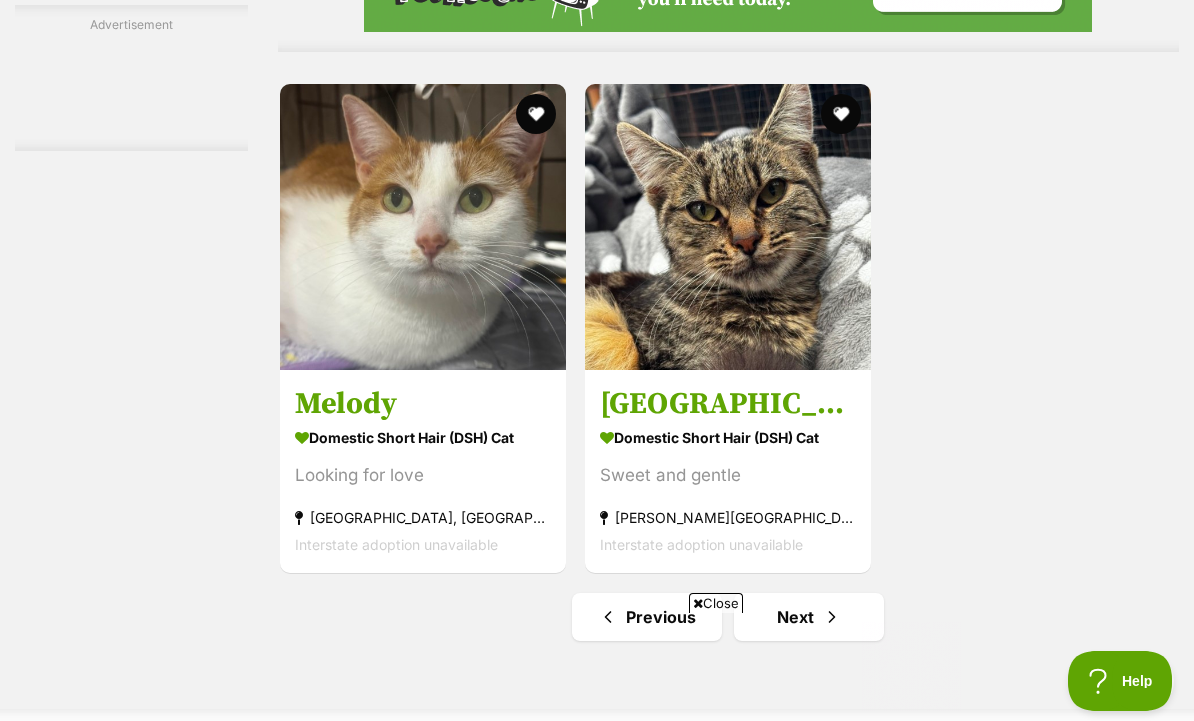 scroll, scrollTop: 4369, scrollLeft: 0, axis: vertical 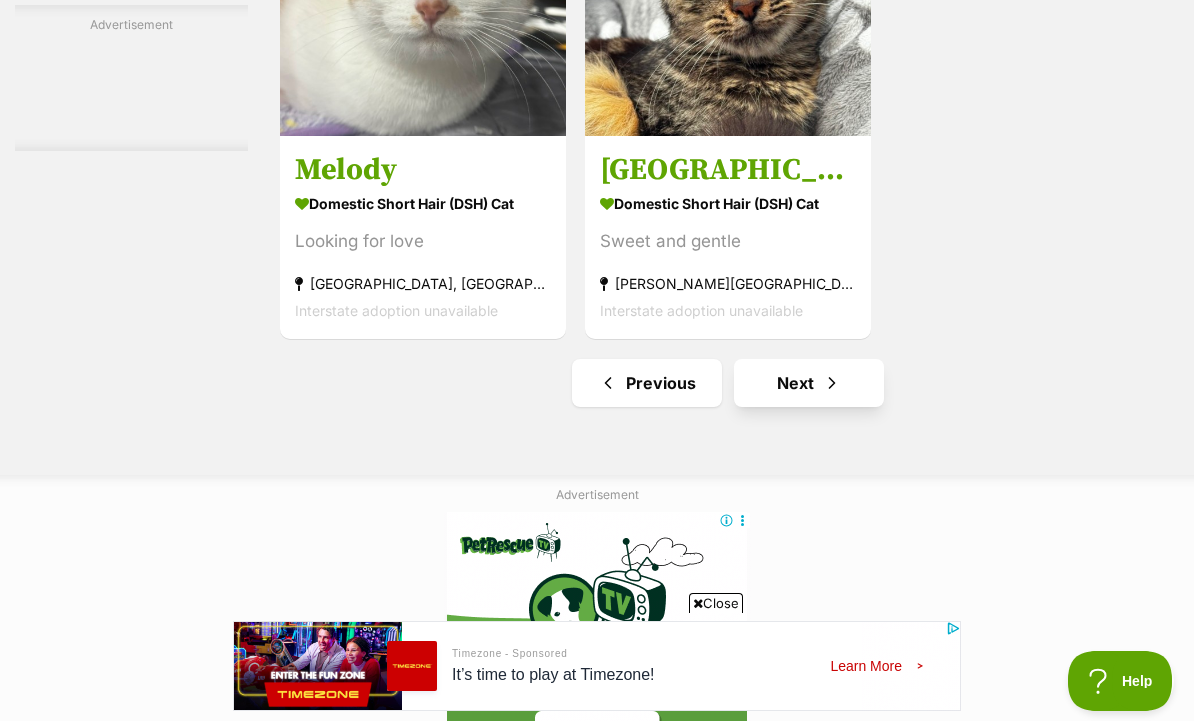 click on "Next" at bounding box center (809, 383) 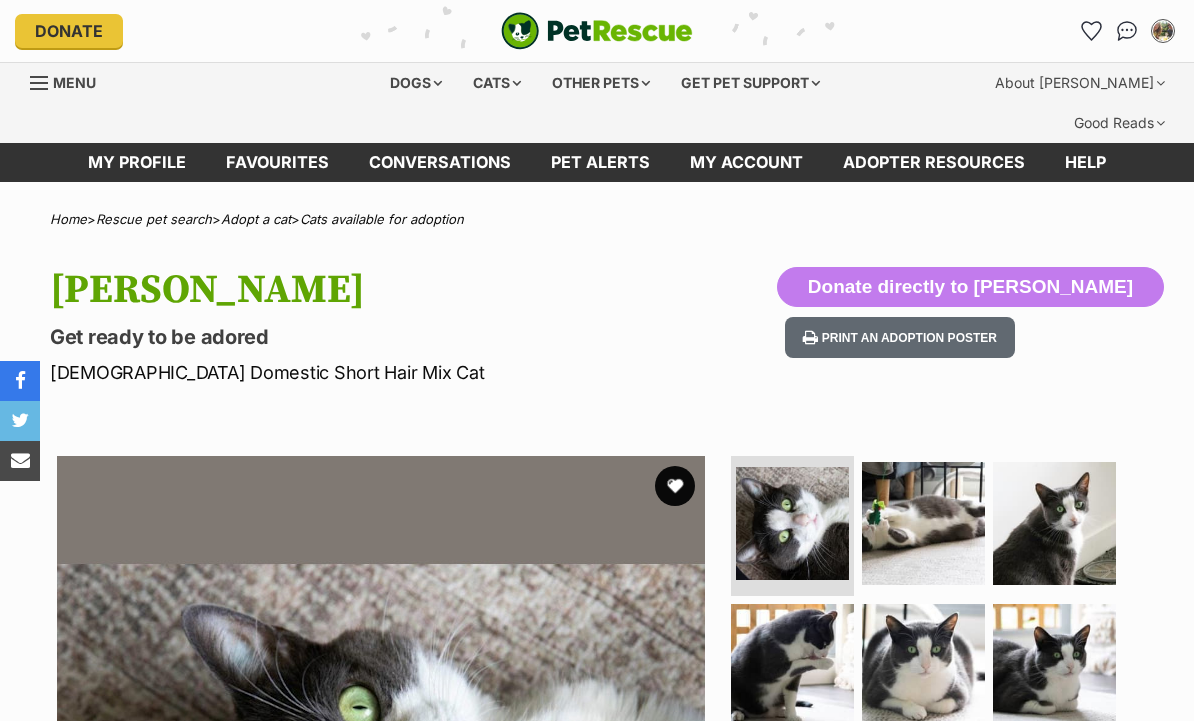scroll, scrollTop: 0, scrollLeft: 0, axis: both 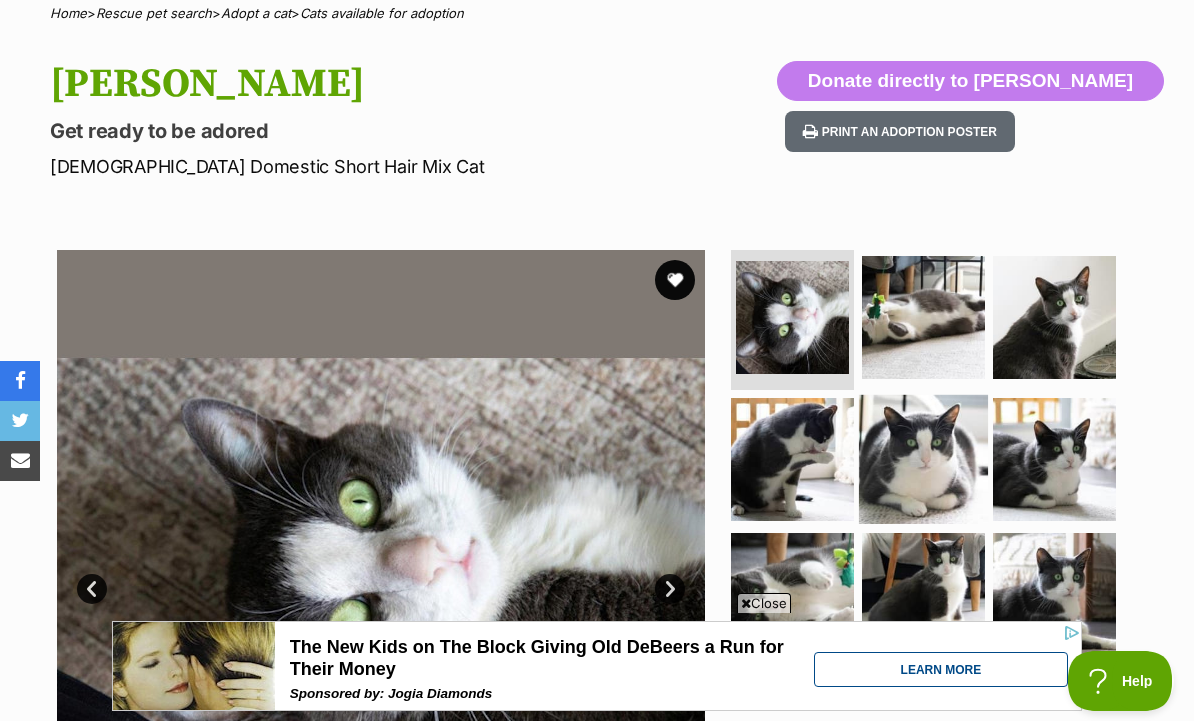click at bounding box center (923, 458) 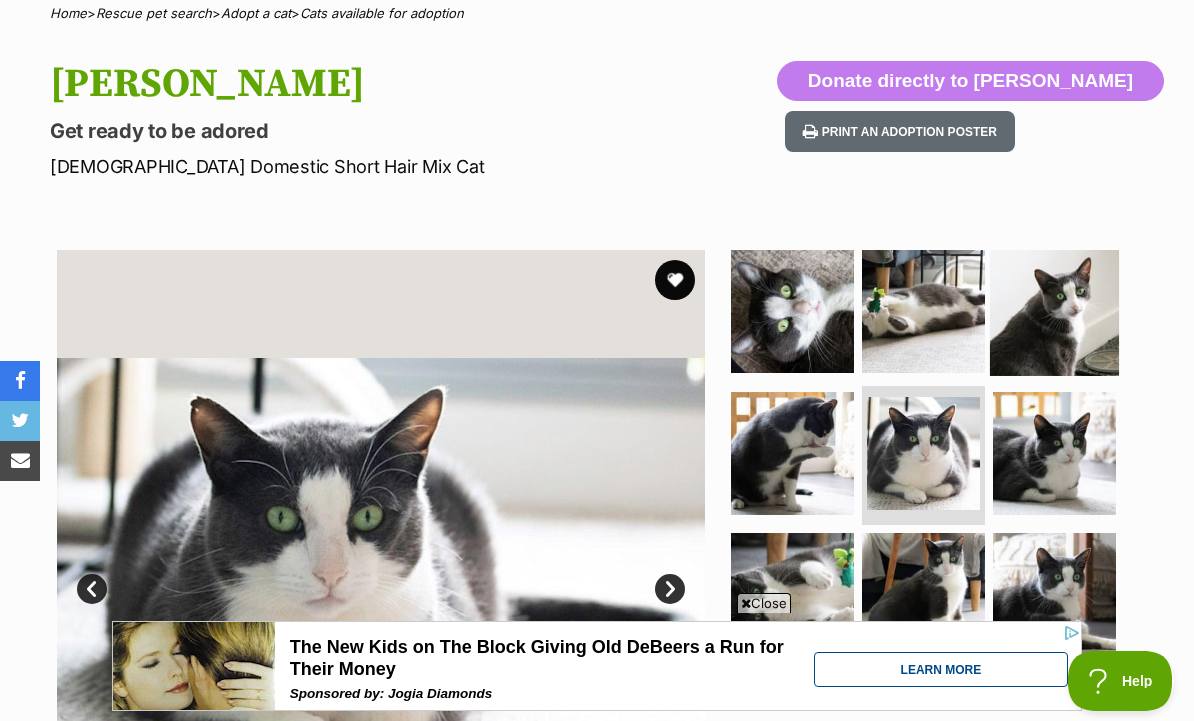 click at bounding box center (1054, 311) 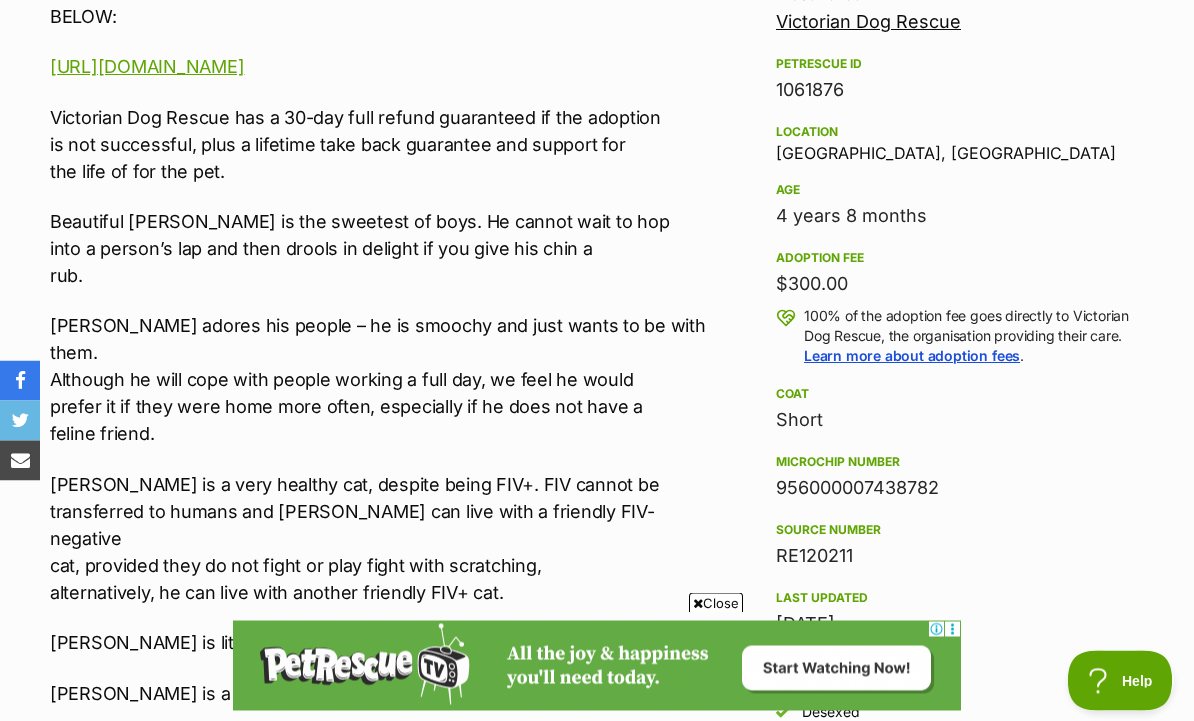 scroll, scrollTop: 1326, scrollLeft: 0, axis: vertical 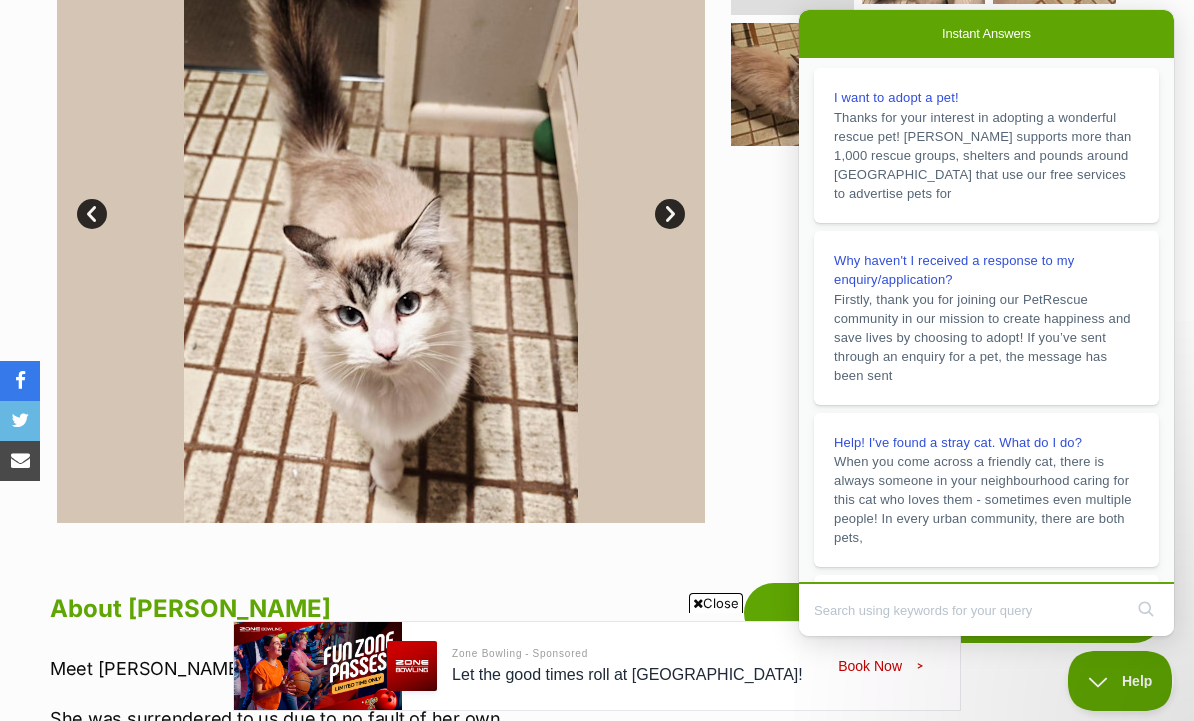 click on "About Ziggy
Meet Ziggy!
She was surrendered to us due to no fault of her own.
She originally was with an older dog and was ok with him, but does need a bit of time to get used to new doggos.
She can be very selective with cats and so far only likes one of her foster carers cats.
She thinks a chilled out cat who doesn't bother her would suit best. She'd also be more than happy as an only cat.
She likes a brush and pat. Due to her long coat brushing is definitely needed to help her from getting knots and mats in her fur.
She doesn't mind to be picked up but her patience is short and will let you know when she wants to be put down.
She loves her food and will play with a wand or little ball.
Ziggy is also a very sassy and chatty girl and will talk to you all day long.
Ziggy is a Blue Lynx Bicoloured Ragdoll.
Enquire now if interested in this sweet girl!
Medical notes
No known pre-existing conditions.
Adoption details
This organisation's adoption policy is" at bounding box center [380, 1324] 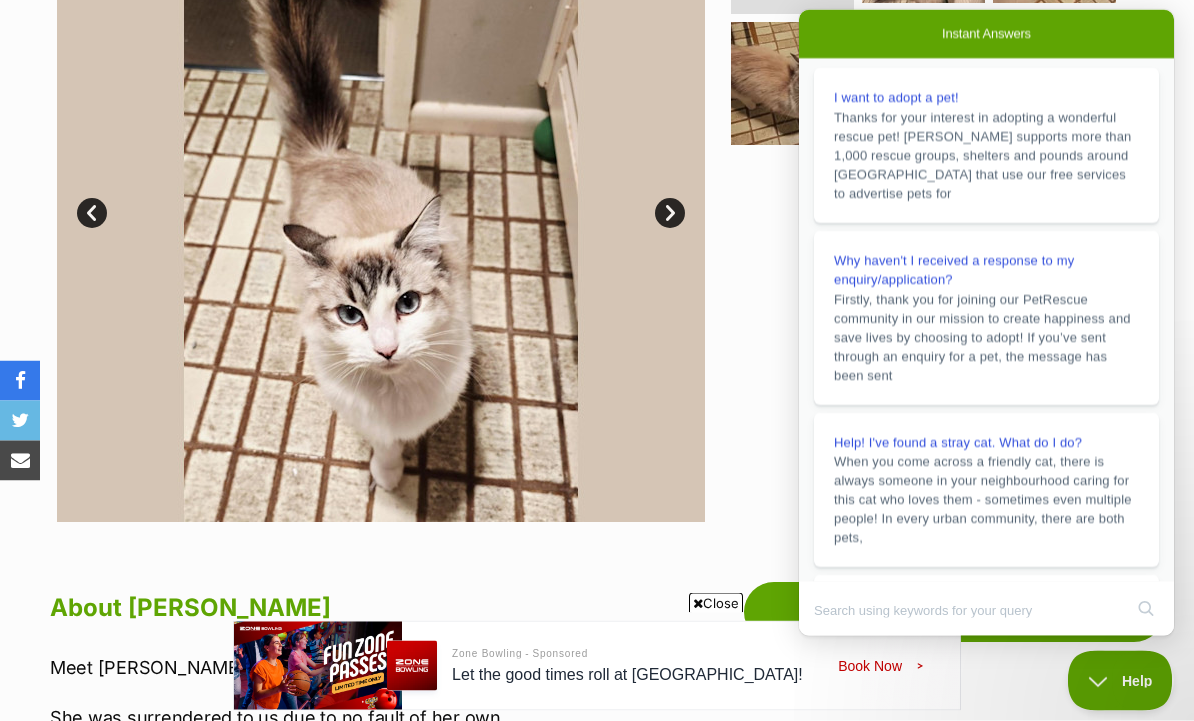 scroll, scrollTop: 582, scrollLeft: 0, axis: vertical 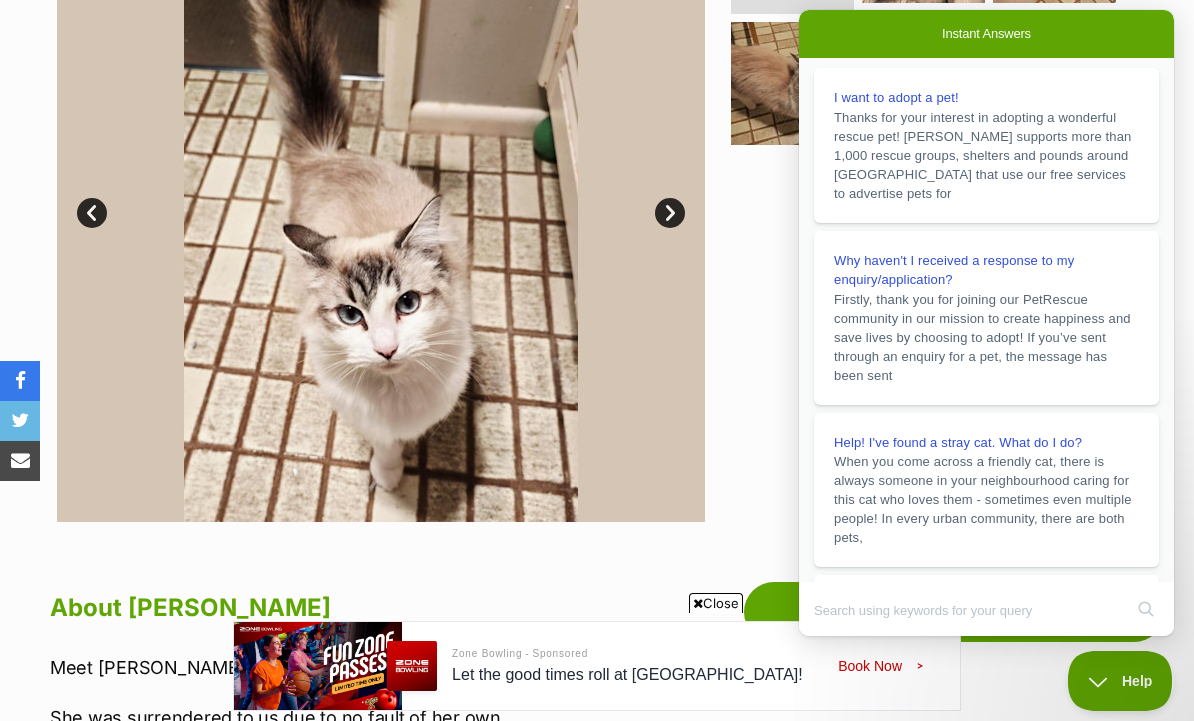 click on "About Ziggy" at bounding box center [380, 608] 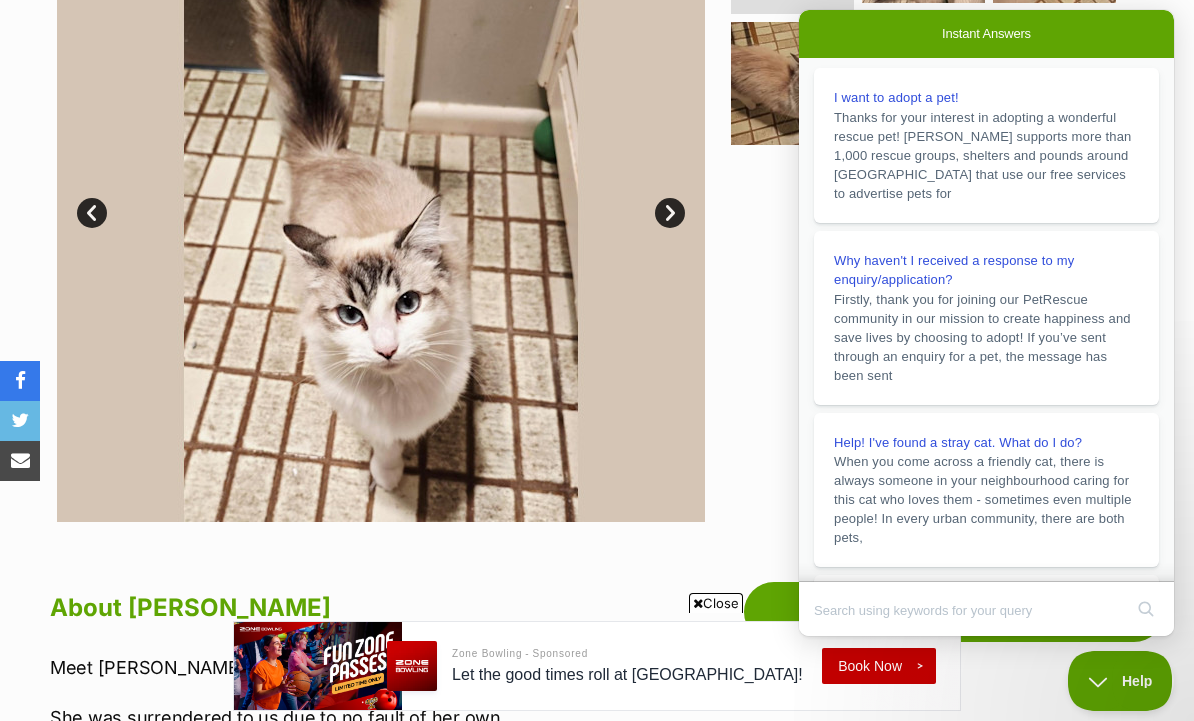 scroll, scrollTop: -2, scrollLeft: 0, axis: vertical 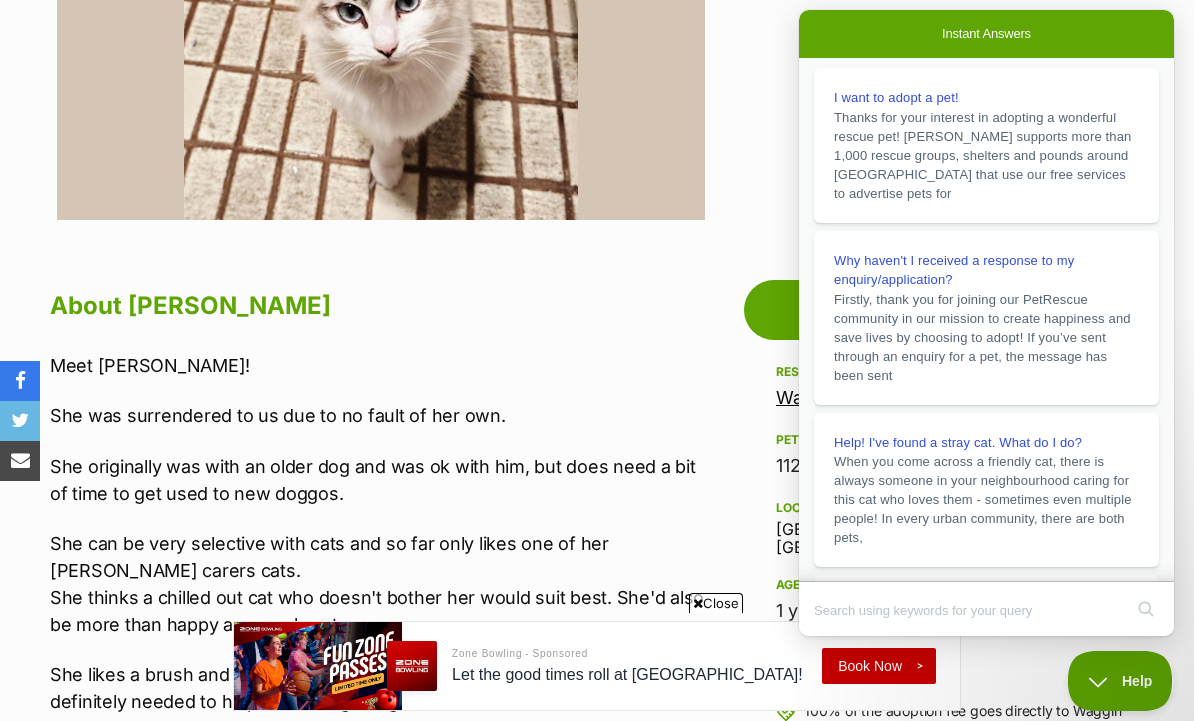 click on "Meet Ziggy!" at bounding box center (380, 365) 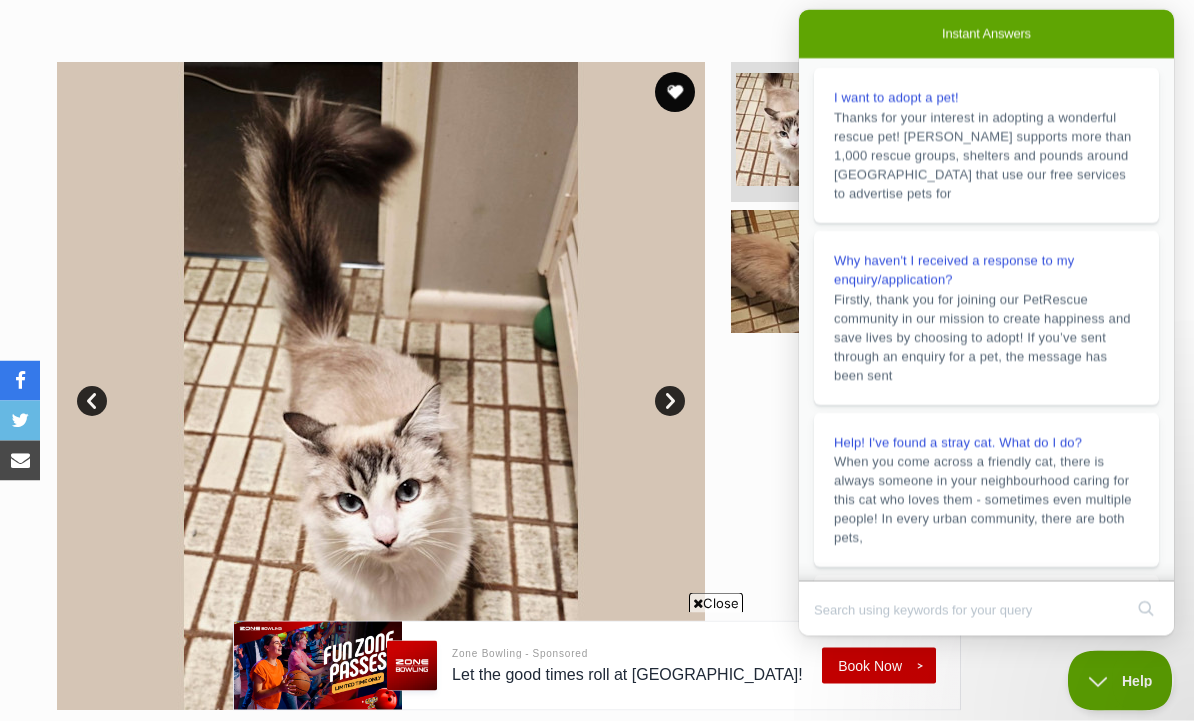 scroll, scrollTop: 0, scrollLeft: 0, axis: both 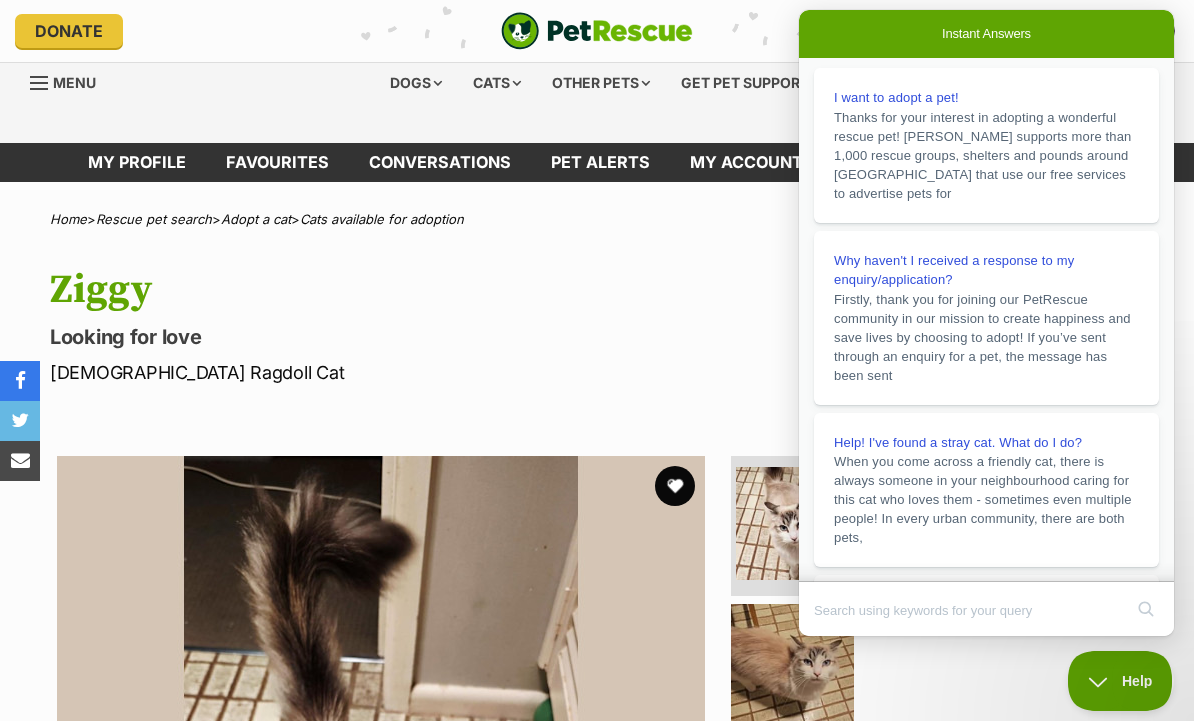 click on "PetRescue home" at bounding box center [597, 31] 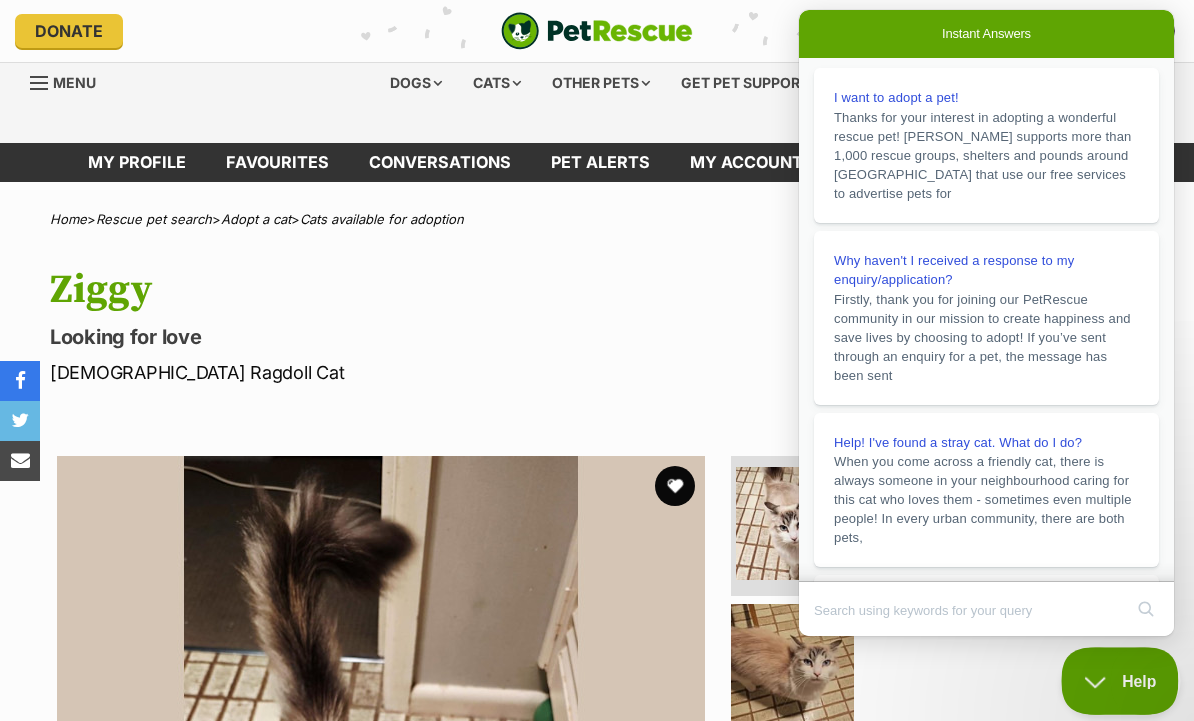 click on "Help" at bounding box center [1113, 677] 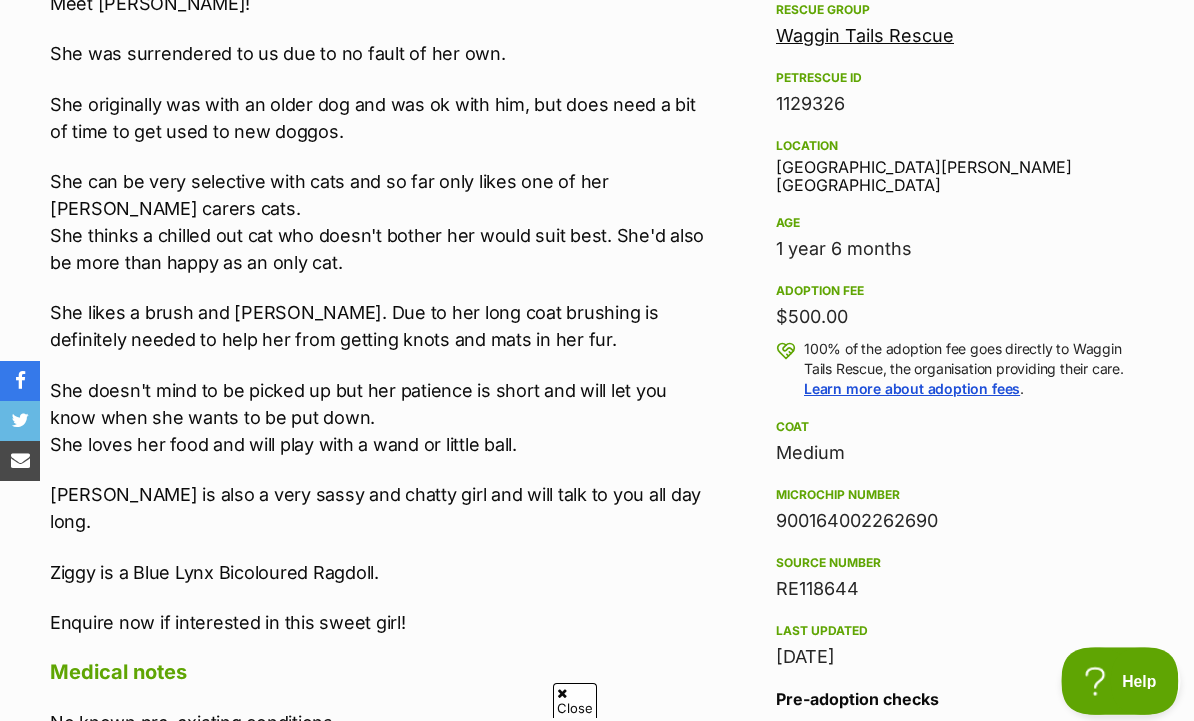 scroll, scrollTop: 0, scrollLeft: 0, axis: both 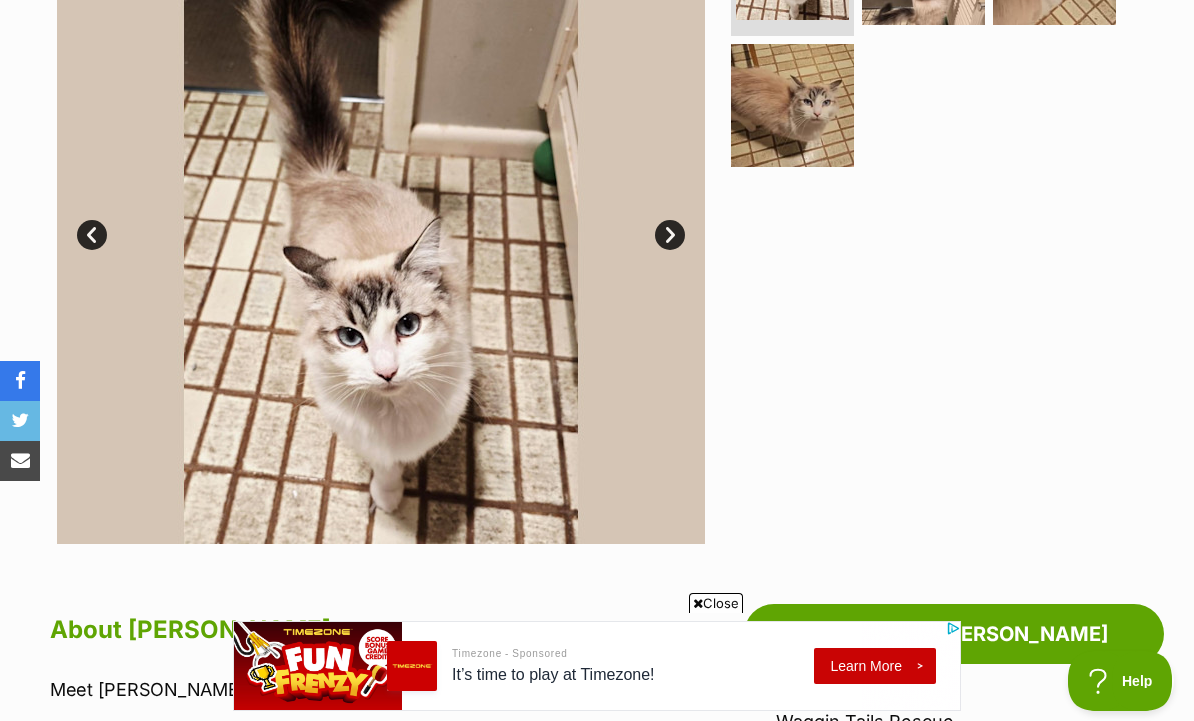 click on "Next" at bounding box center [670, 235] 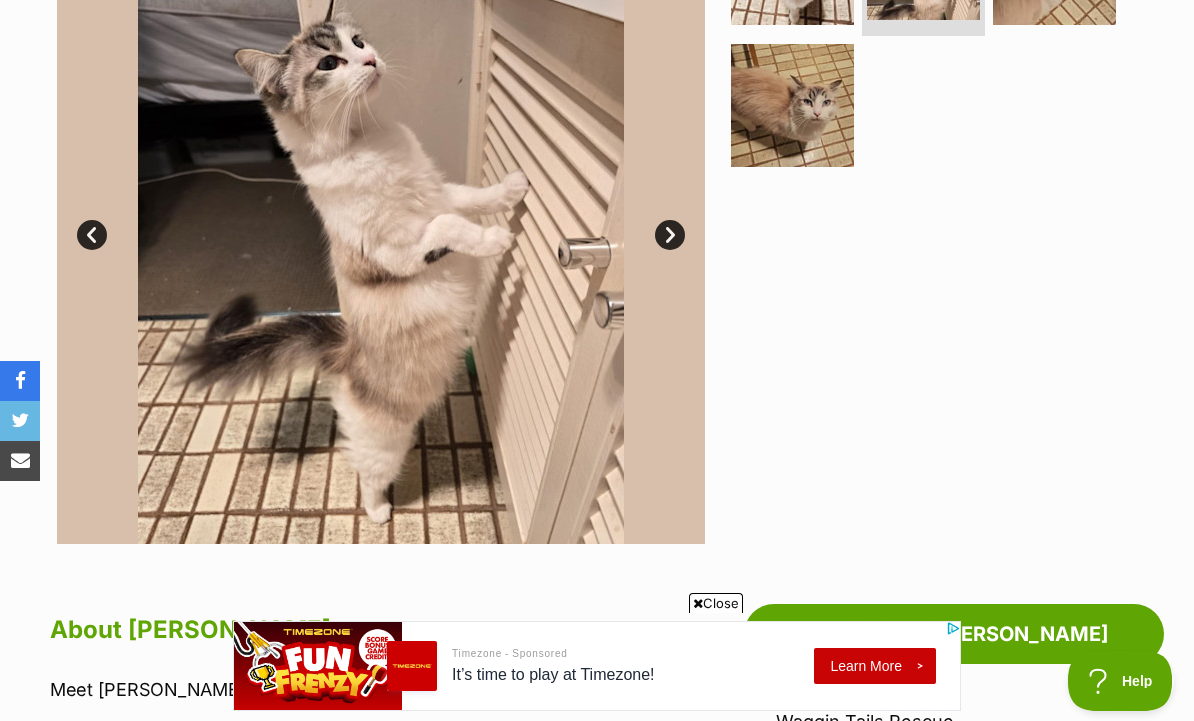 click on "Next" at bounding box center [670, 235] 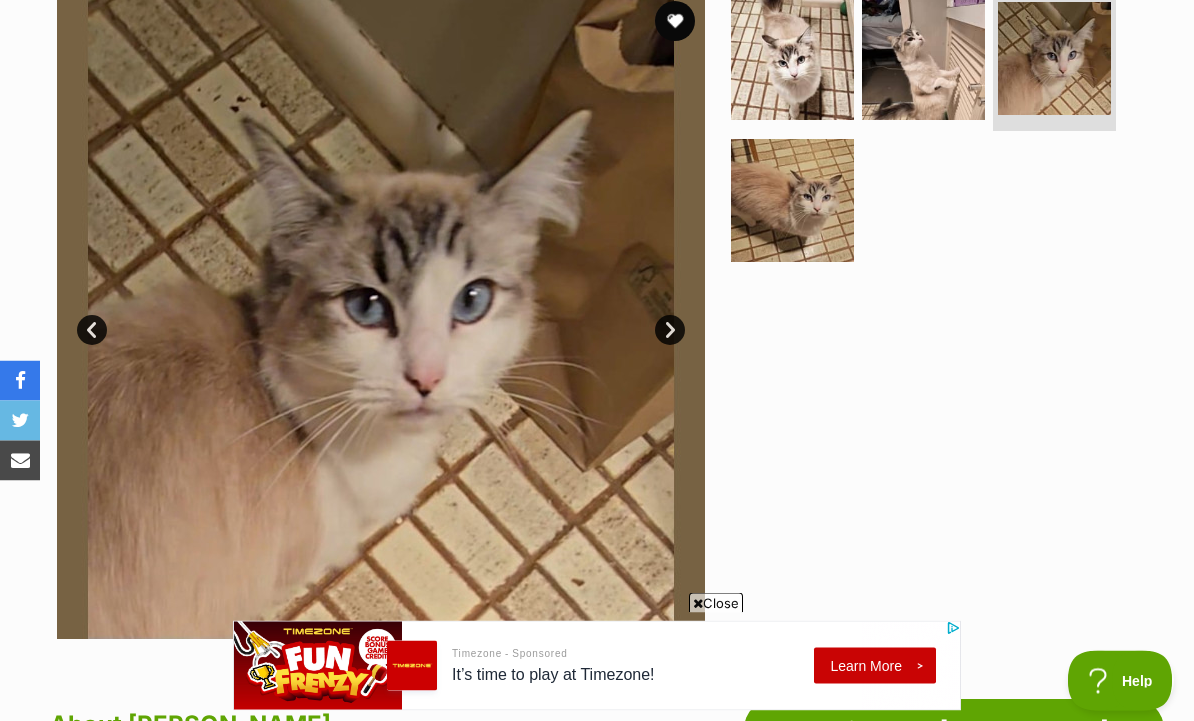 click on "Next" at bounding box center [670, 331] 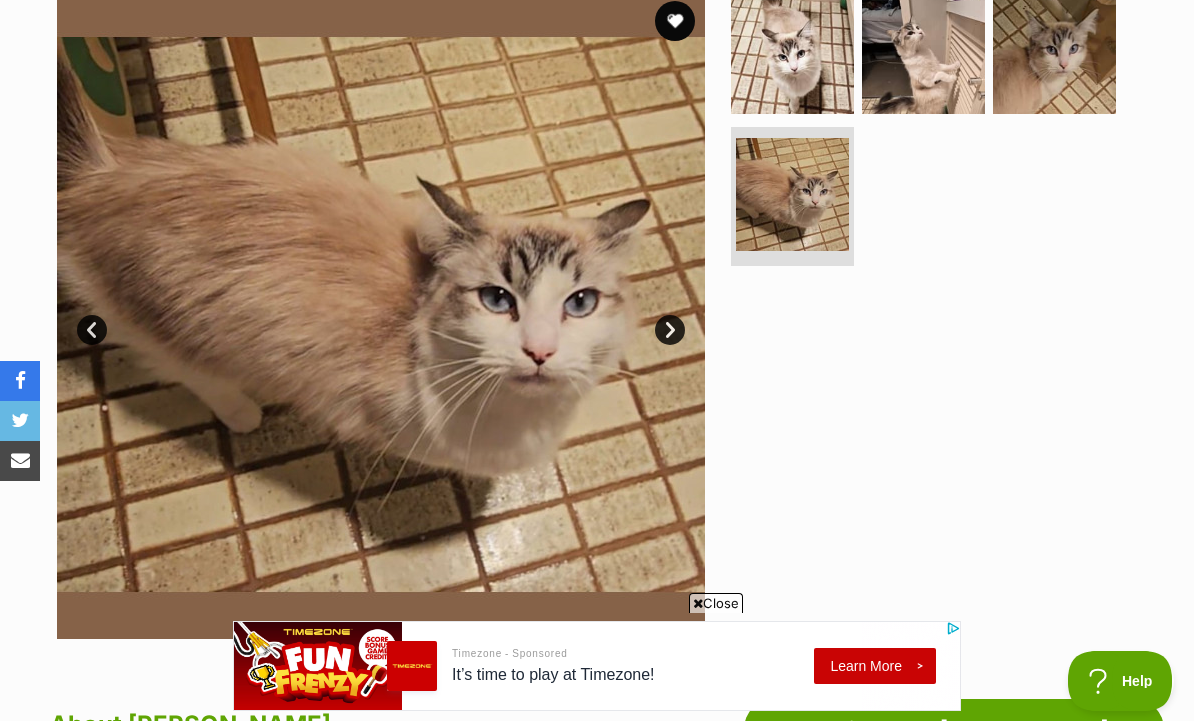 click on "Next" at bounding box center (670, 330) 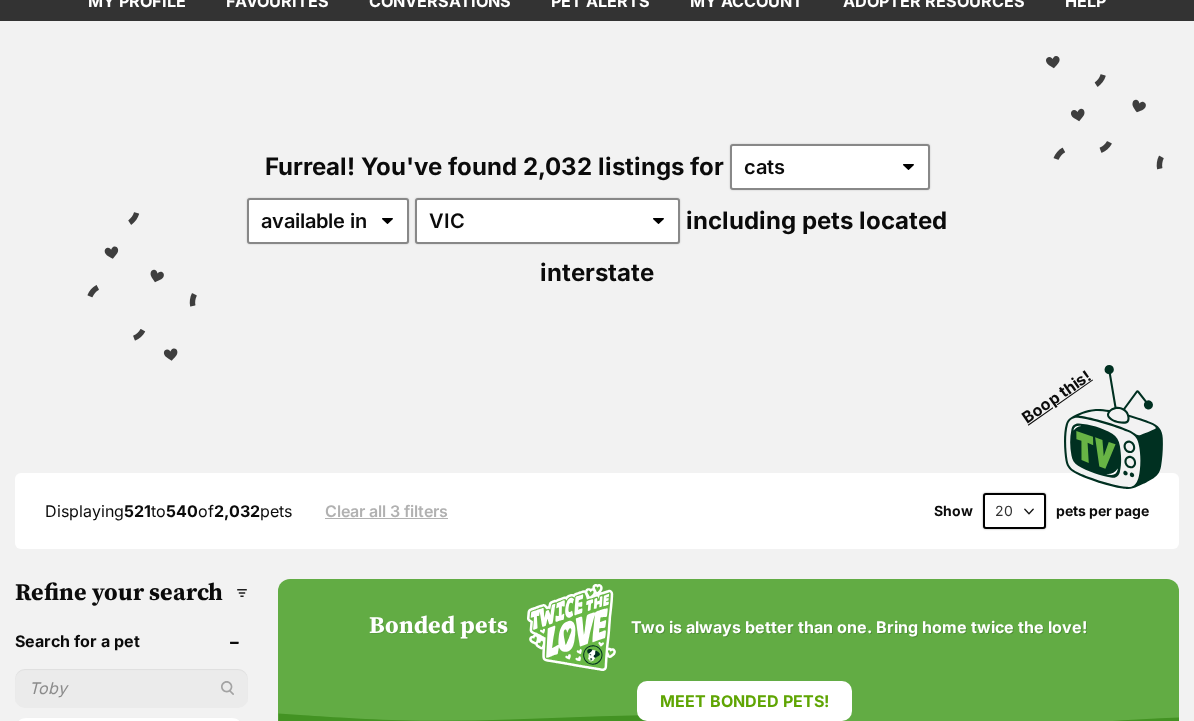 scroll, scrollTop: 0, scrollLeft: 0, axis: both 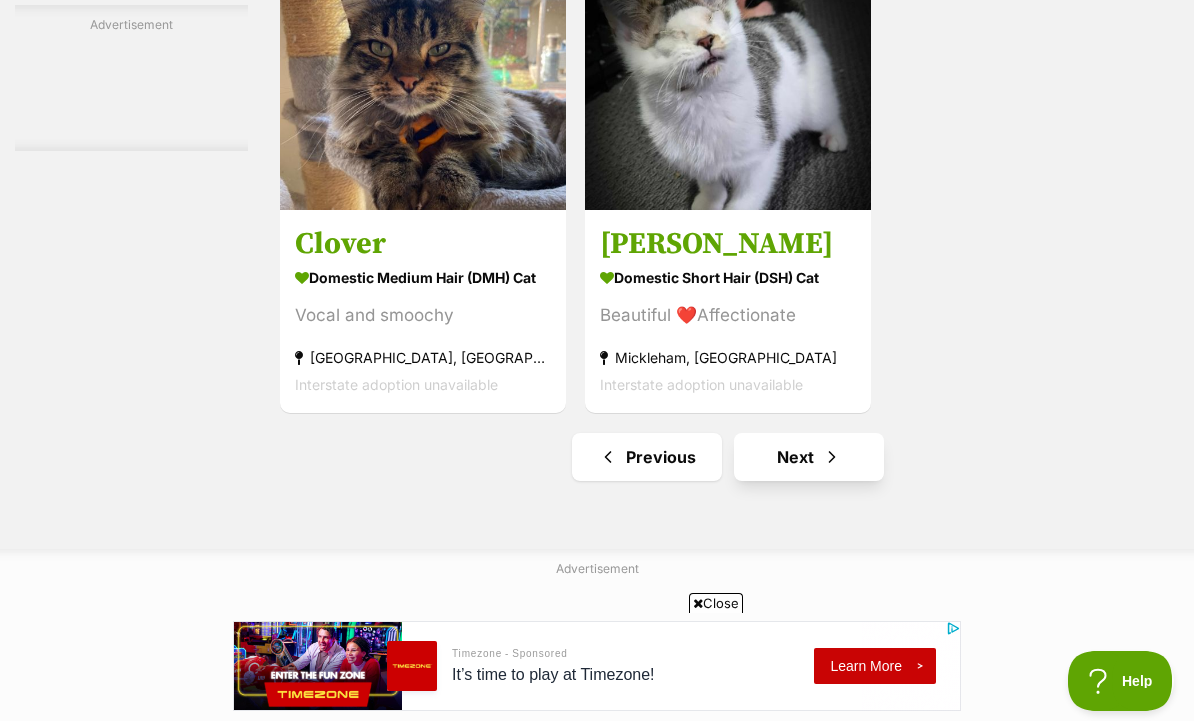 click on "Next" 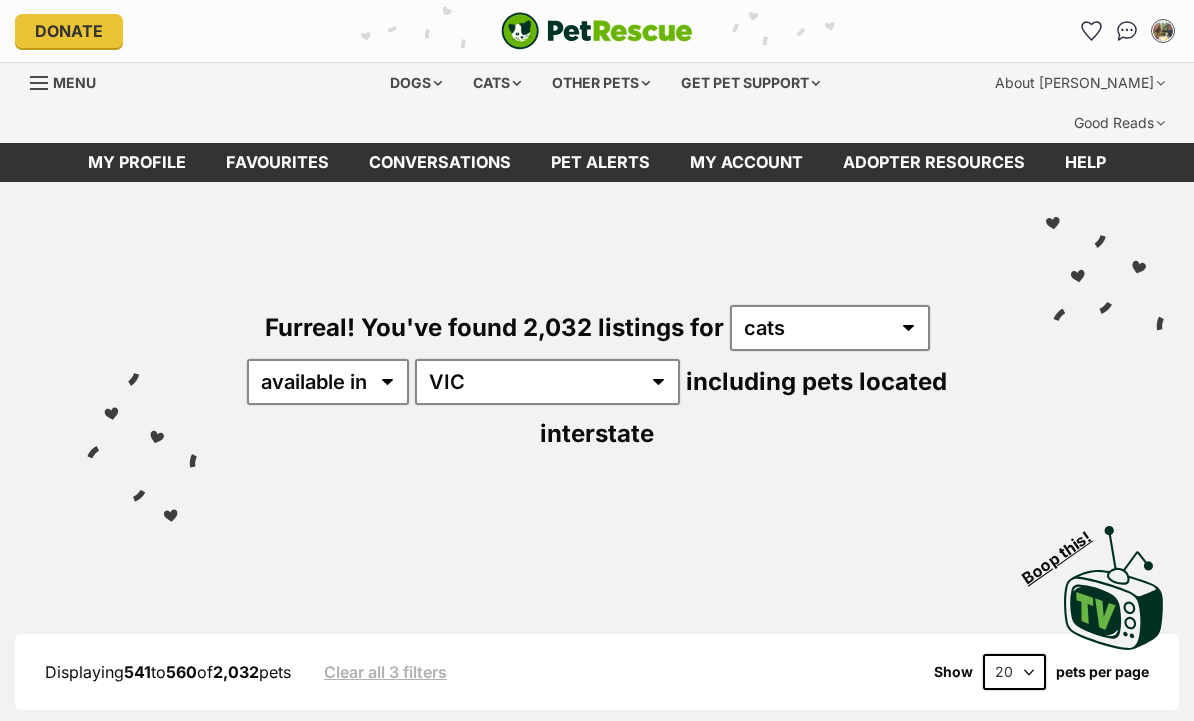 scroll, scrollTop: 259, scrollLeft: 0, axis: vertical 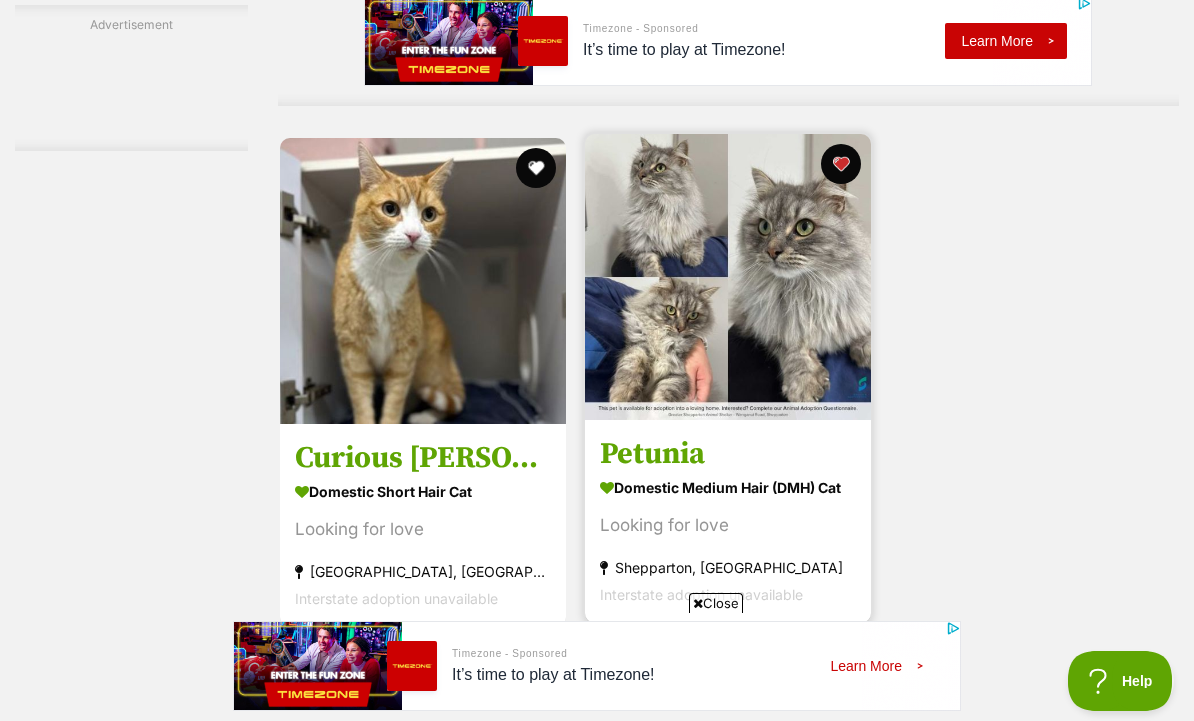 click at bounding box center [728, 277] 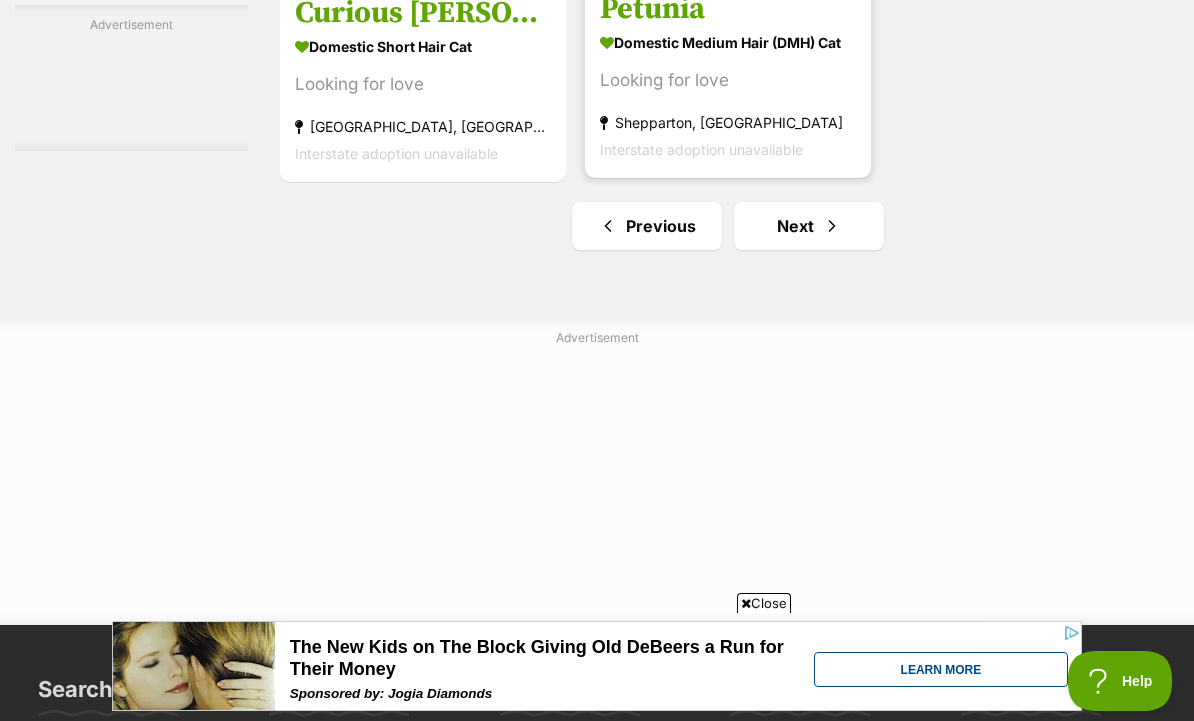 scroll, scrollTop: 4691, scrollLeft: 0, axis: vertical 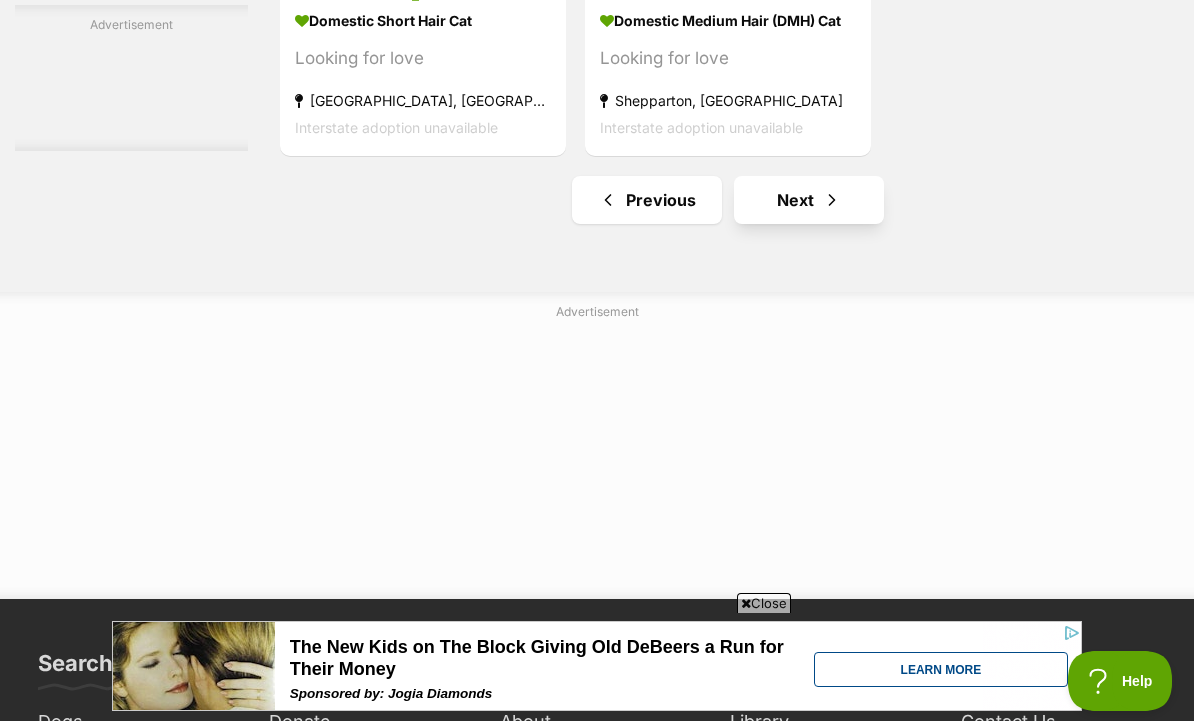 click on "Next" at bounding box center (809, 200) 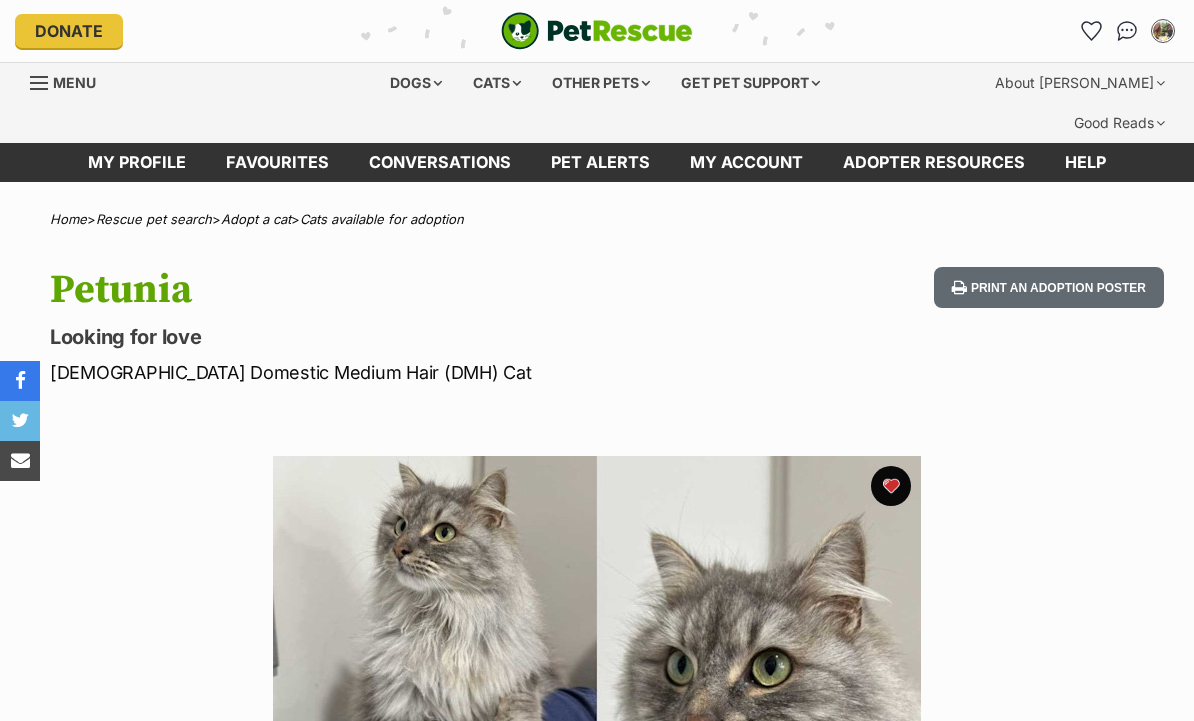 scroll, scrollTop: 0, scrollLeft: 0, axis: both 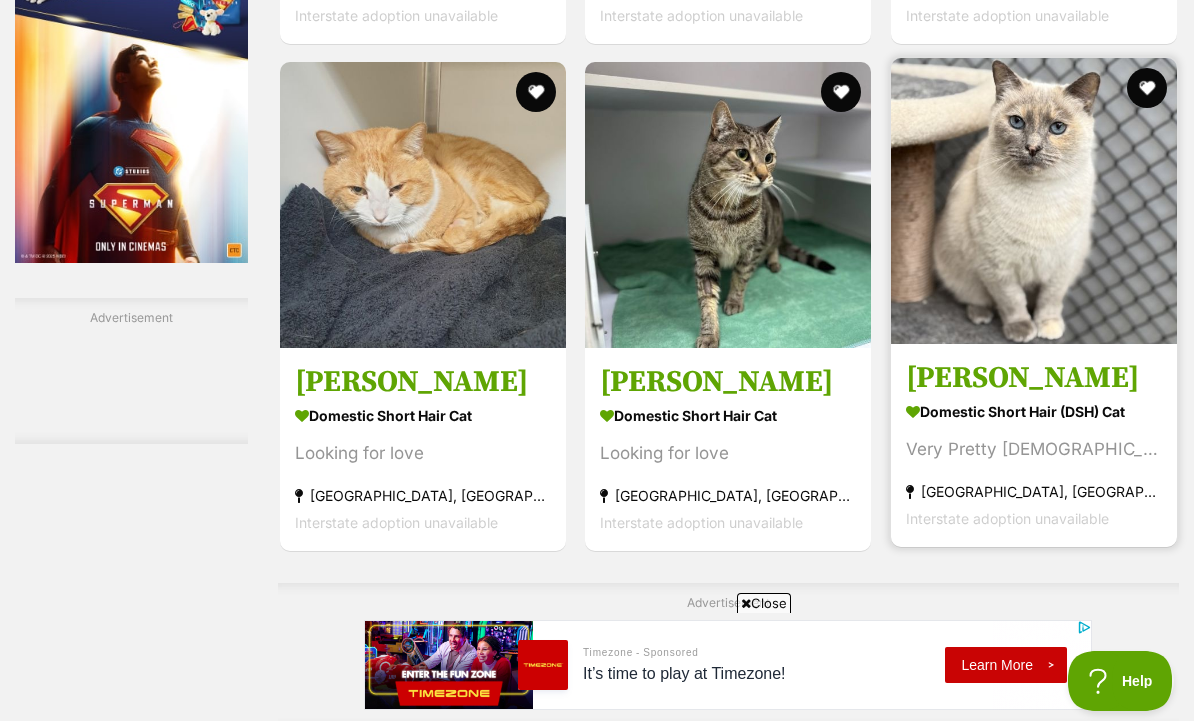 click at bounding box center [1034, 201] 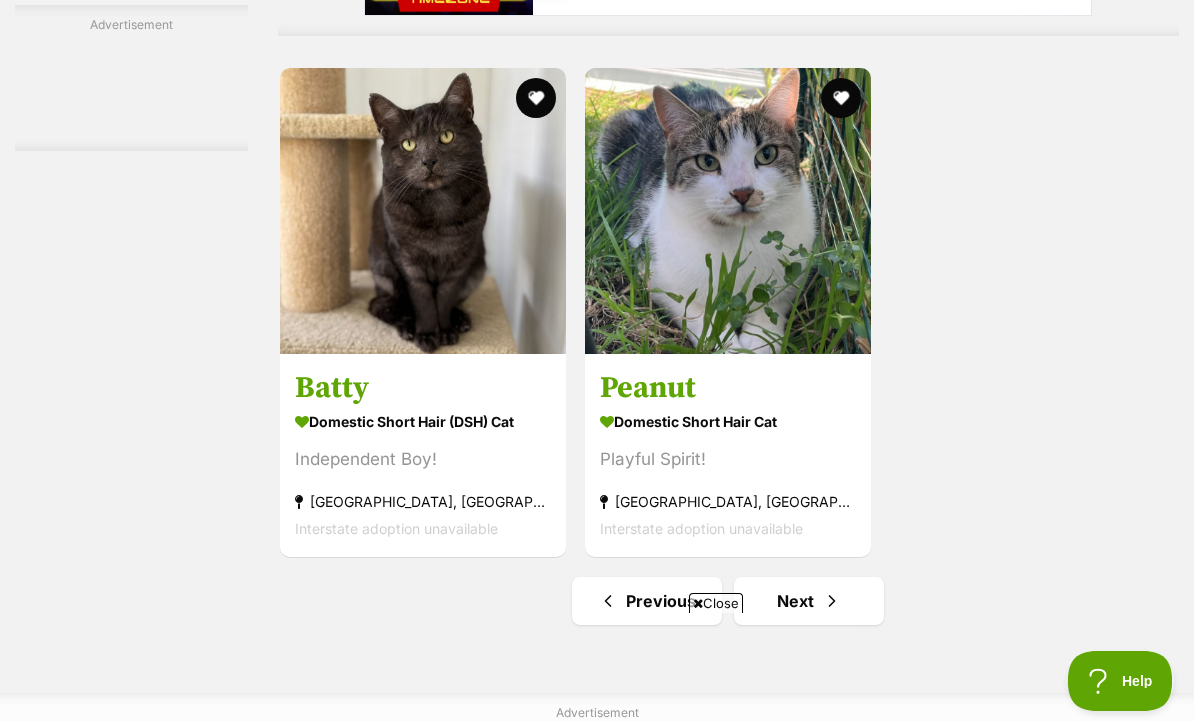scroll, scrollTop: 0, scrollLeft: 0, axis: both 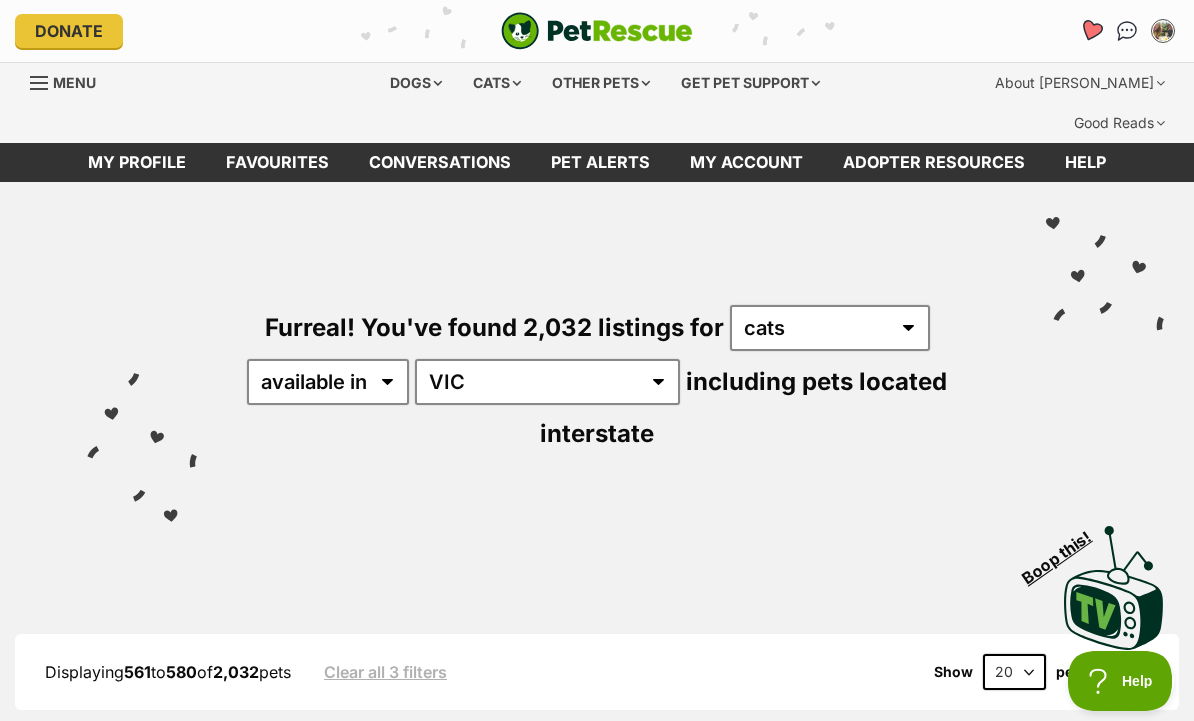 click 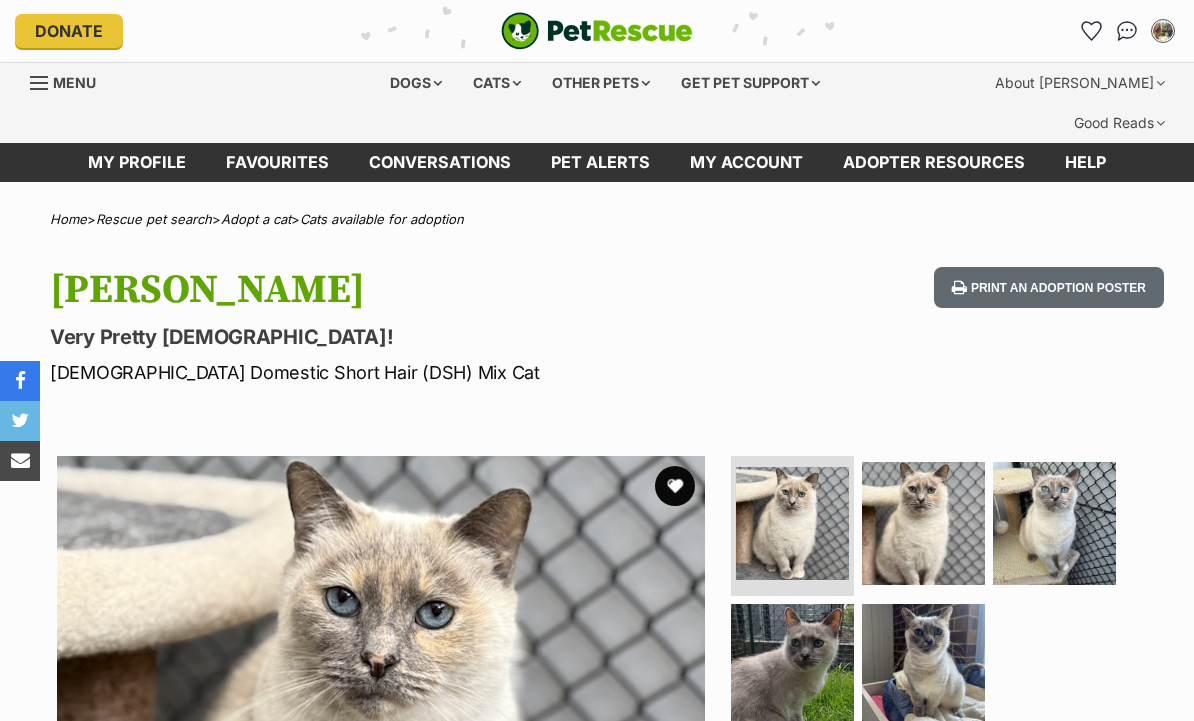 scroll, scrollTop: 0, scrollLeft: 0, axis: both 